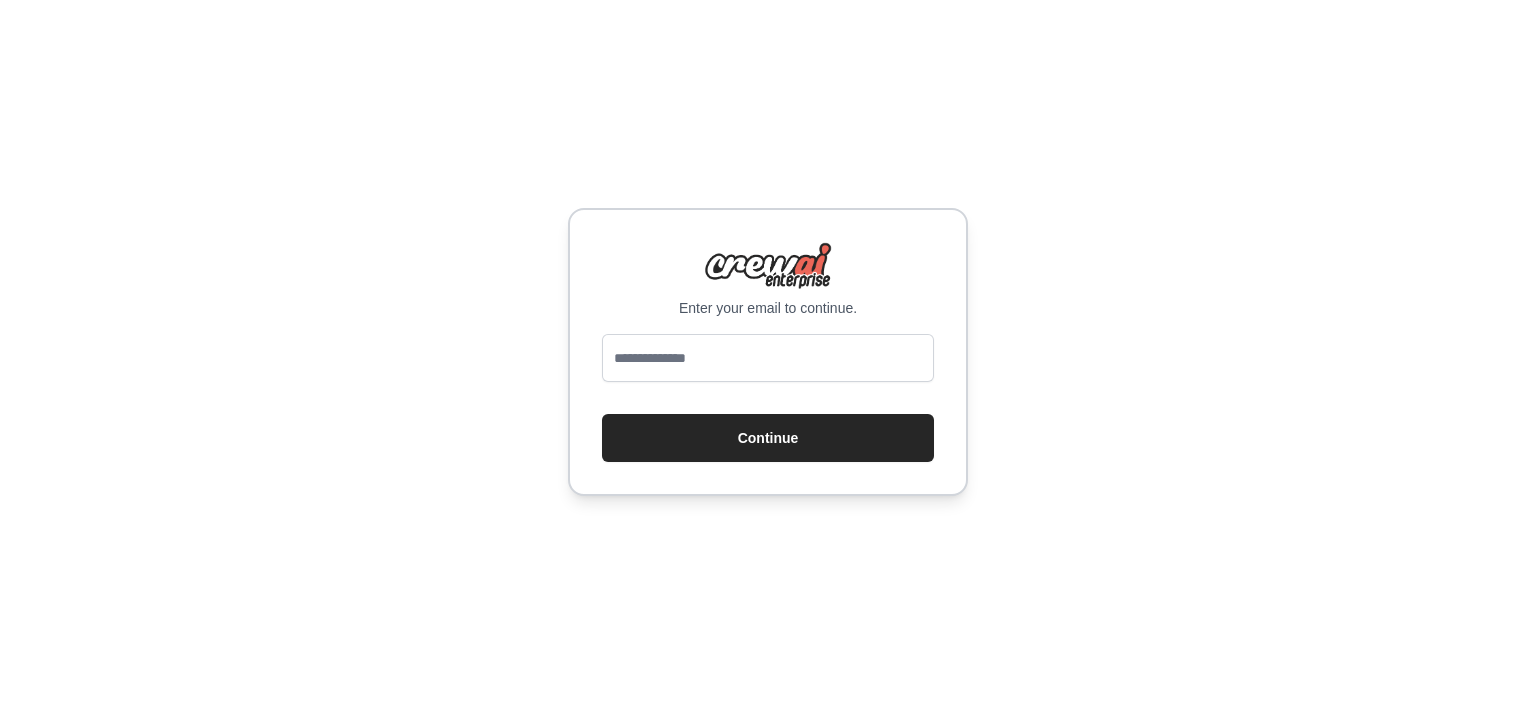 scroll, scrollTop: 0, scrollLeft: 0, axis: both 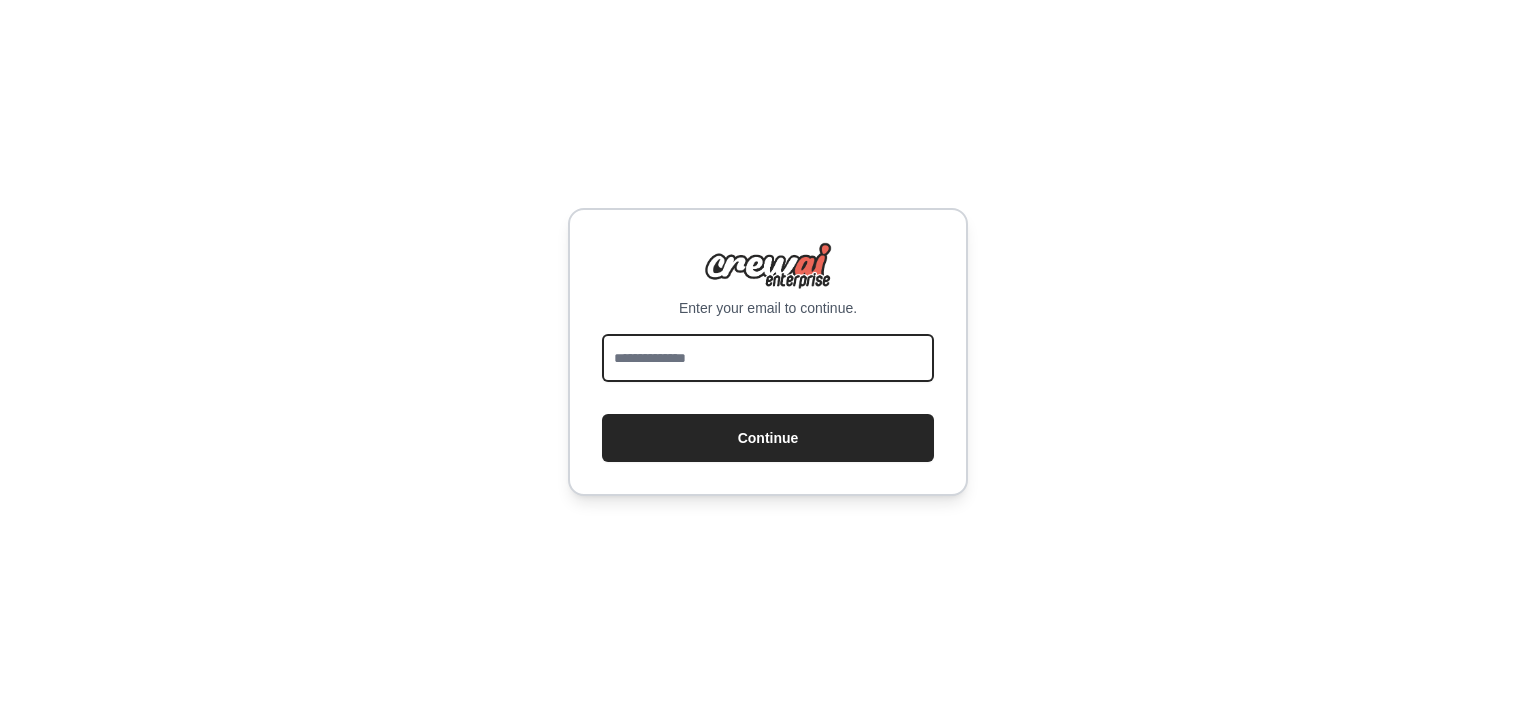 click at bounding box center (768, 358) 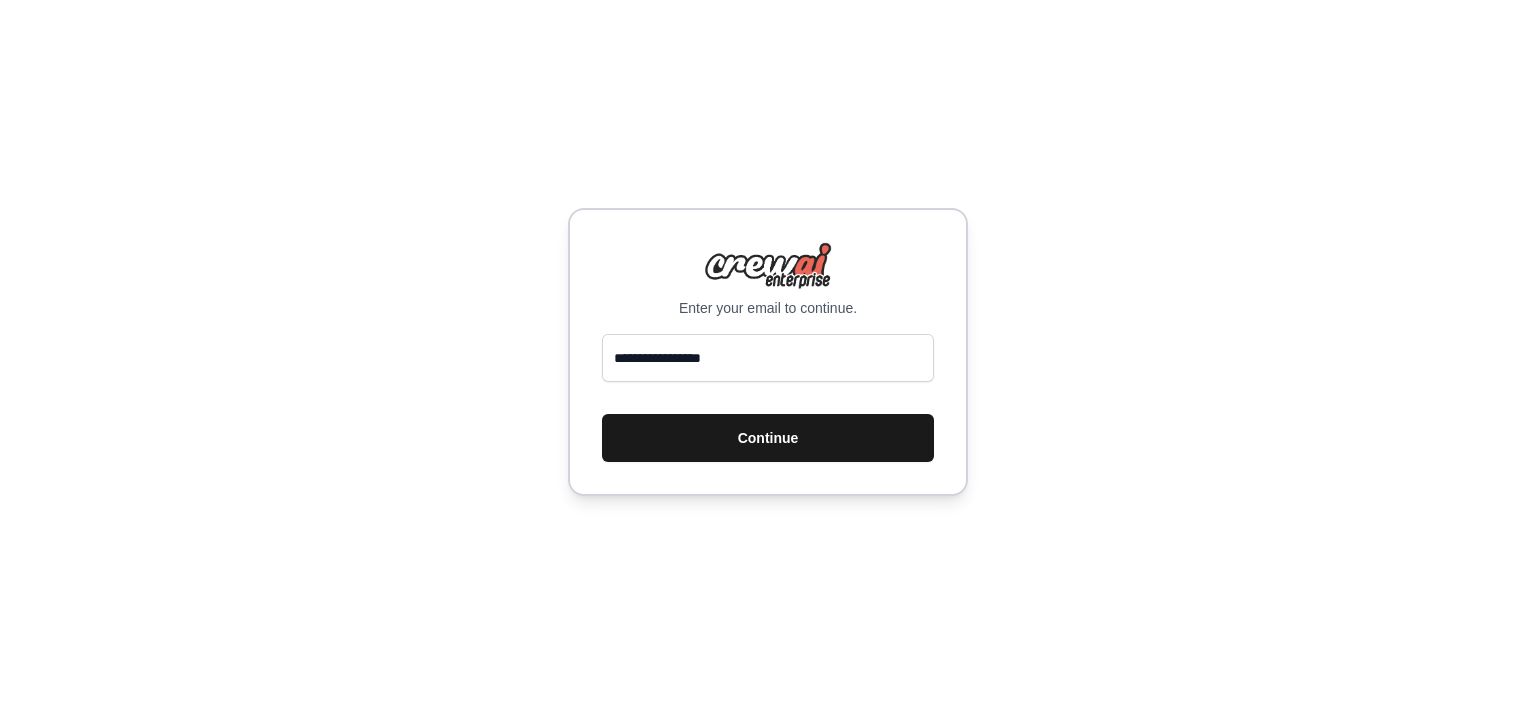 click on "Continue" at bounding box center (768, 438) 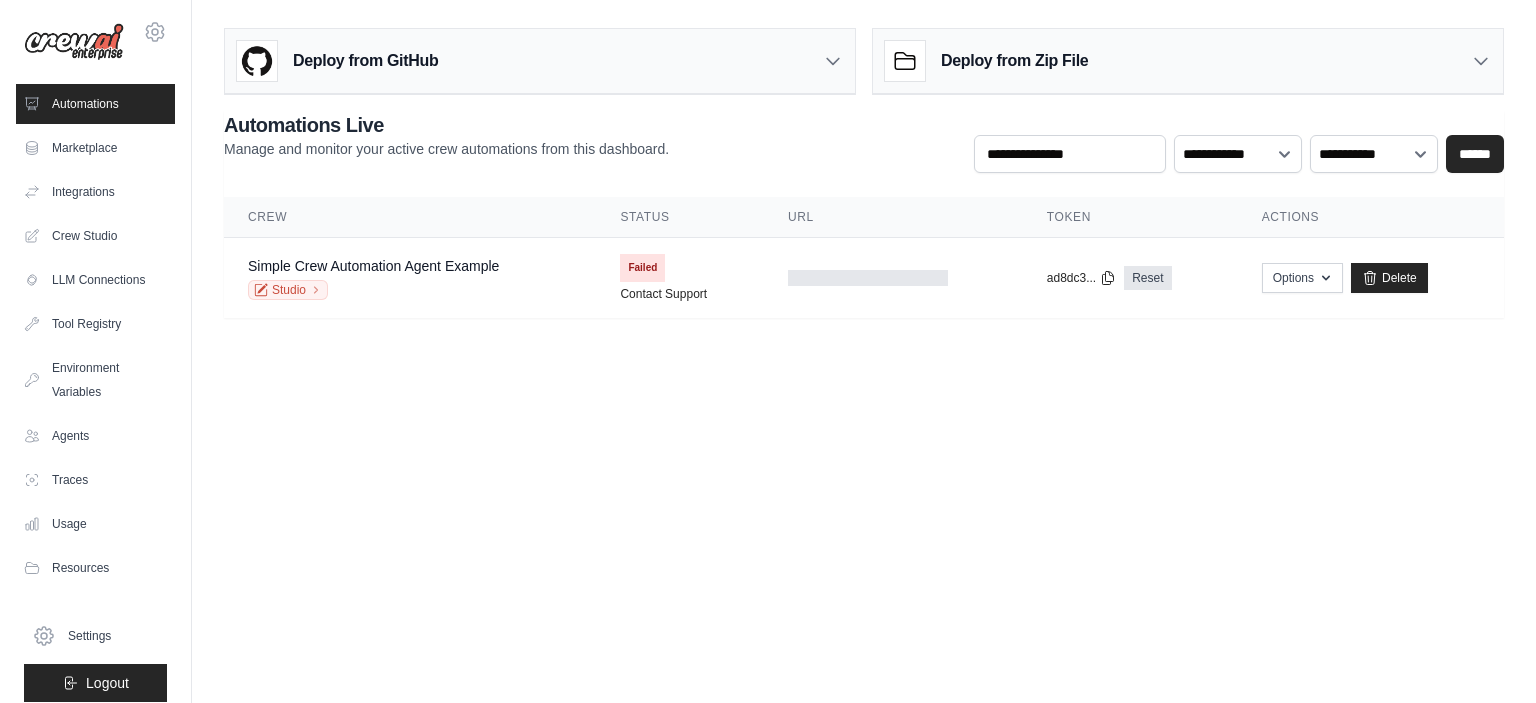 scroll, scrollTop: 0, scrollLeft: 0, axis: both 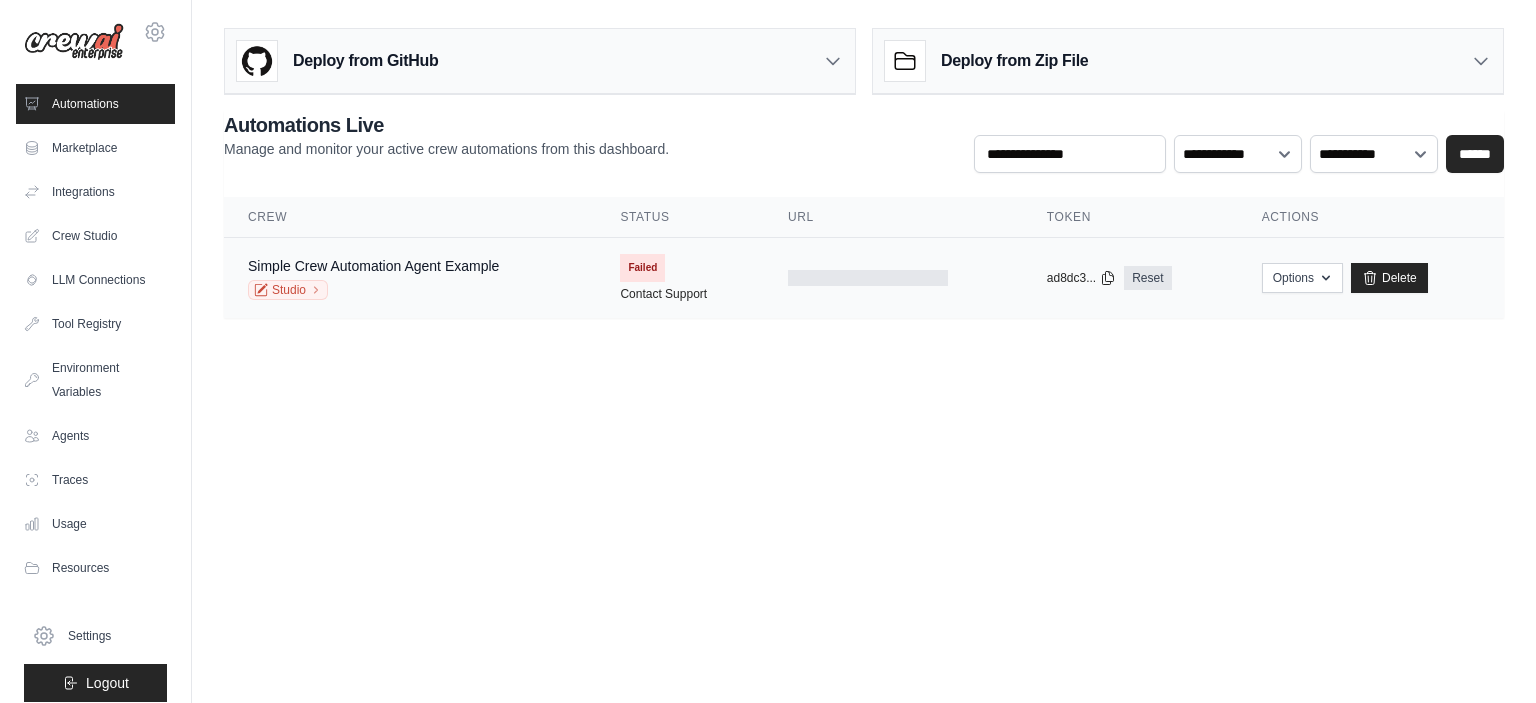 click on "Failed" at bounding box center [642, 268] 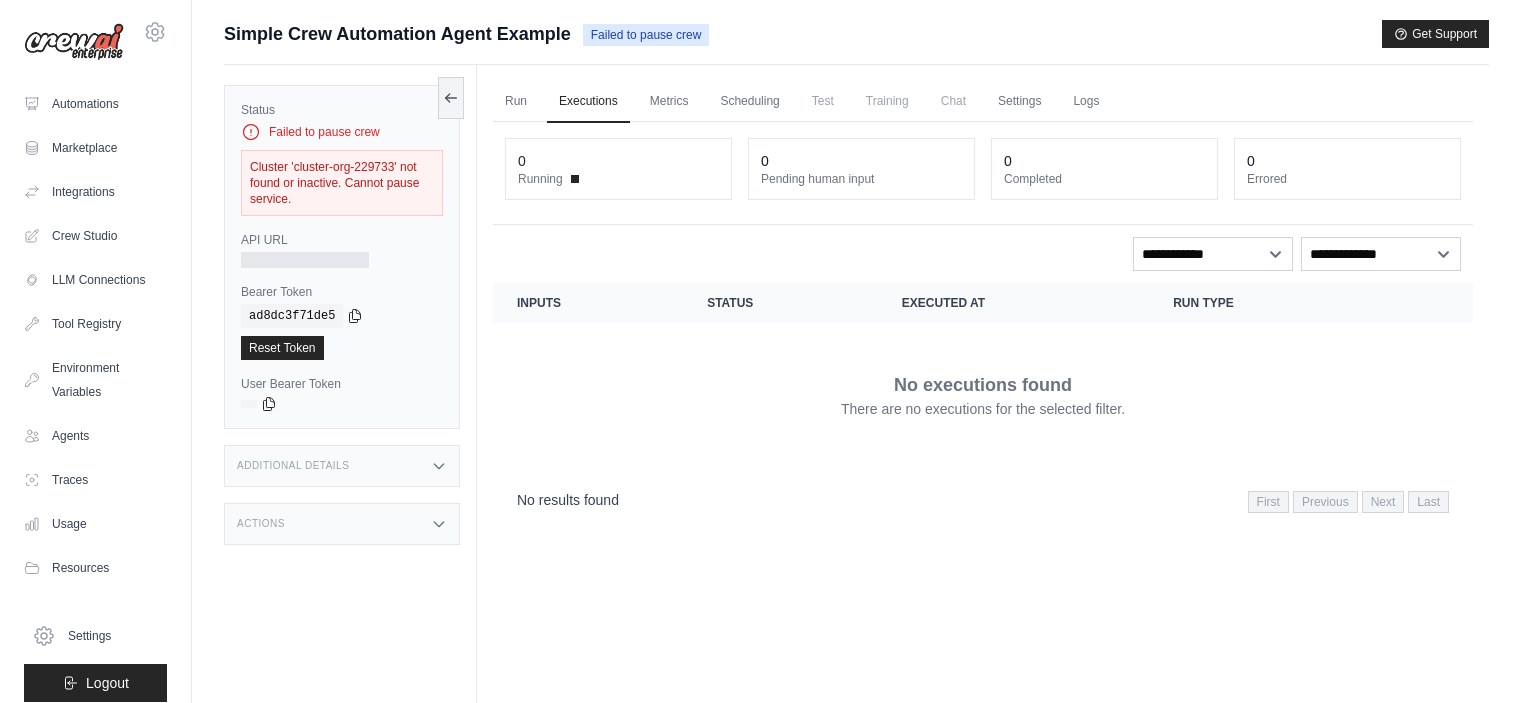 scroll, scrollTop: 0, scrollLeft: 0, axis: both 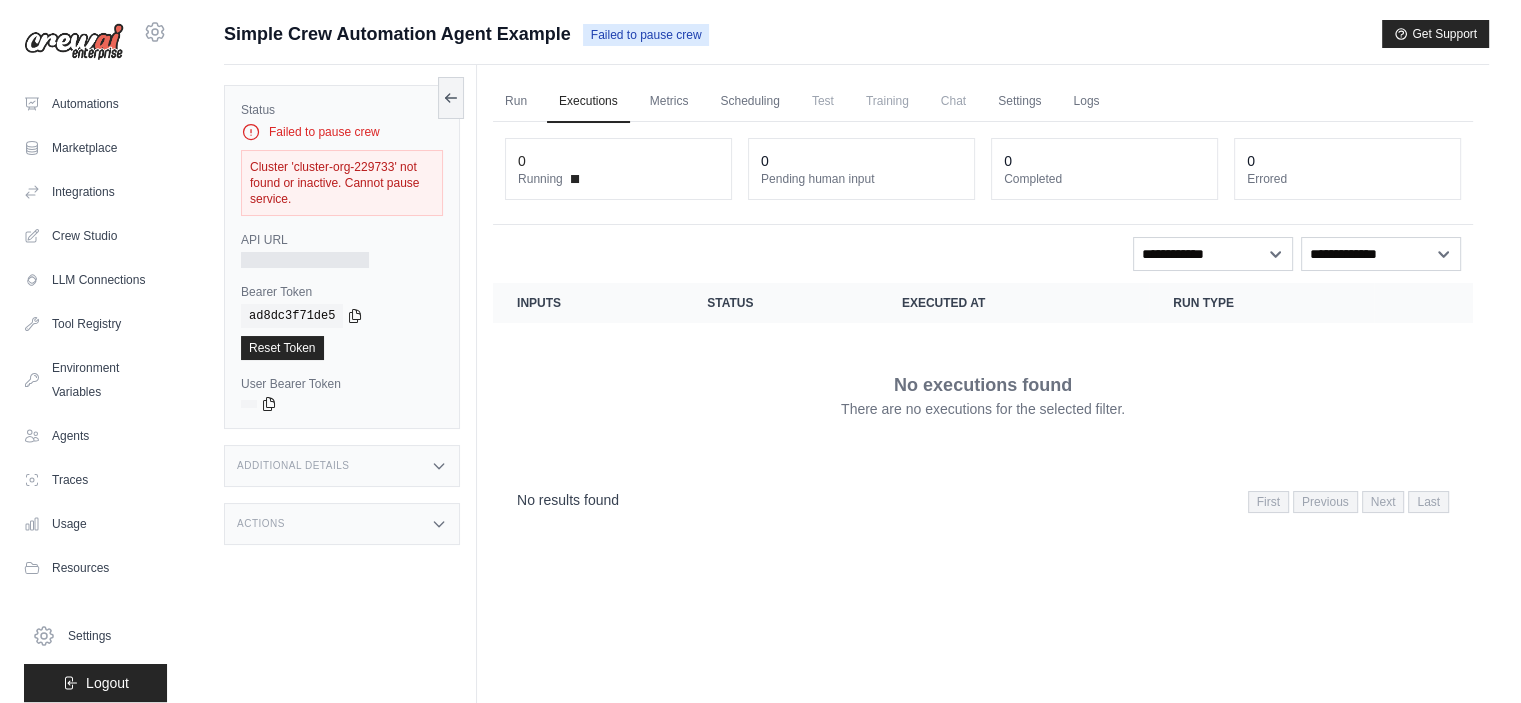 click on "Cluster 'cluster-org-229733' not found or inactive. Cannot pause service." at bounding box center [342, 183] 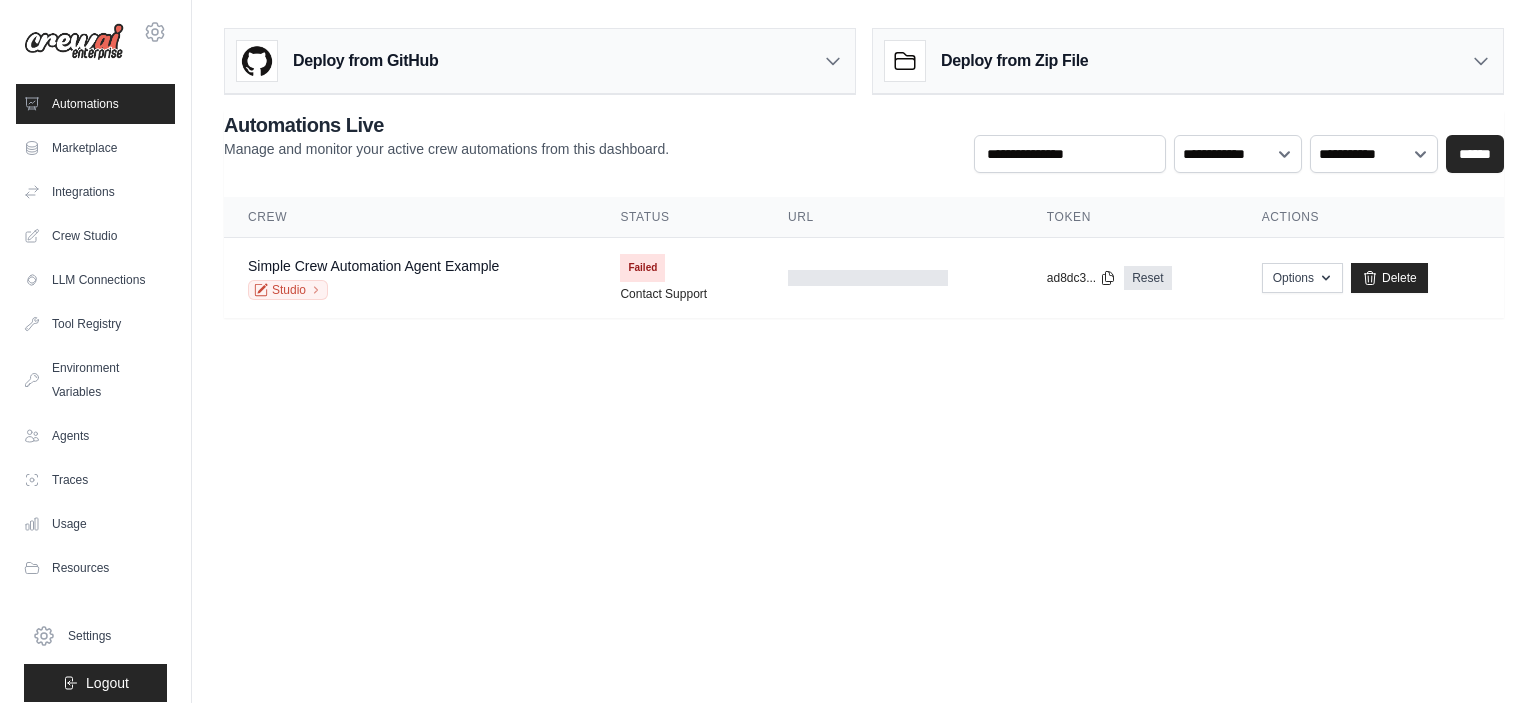 scroll, scrollTop: 0, scrollLeft: 0, axis: both 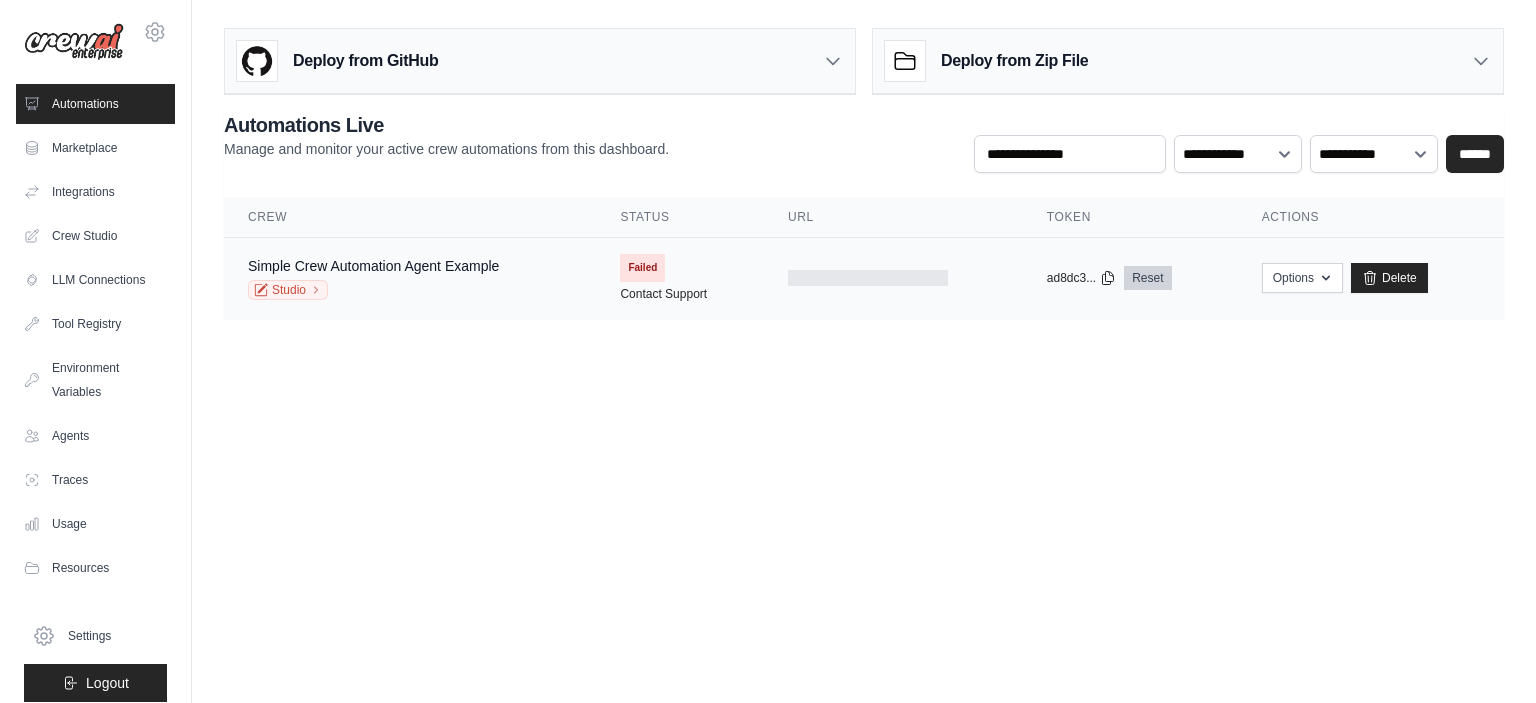 click on "Reset" at bounding box center (1147, 278) 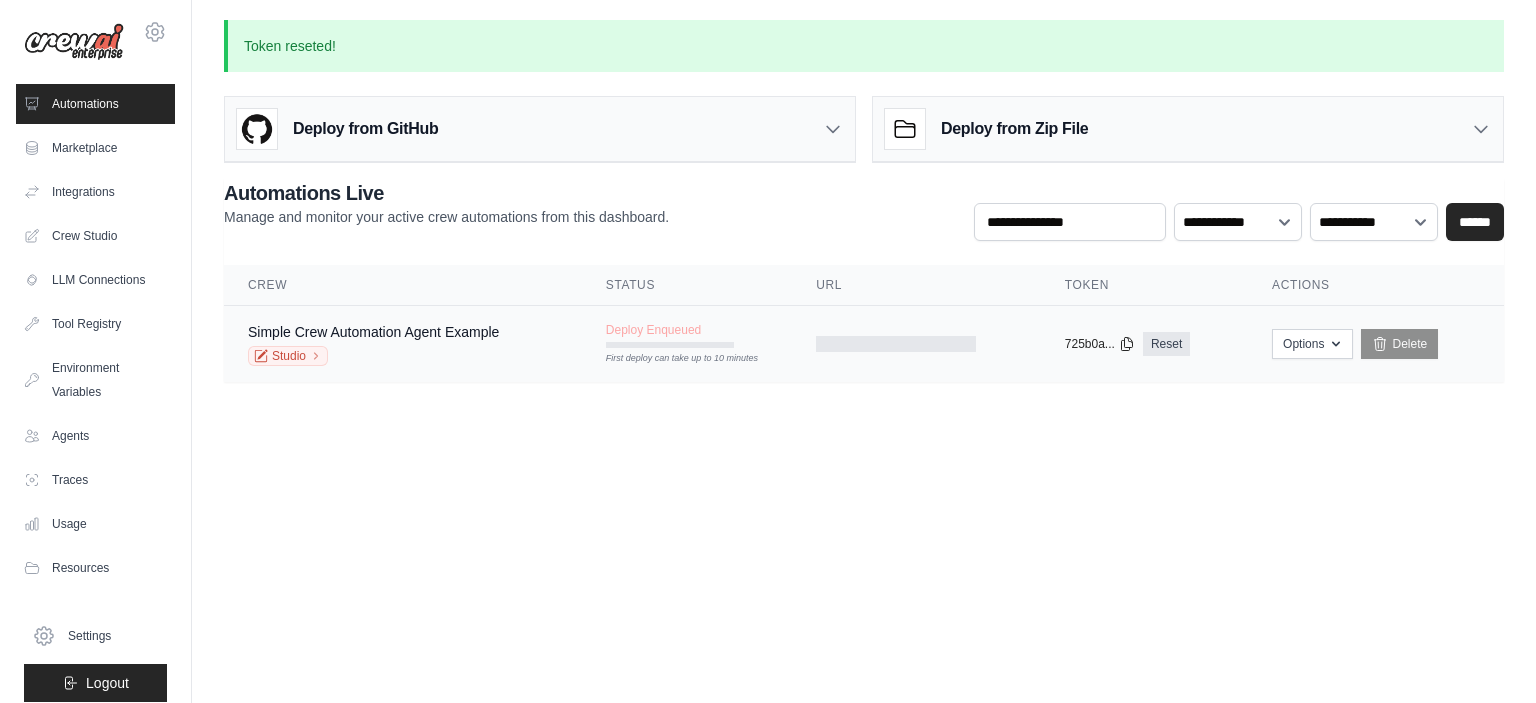 click on "First deploy can take up to 10 minutes" at bounding box center (670, 359) 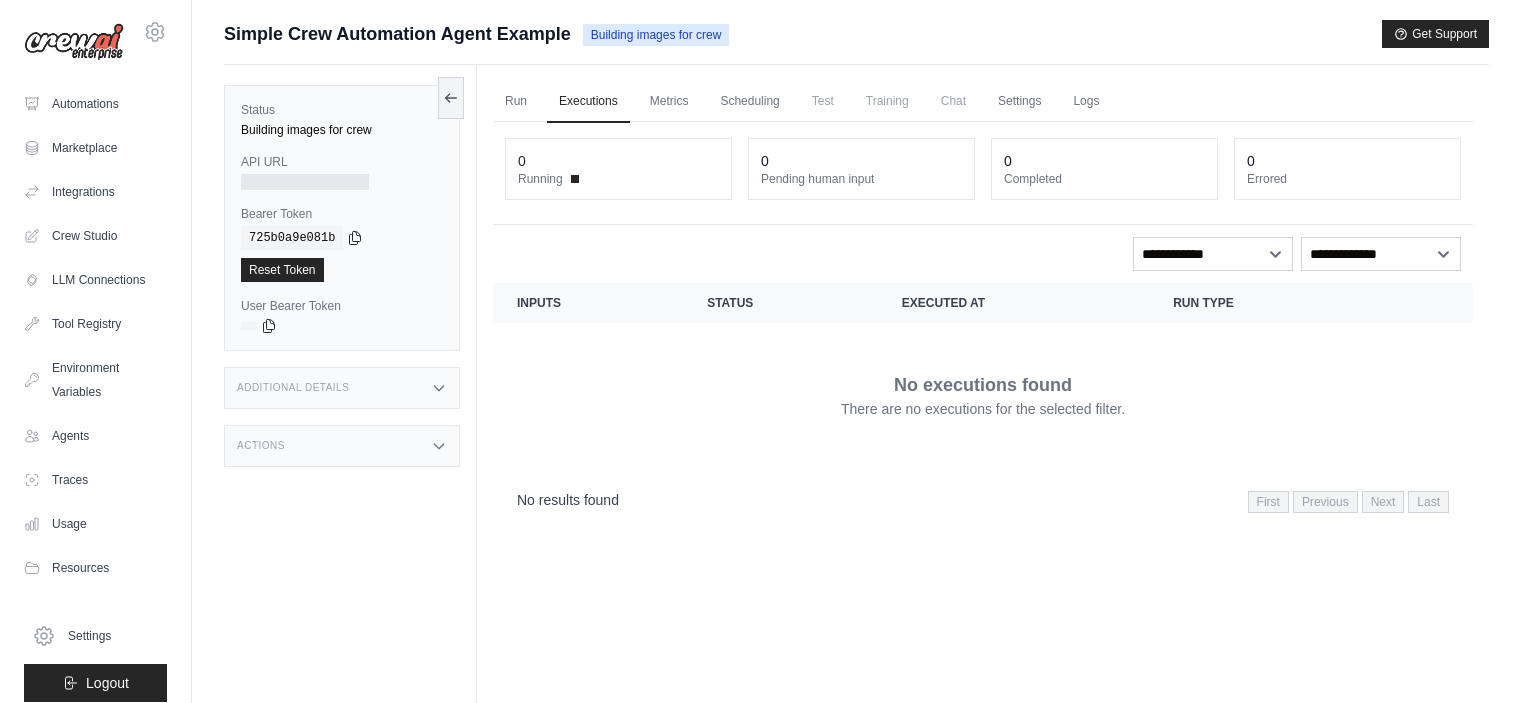 scroll, scrollTop: 0, scrollLeft: 0, axis: both 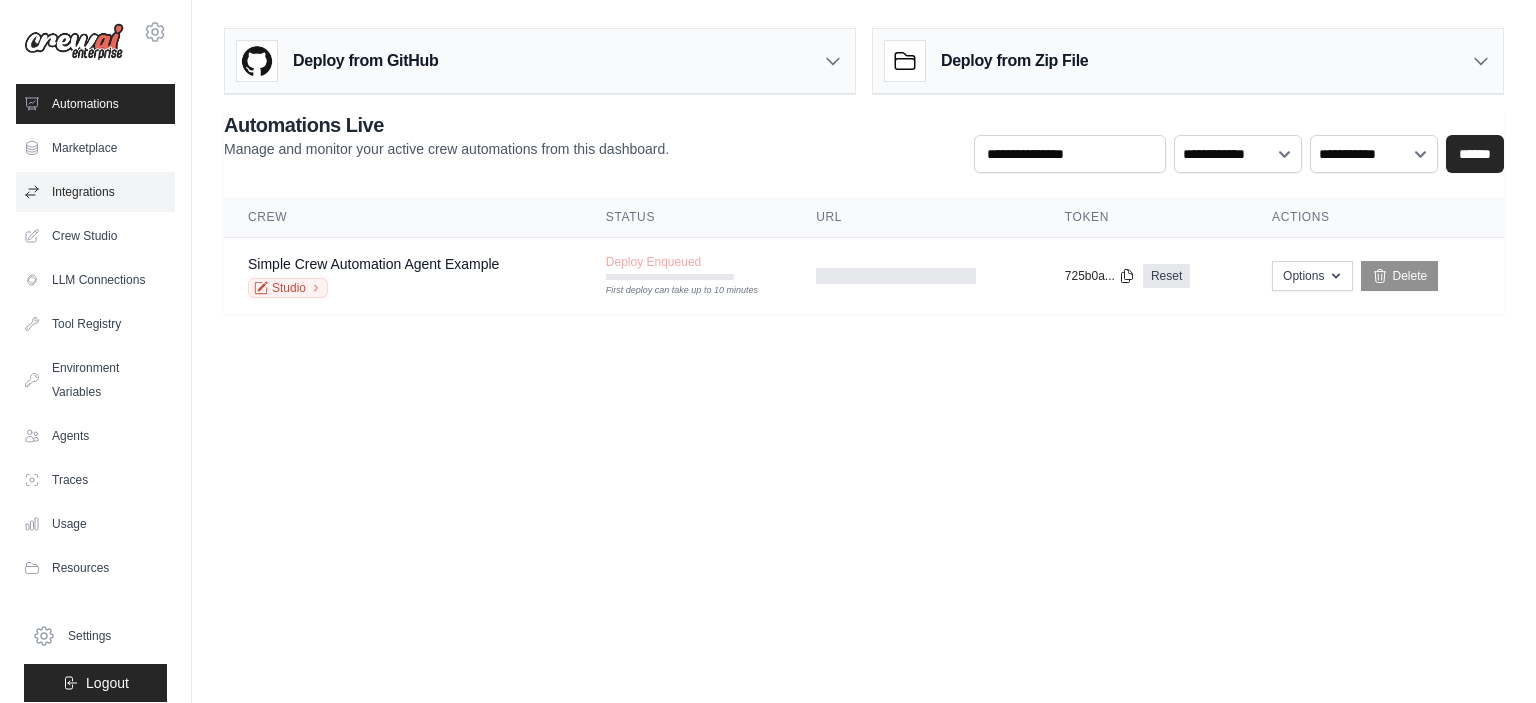 click on "Integrations" at bounding box center [95, 192] 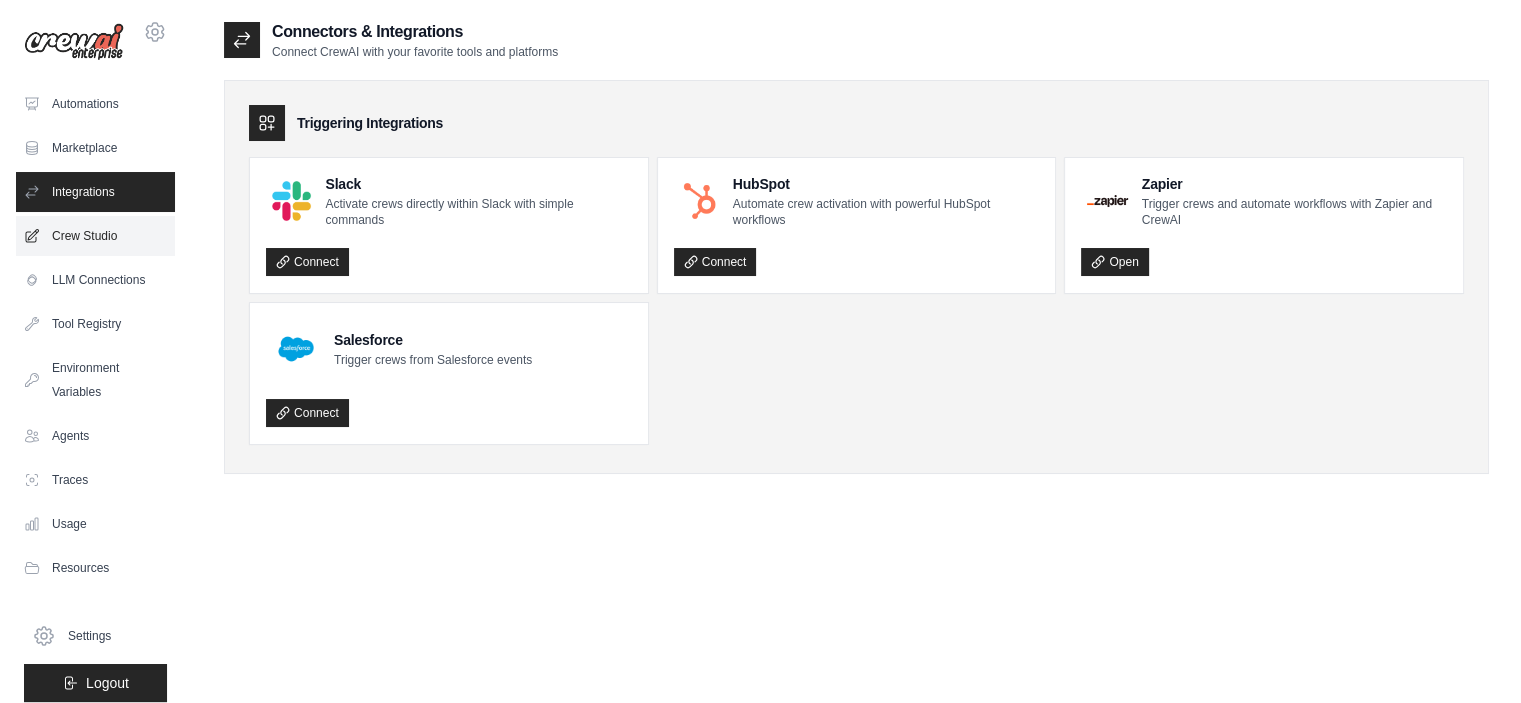 click on "Crew Studio" at bounding box center [95, 236] 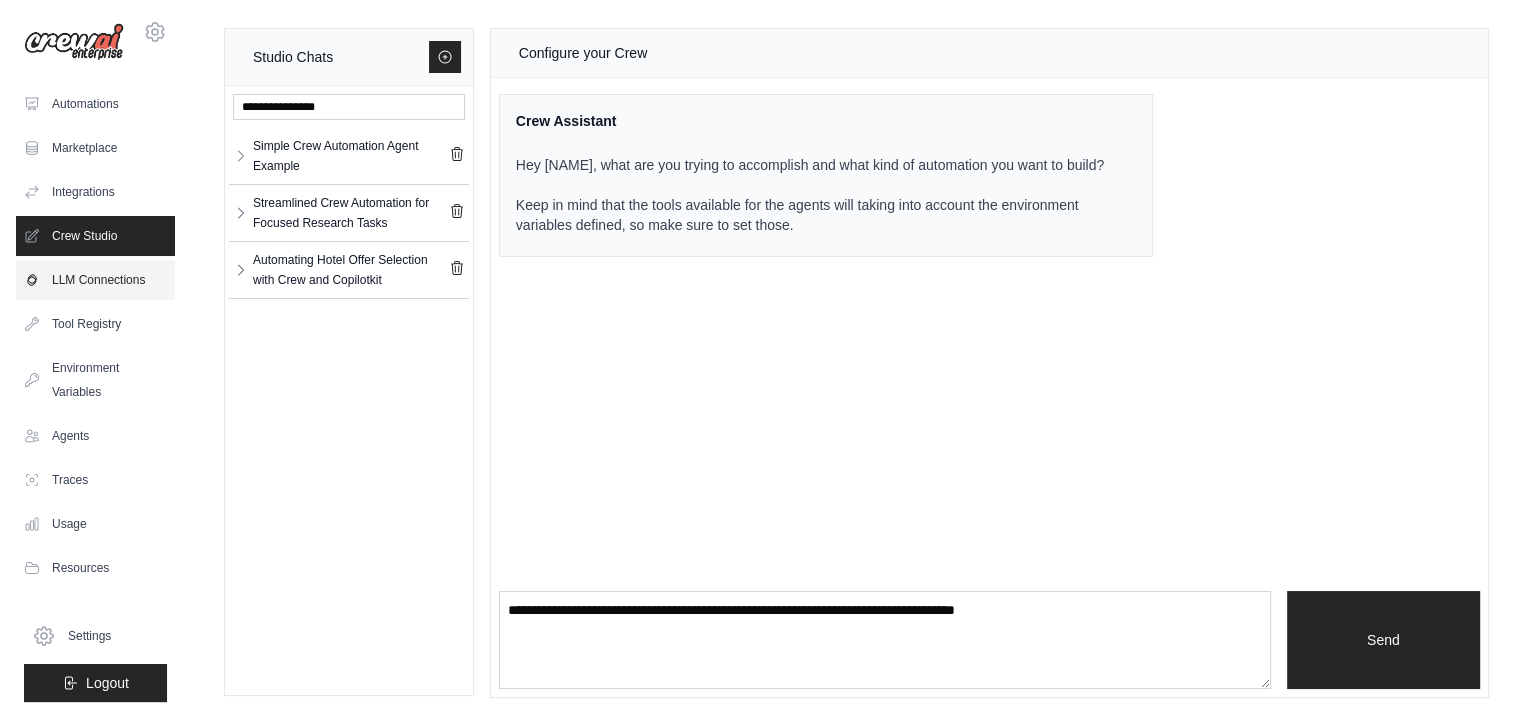 click on "LLM Connections" at bounding box center (95, 280) 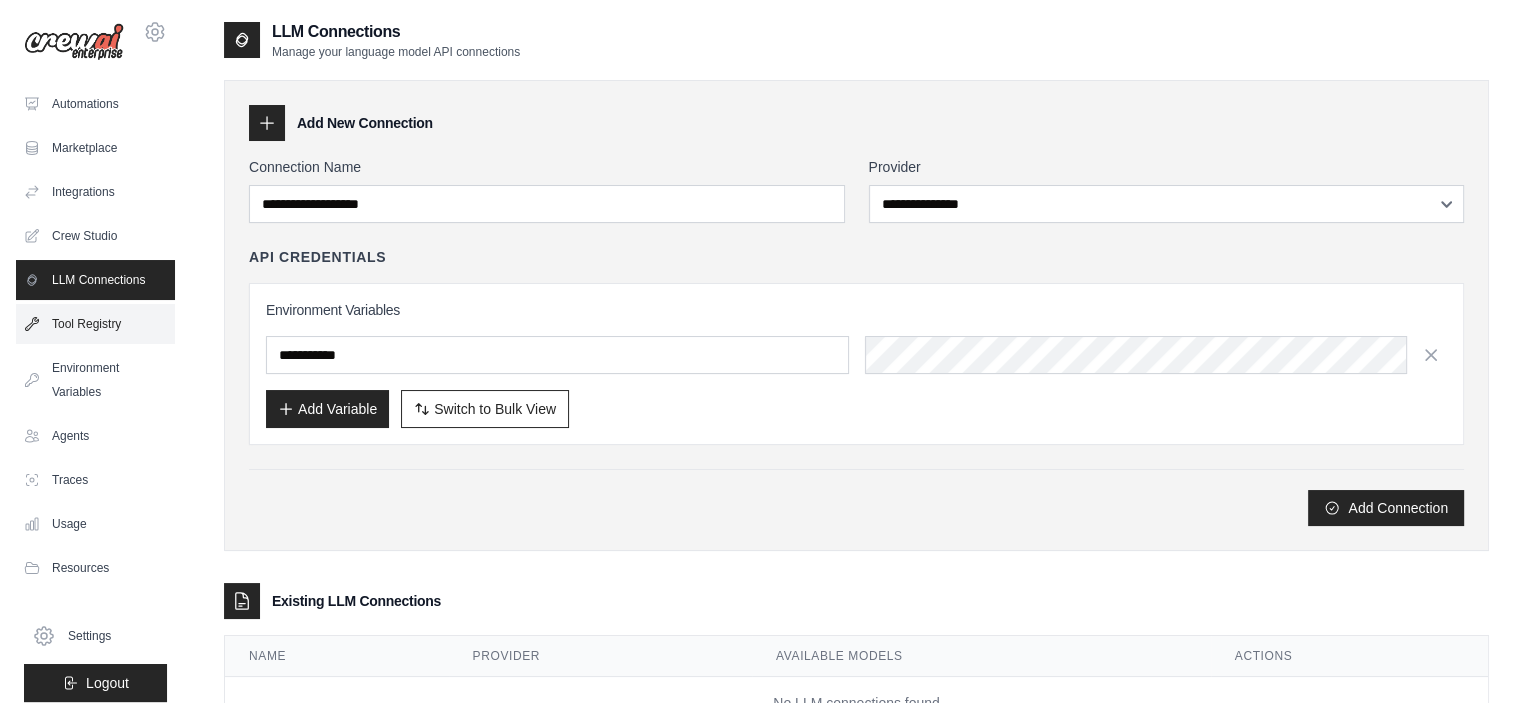 click on "Tool Registry" at bounding box center [95, 324] 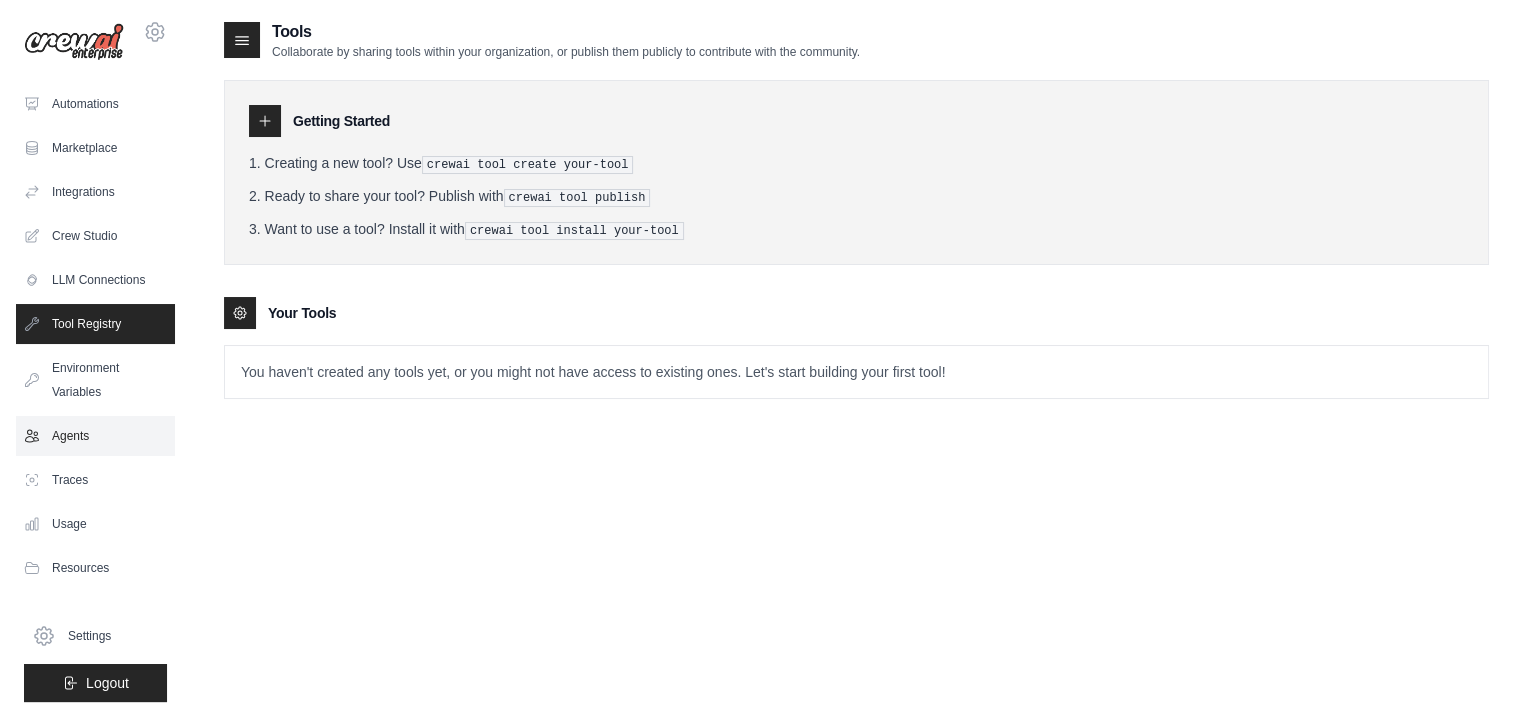 click on "Agents" at bounding box center (95, 436) 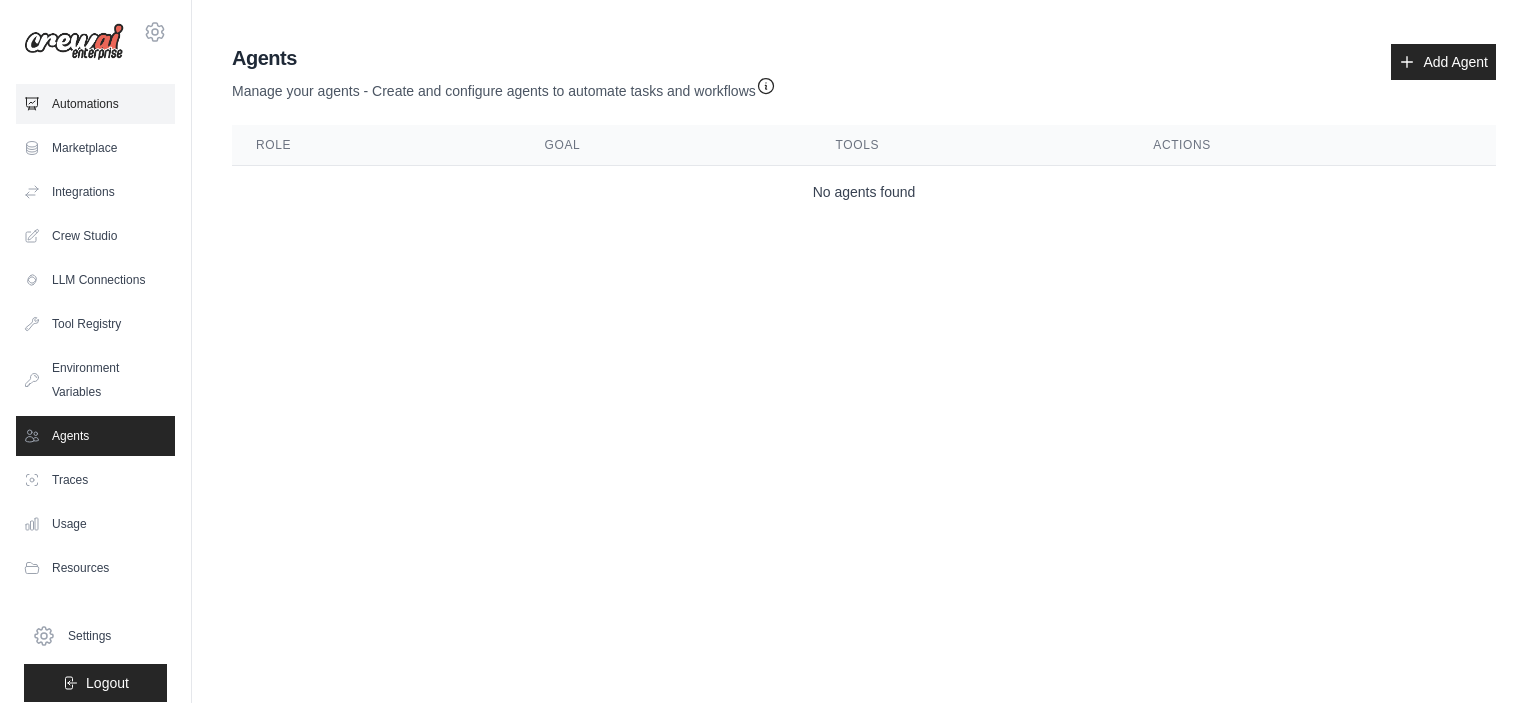click on "Automations" at bounding box center [95, 104] 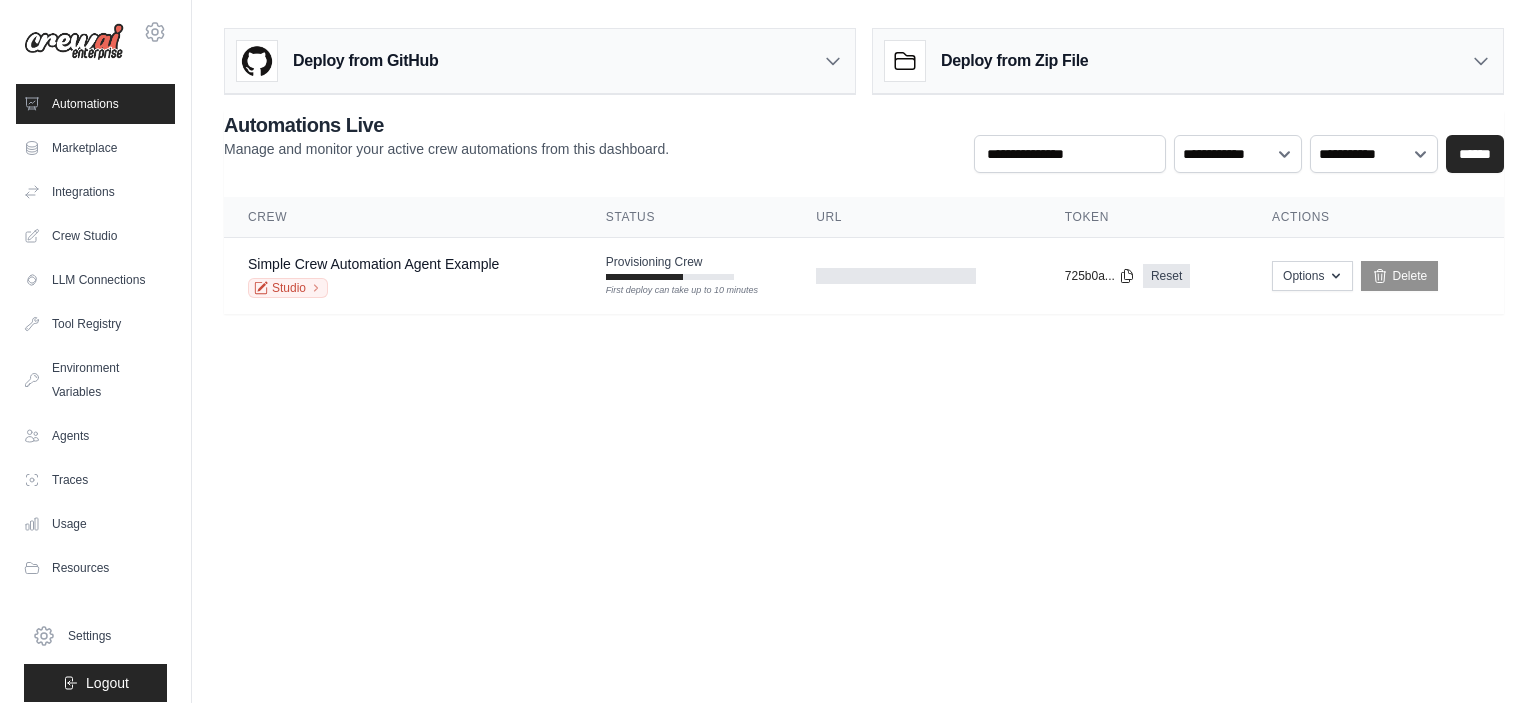 click on "[EMAIL]
Settings
Automations
Marketplace
Integrations
Blog" at bounding box center [768, 351] 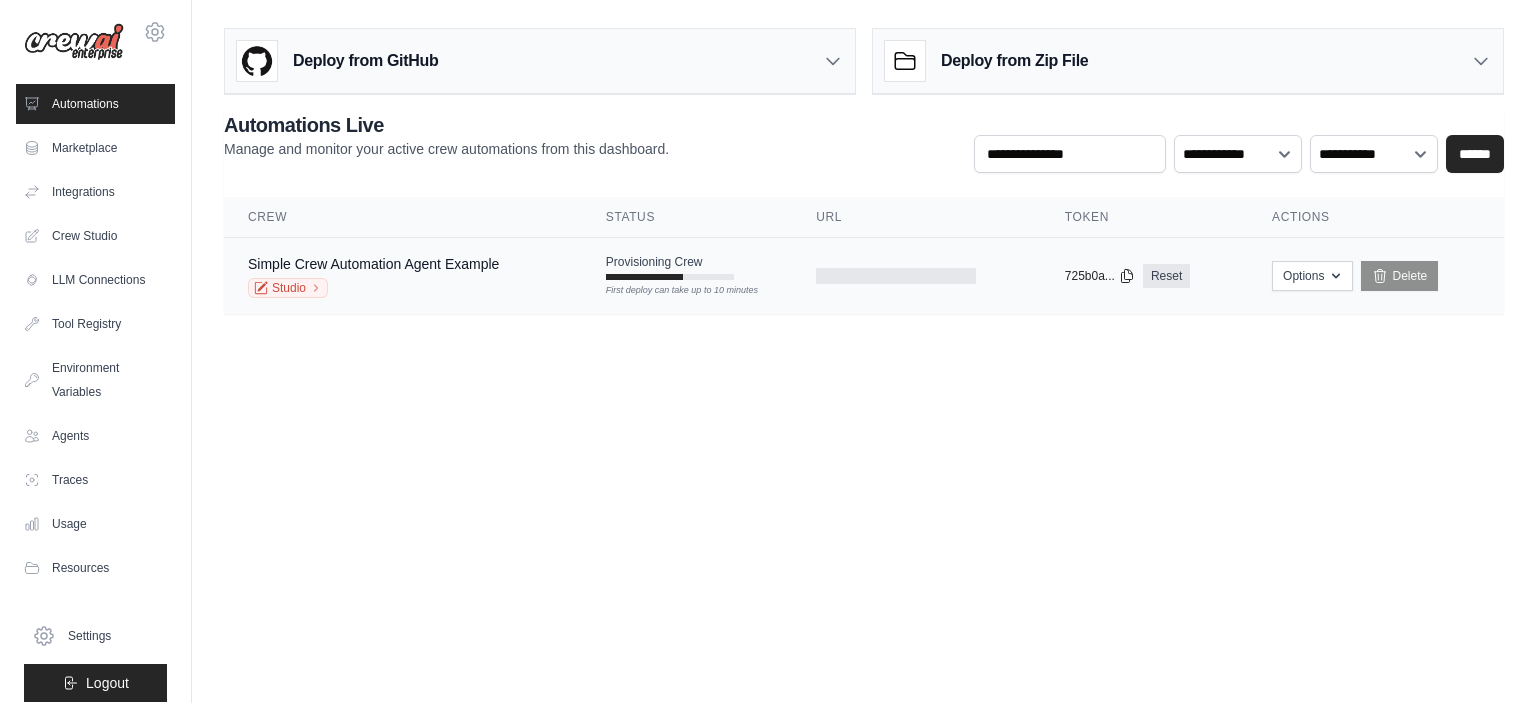 drag, startPoint x: 412, startPoint y: 429, endPoint x: 766, endPoint y: 280, distance: 384.0794 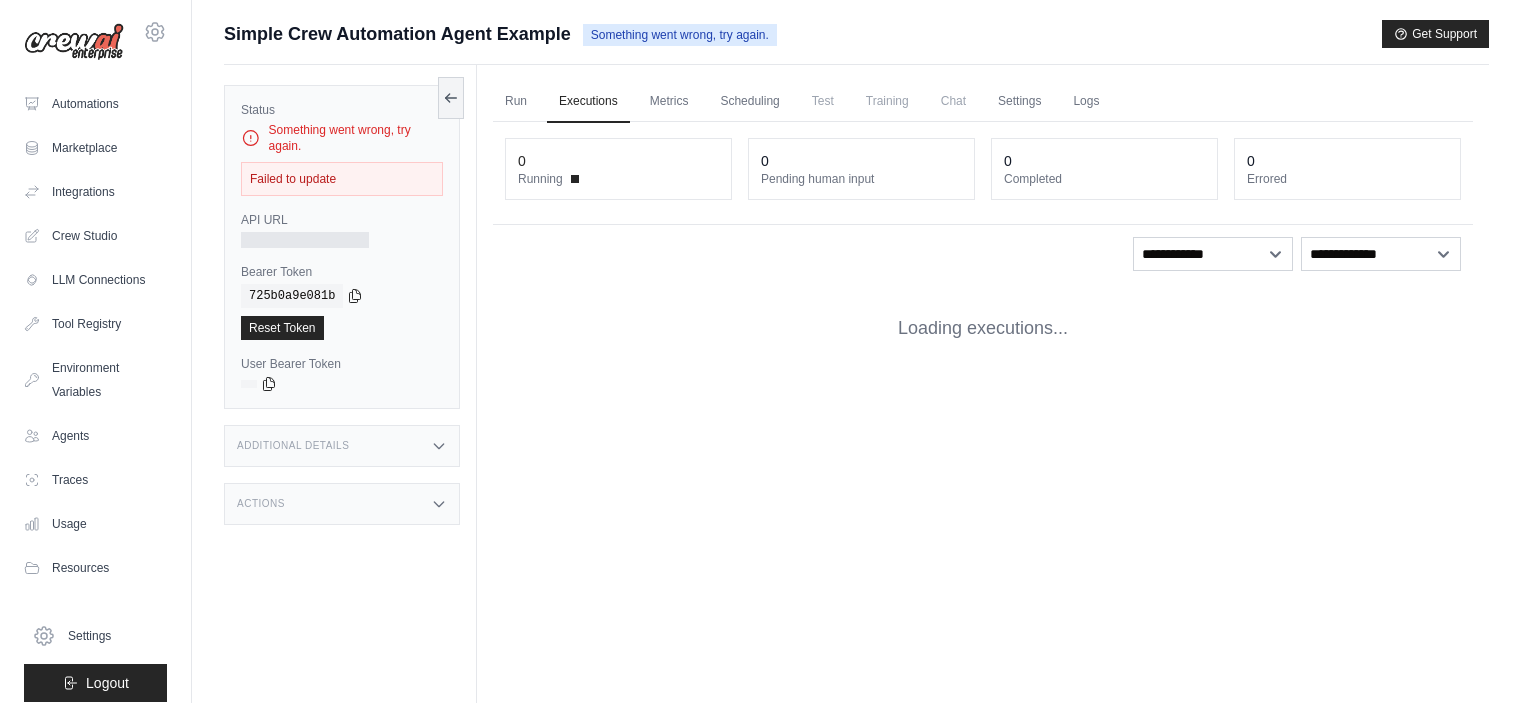 scroll, scrollTop: 0, scrollLeft: 0, axis: both 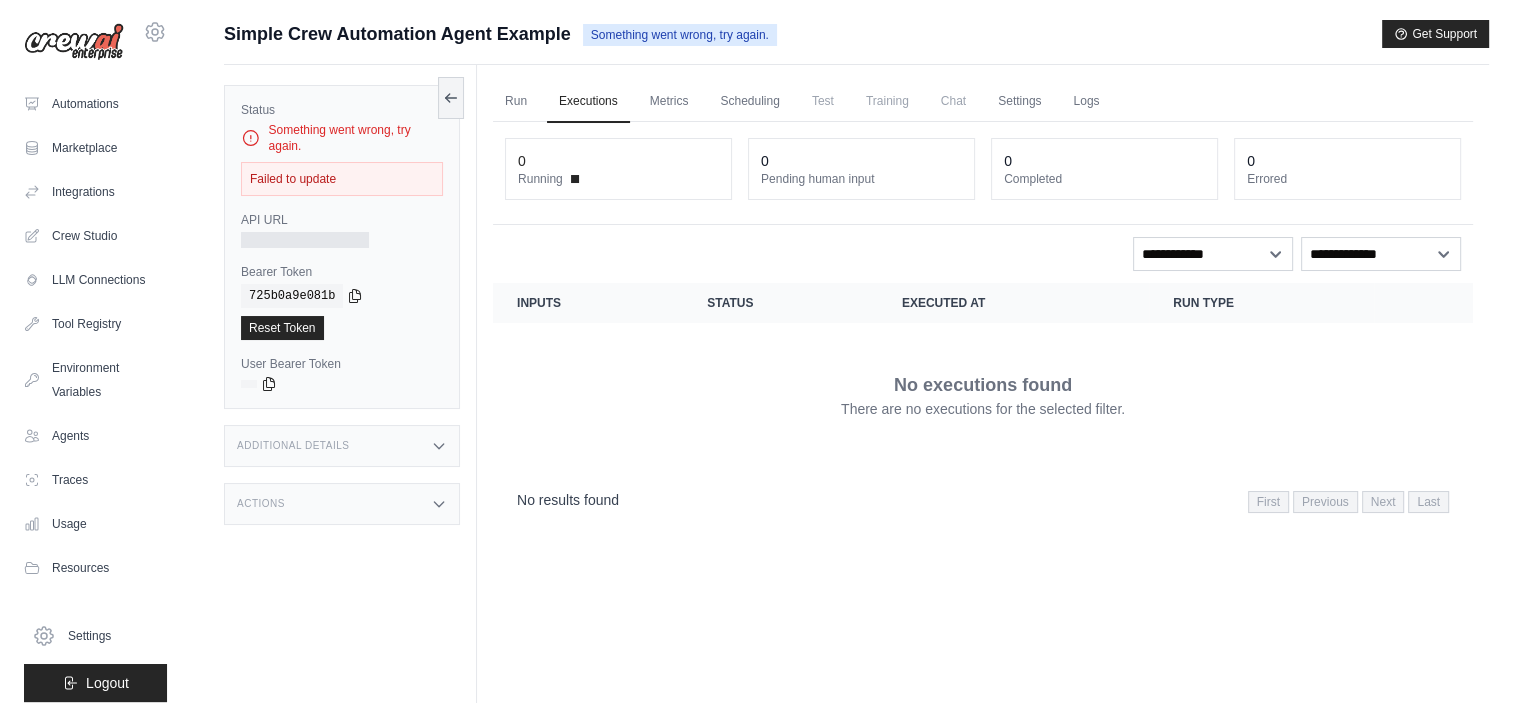 click on "Failed to update" at bounding box center [342, 179] 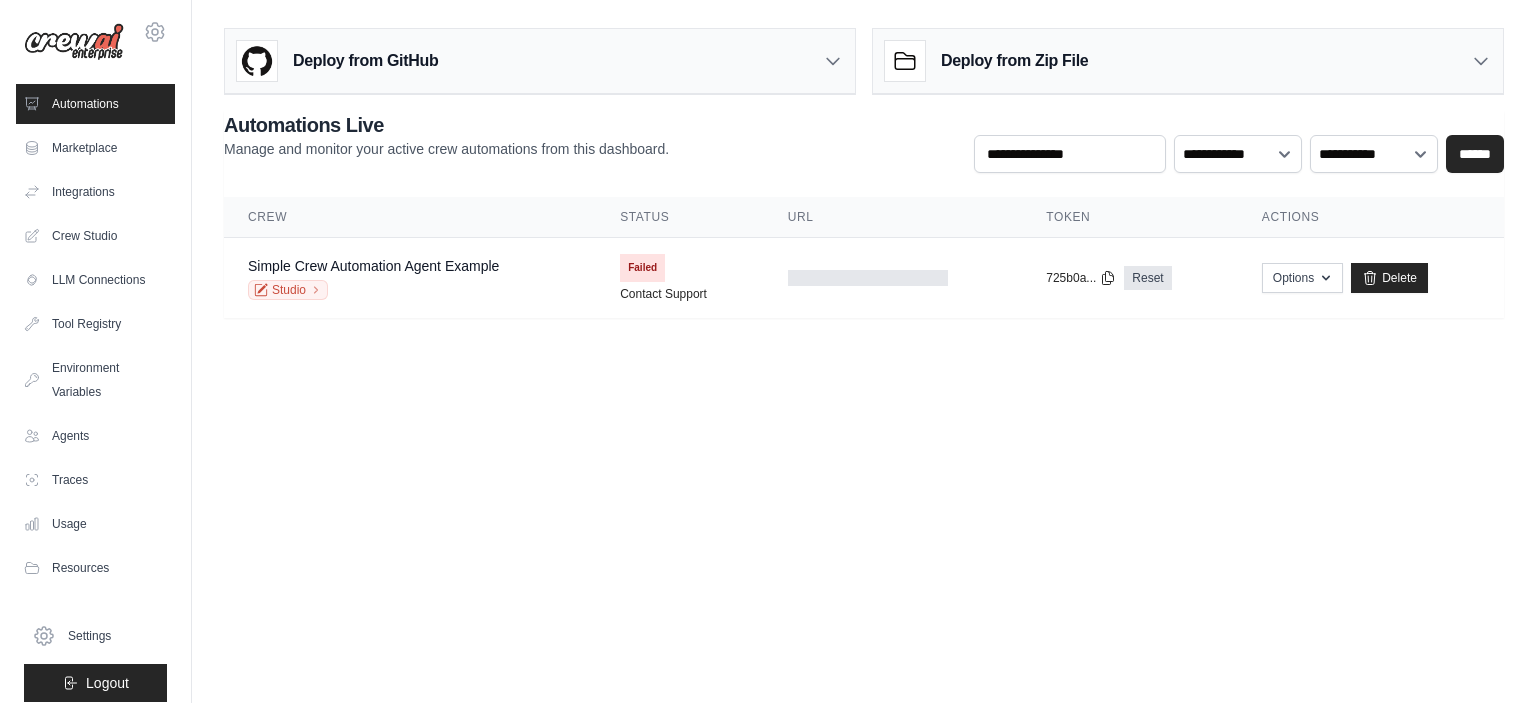 scroll, scrollTop: 0, scrollLeft: 0, axis: both 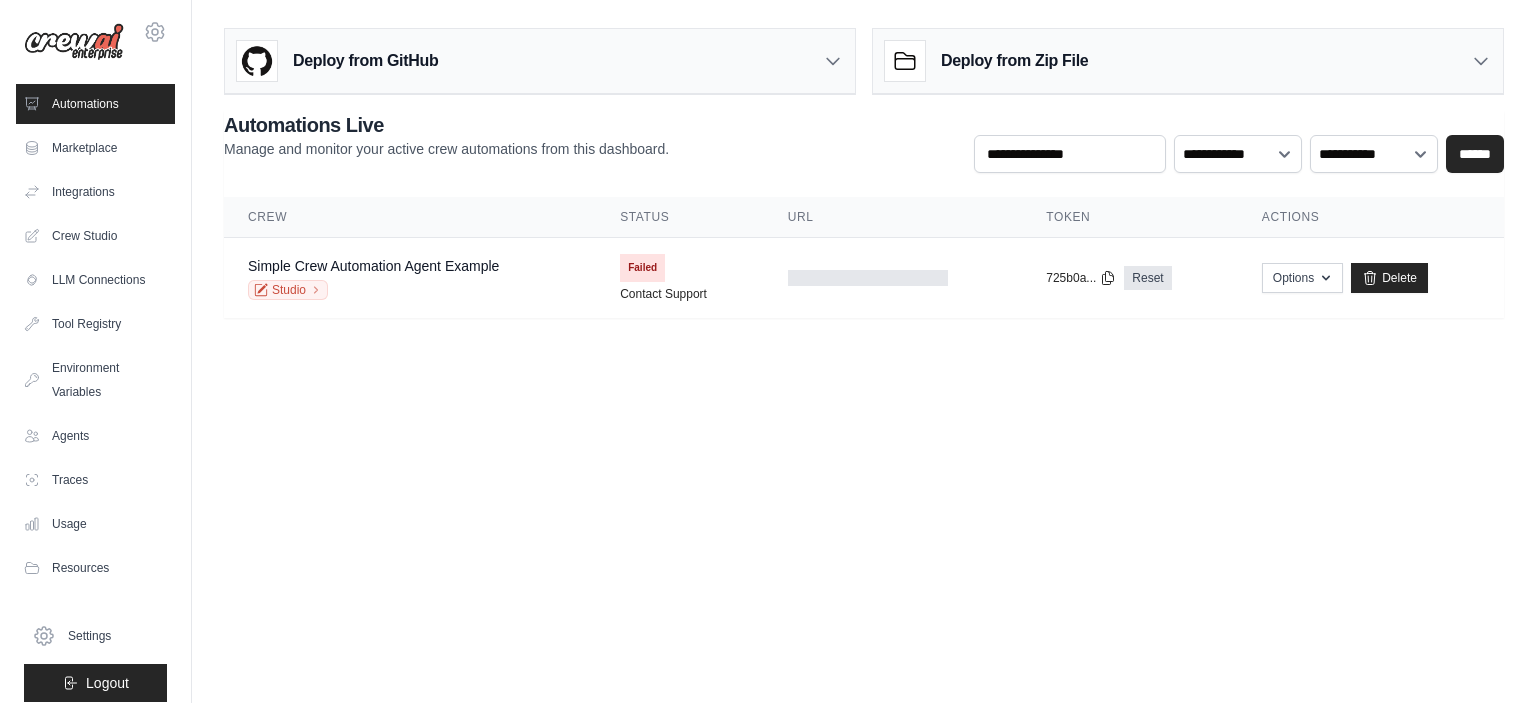 click on "[EMAIL]
Settings
Automations
Marketplace
Integrations
Blog" at bounding box center (768, 351) 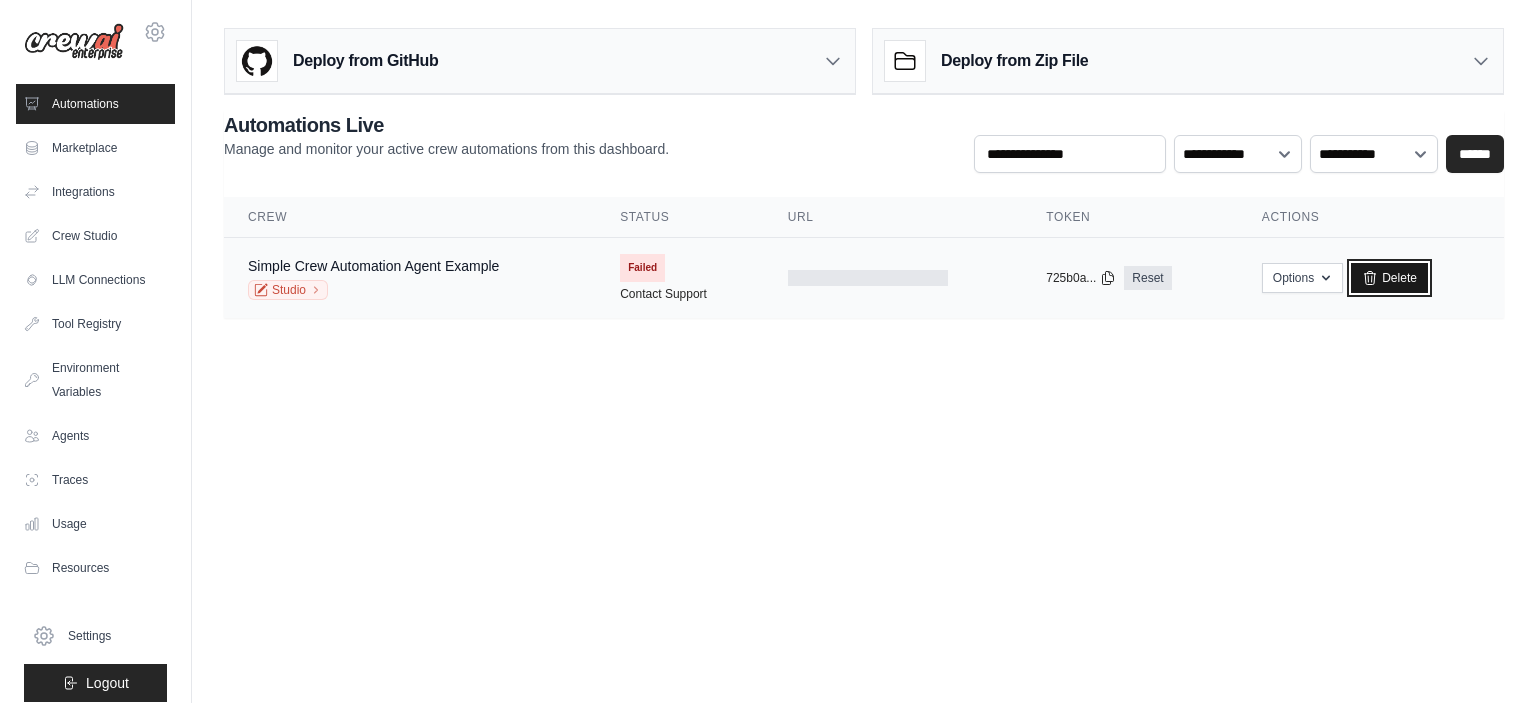 click on "Delete" at bounding box center (1389, 278) 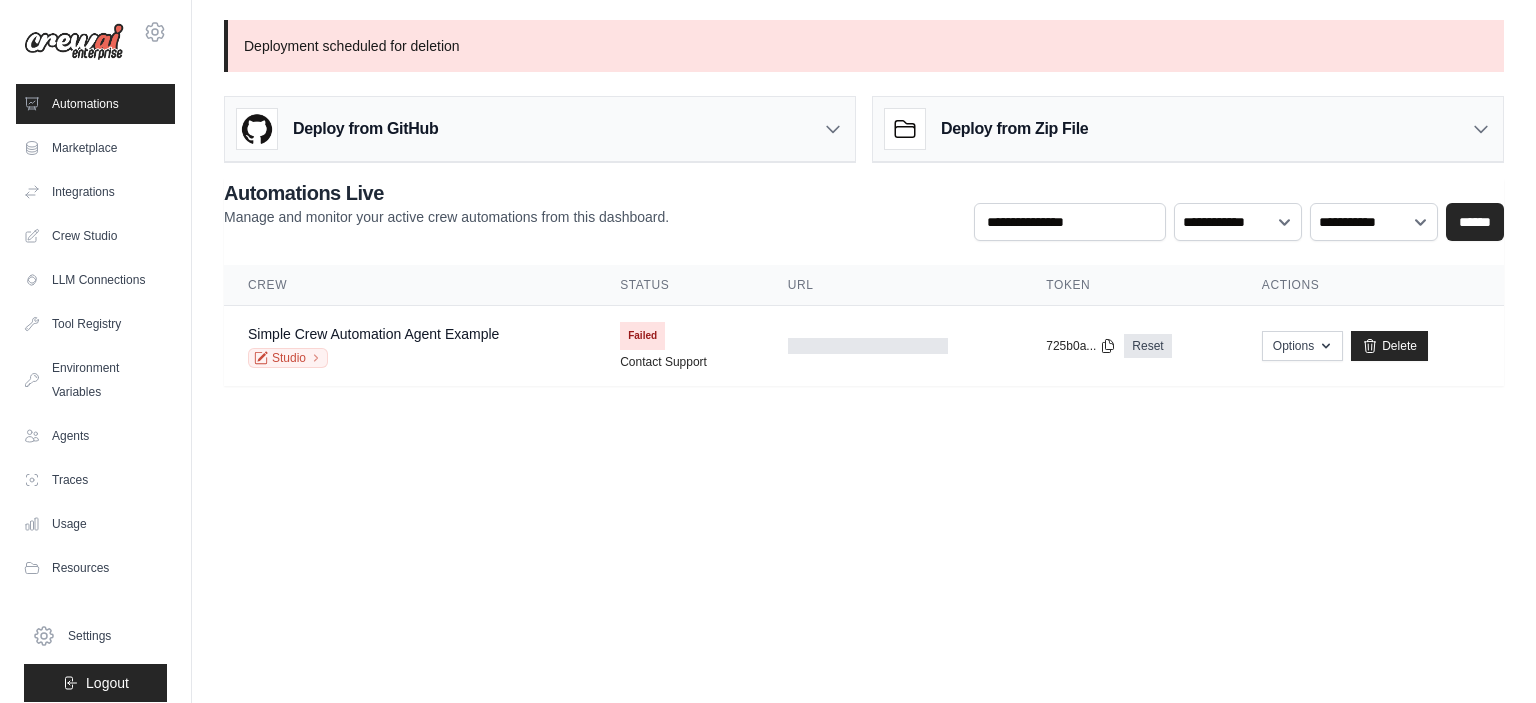 scroll, scrollTop: 0, scrollLeft: 0, axis: both 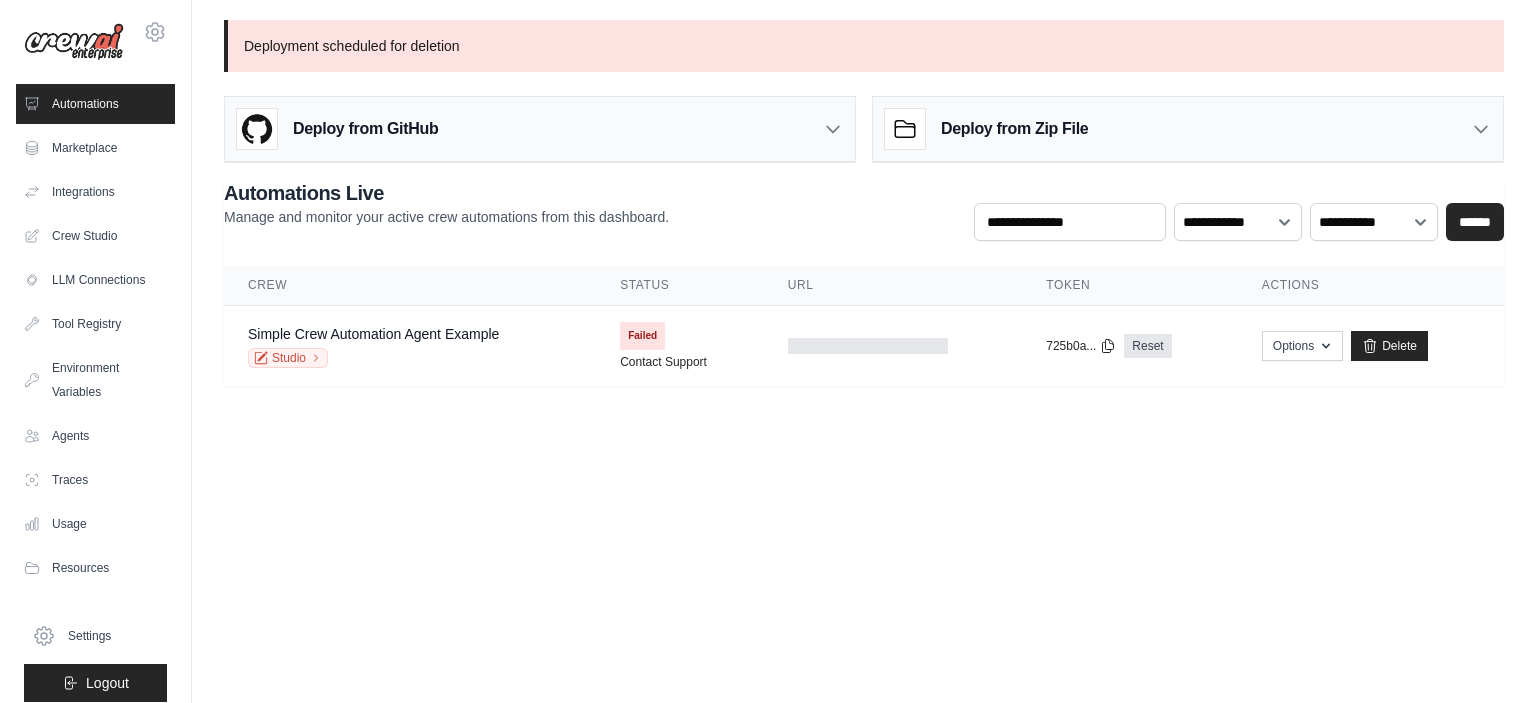 click on "Deploy from GitHub" at bounding box center [540, 129] 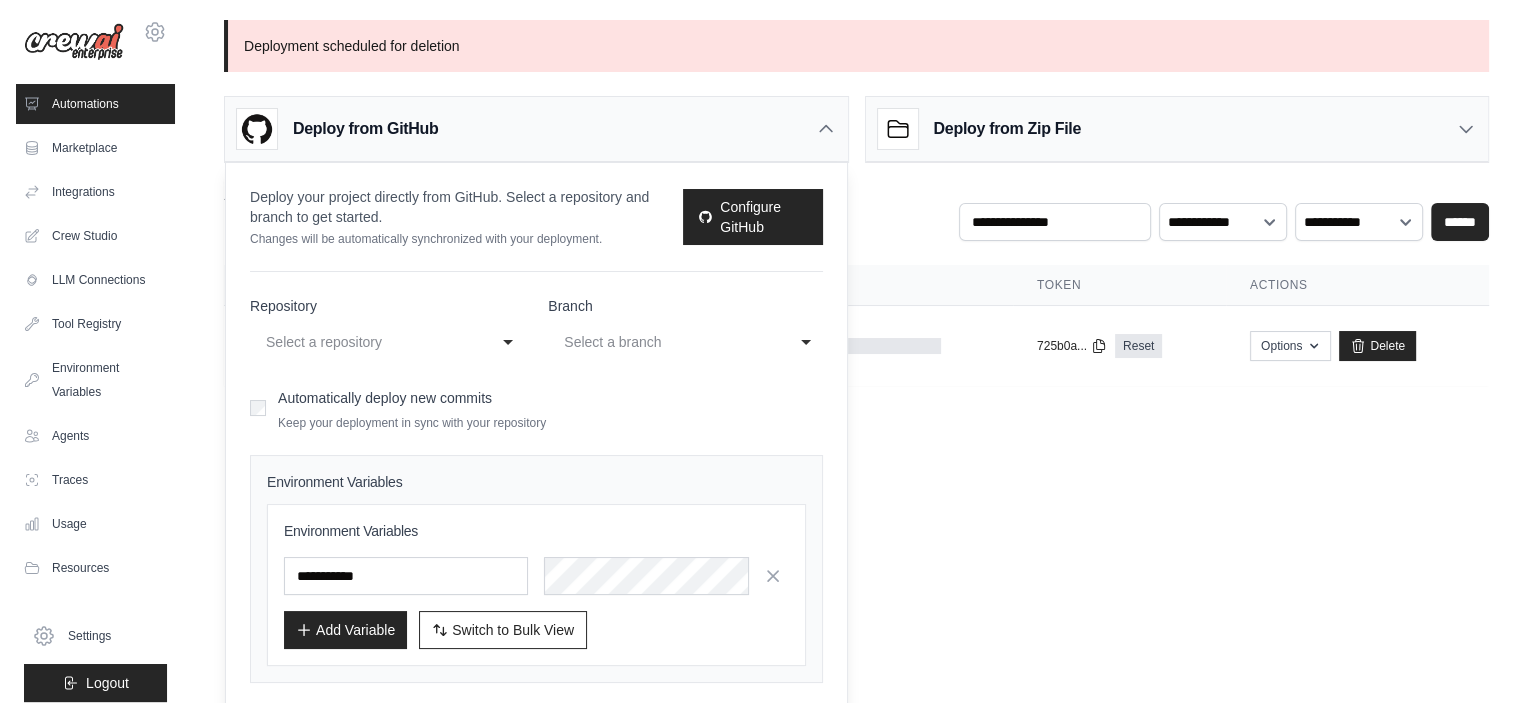 click on "**********" at bounding box center (536, 466) 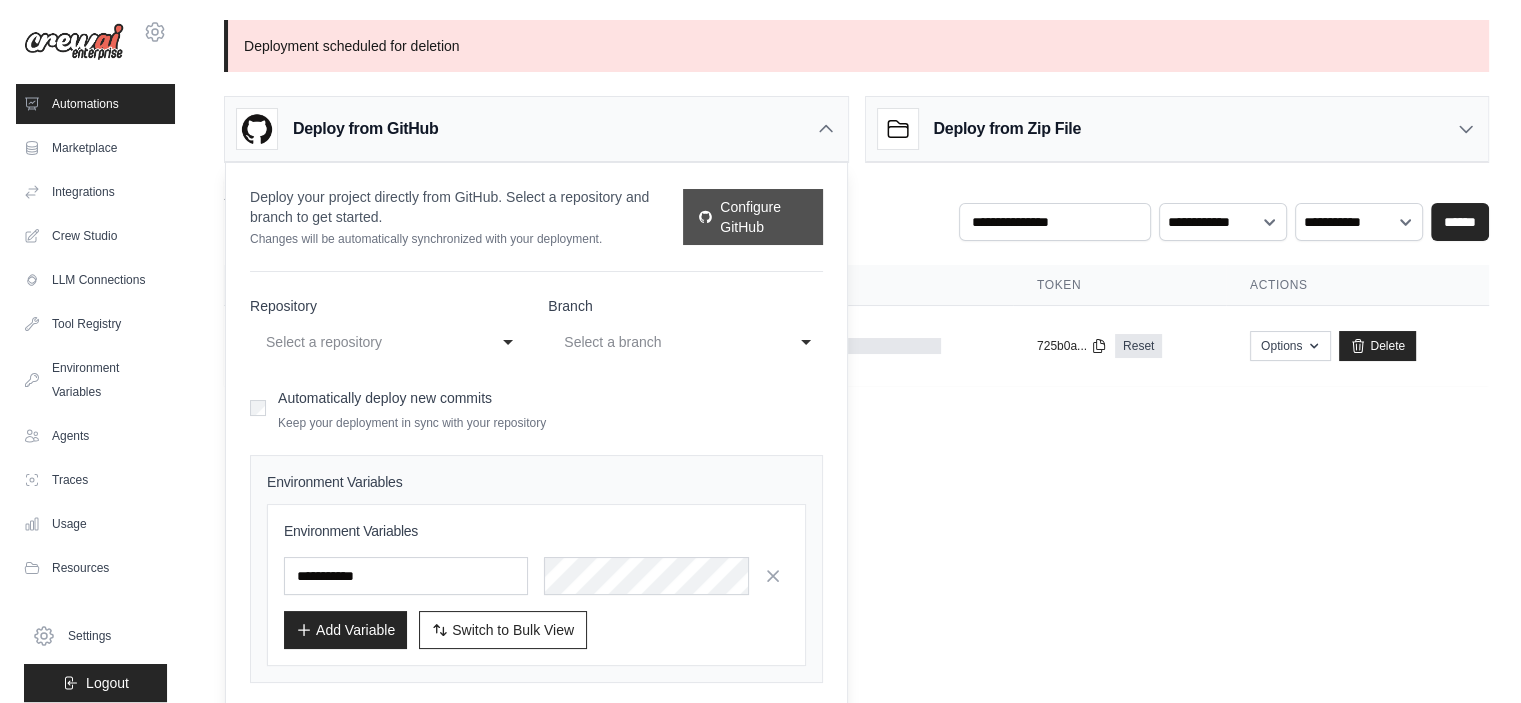 click on "Configure GitHub" at bounding box center (752, 217) 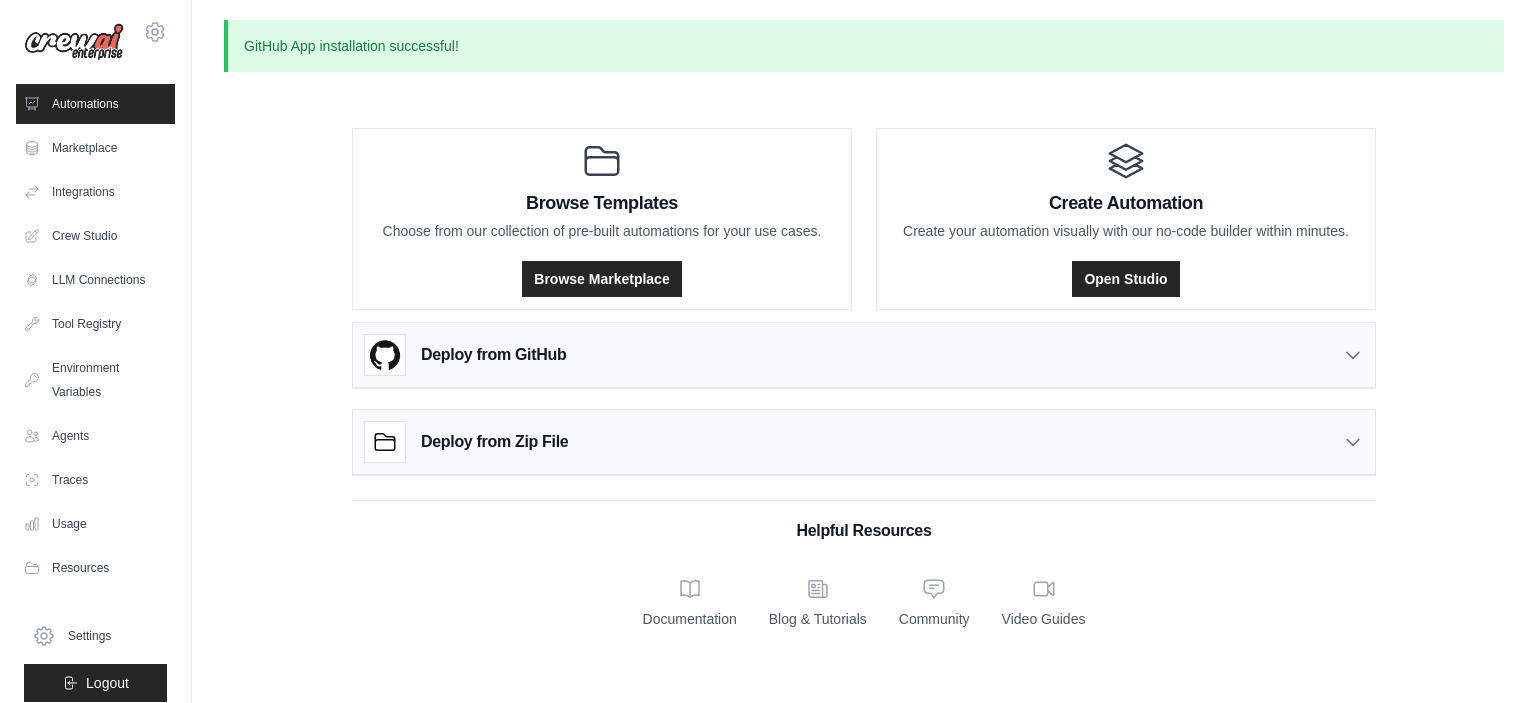 scroll, scrollTop: 0, scrollLeft: 0, axis: both 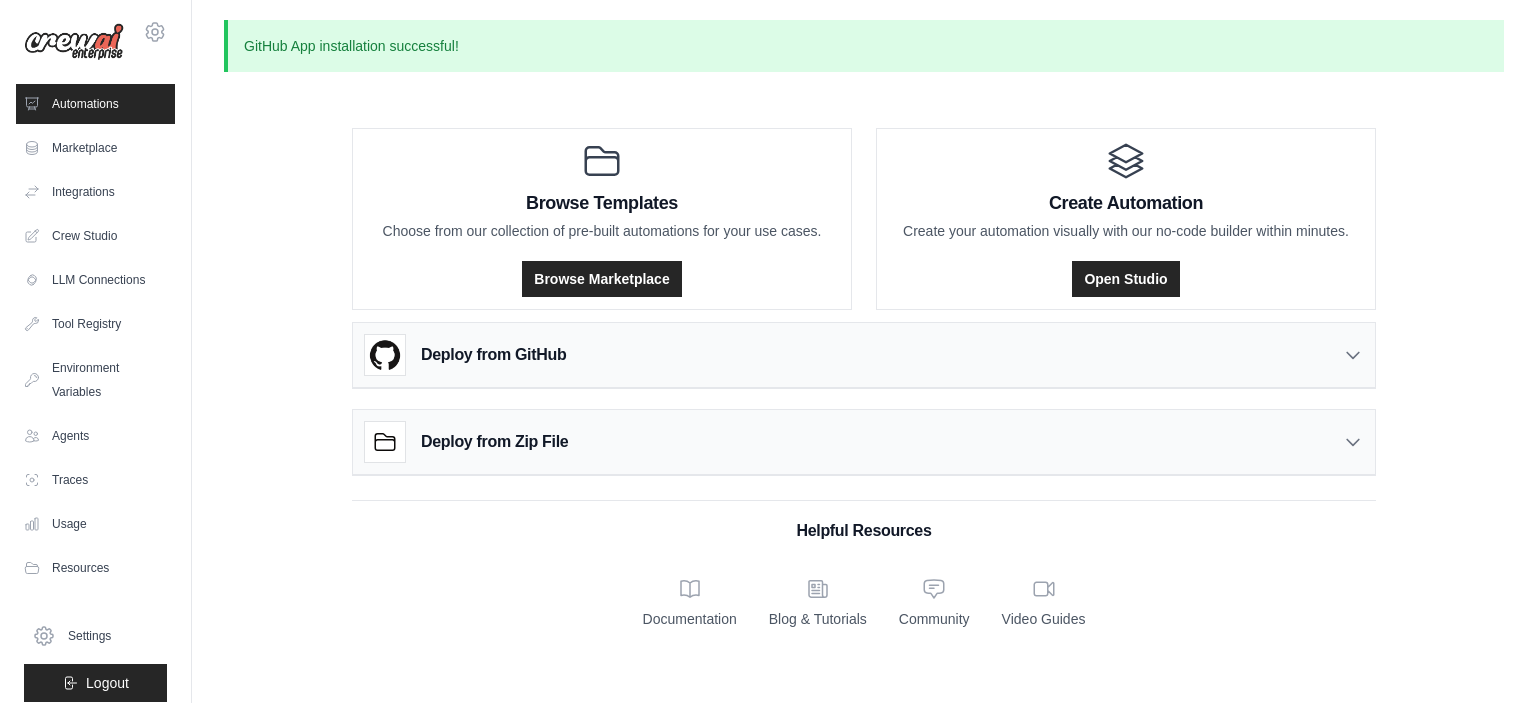 click on "Deploy from GitHub" at bounding box center [864, 355] 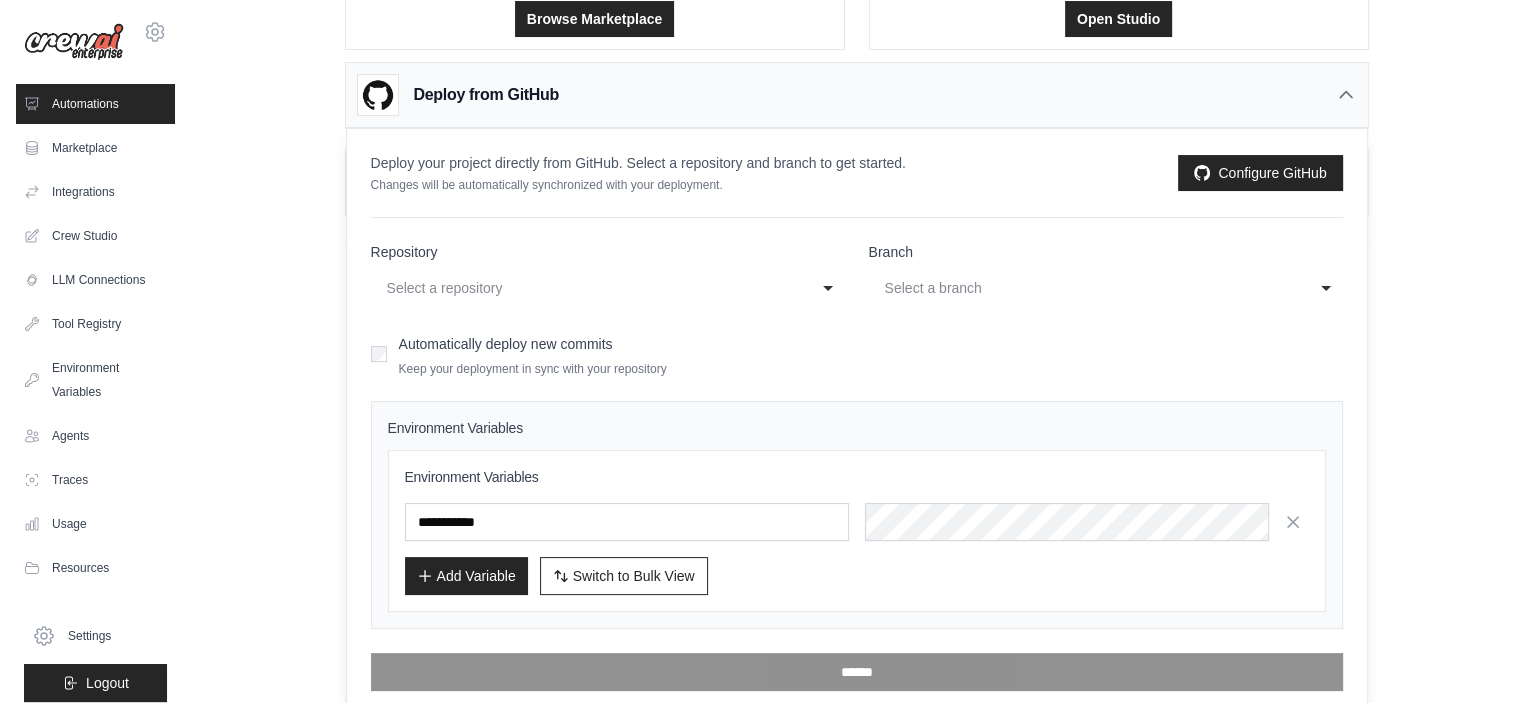 scroll, scrollTop: 289, scrollLeft: 0, axis: vertical 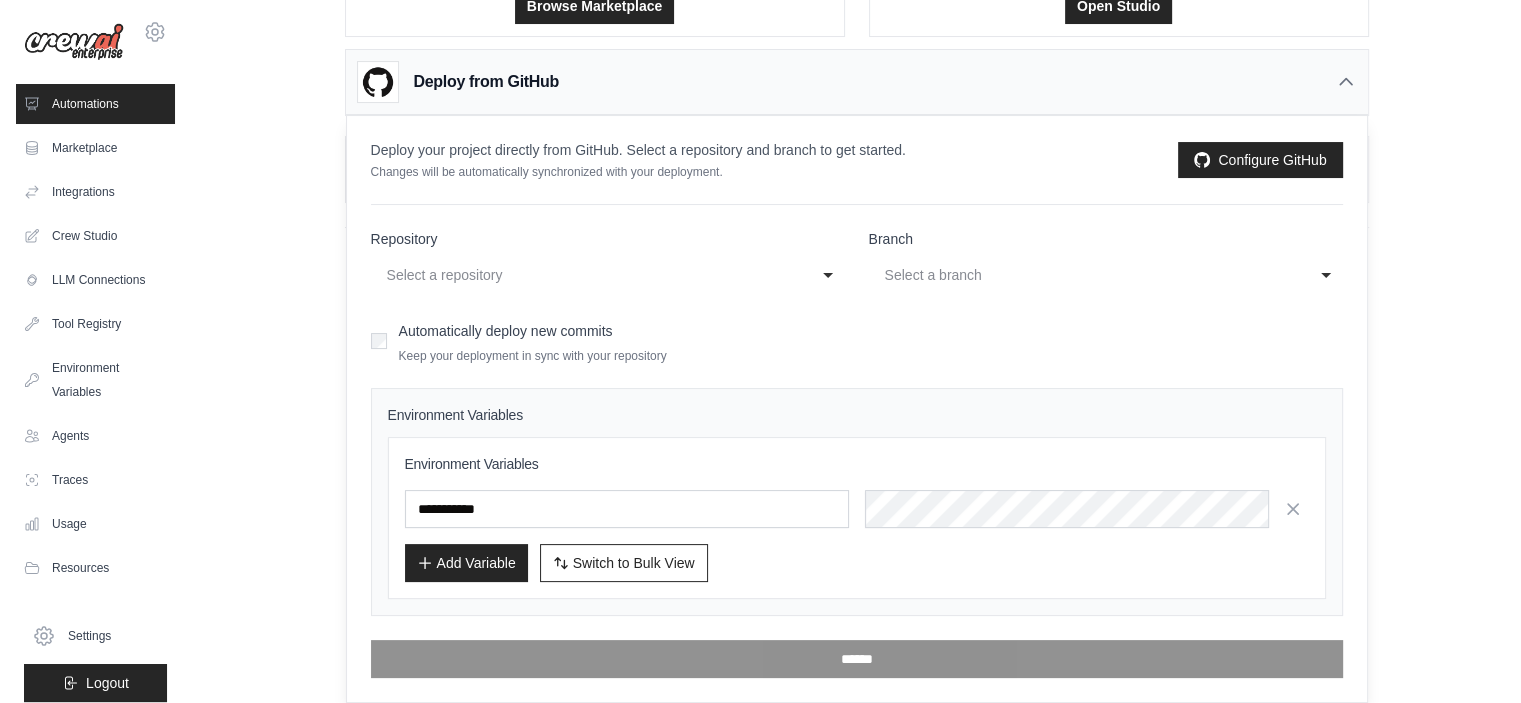 click on "Select a repository" at bounding box center (588, 275) 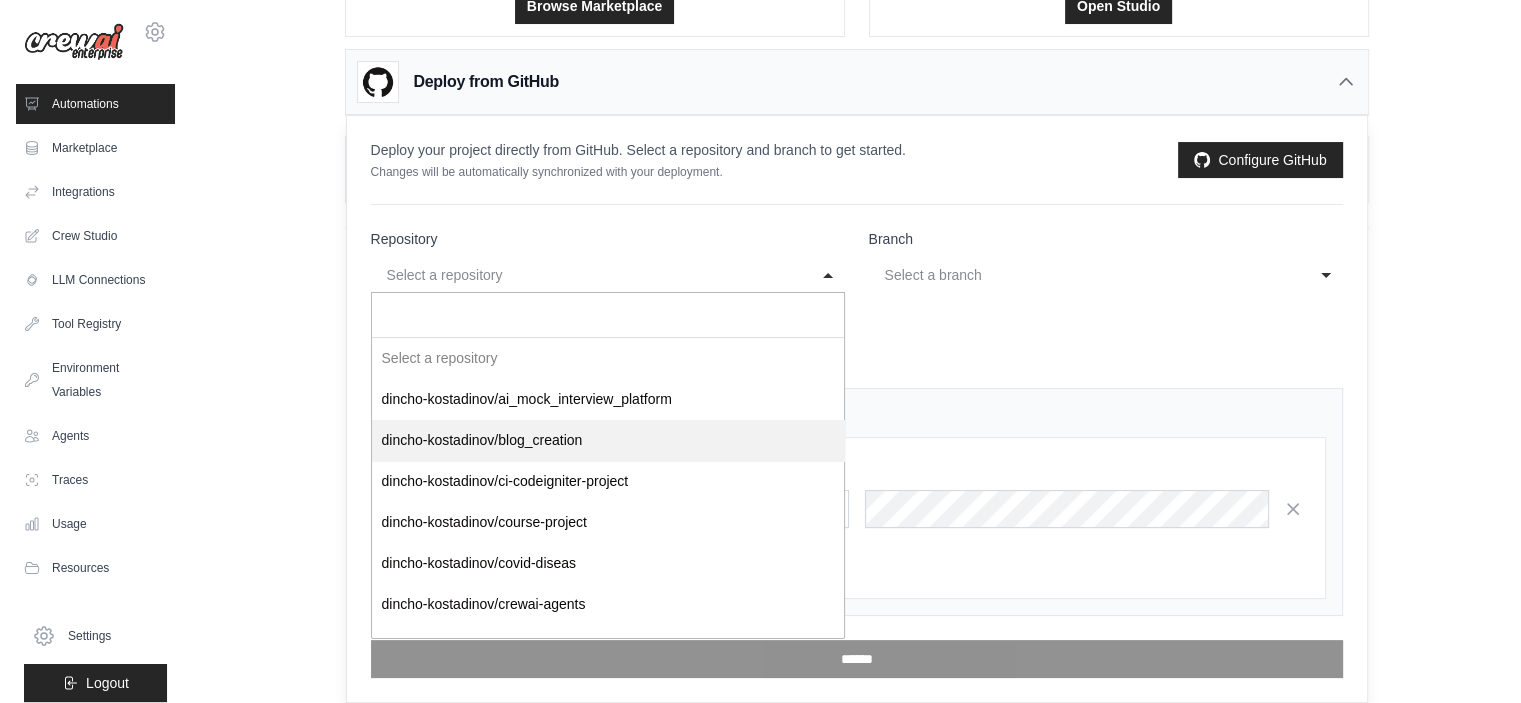 select on "**********" 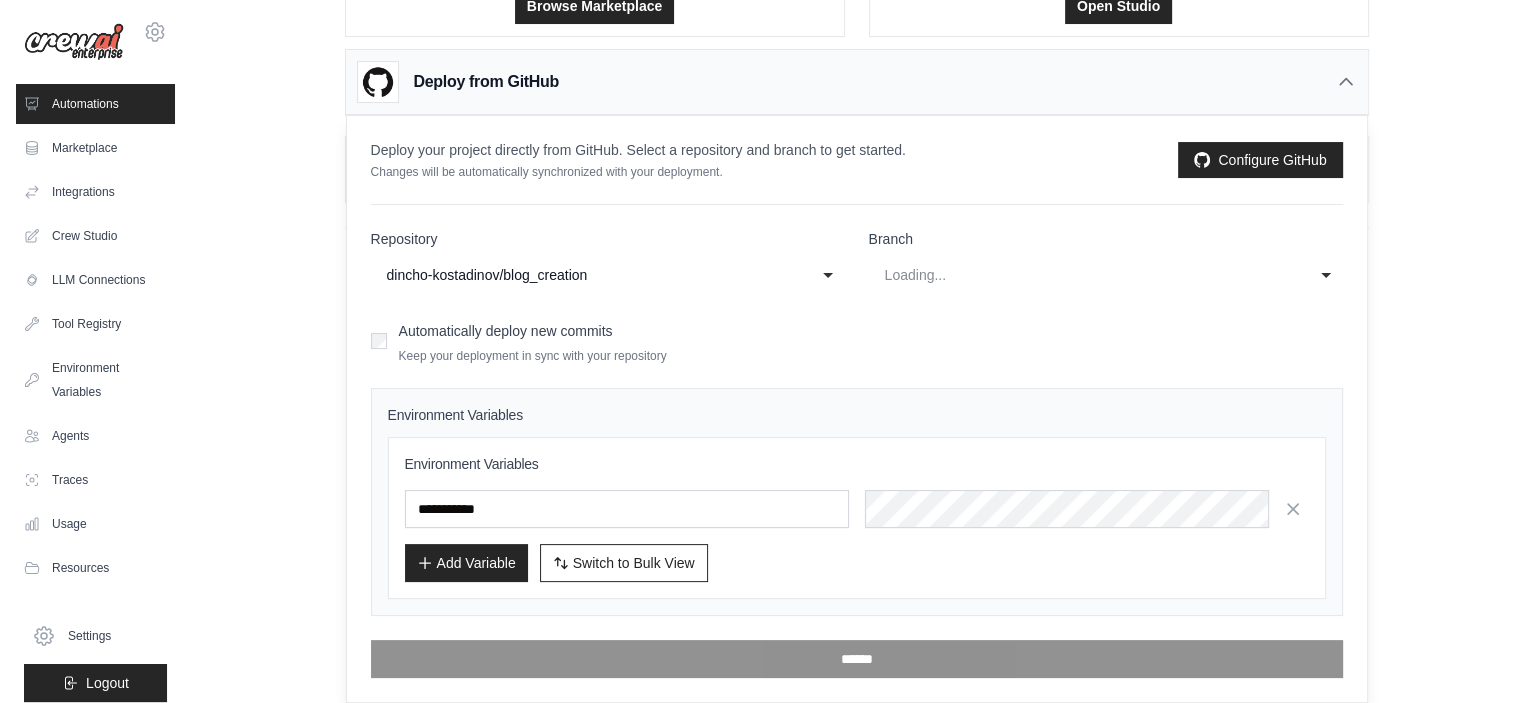 select on "****" 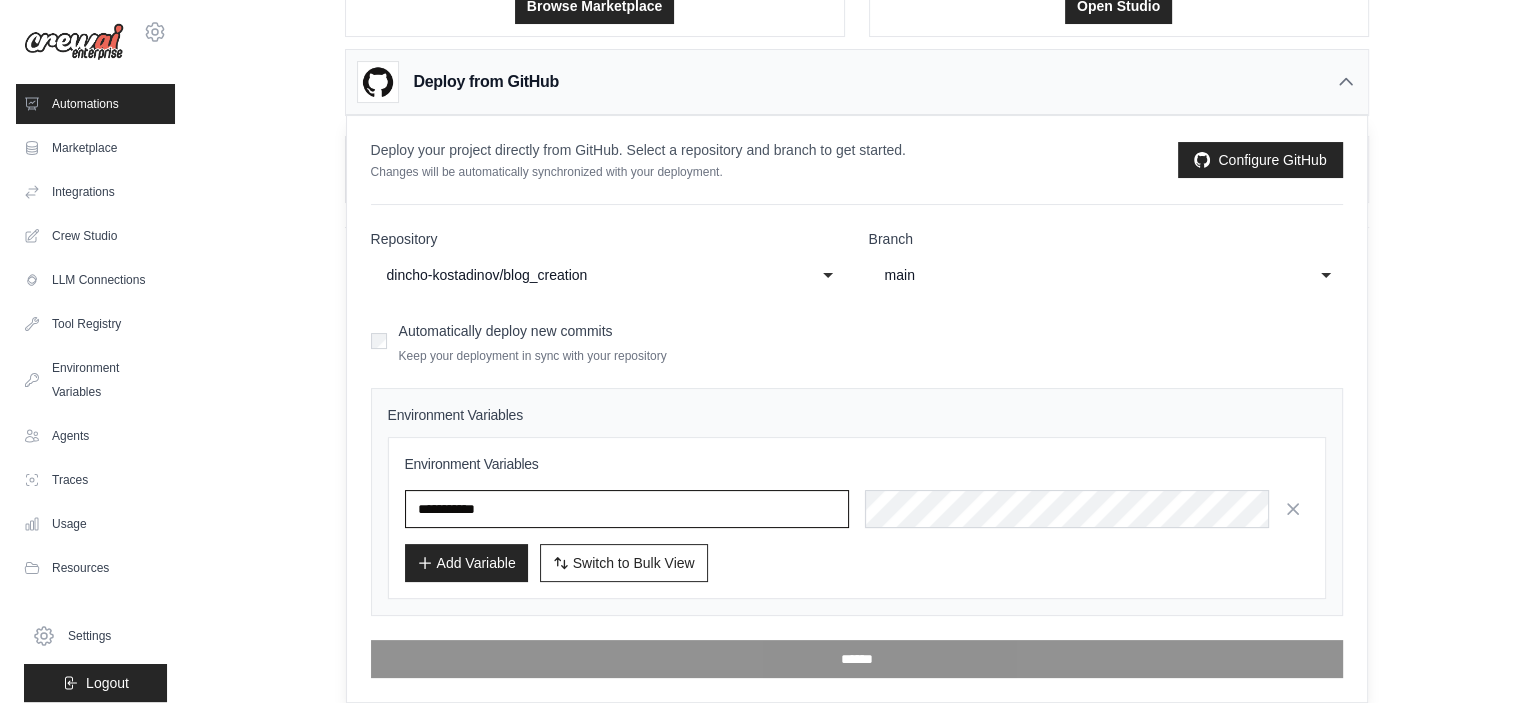 click at bounding box center [627, 509] 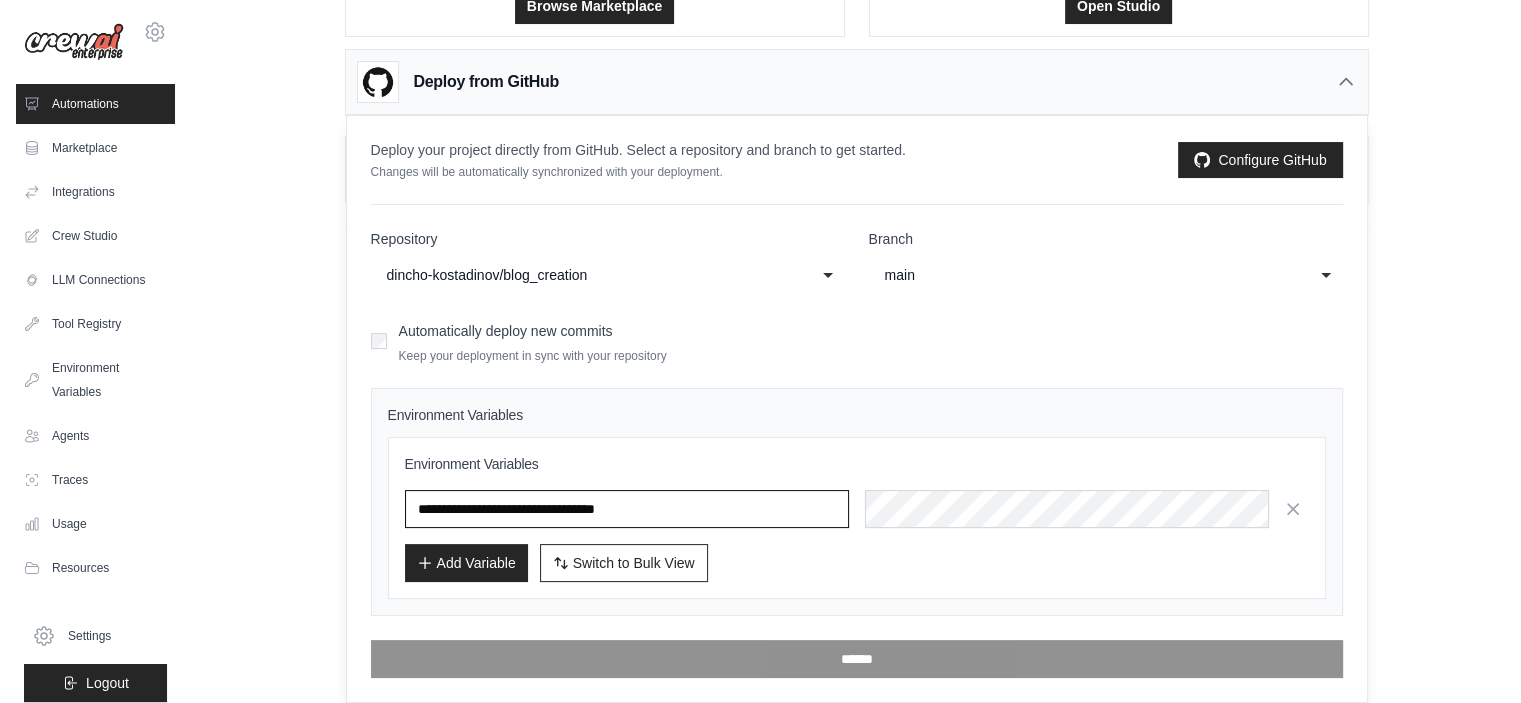 drag, startPoint x: 731, startPoint y: 511, endPoint x: 458, endPoint y: 513, distance: 273.00732 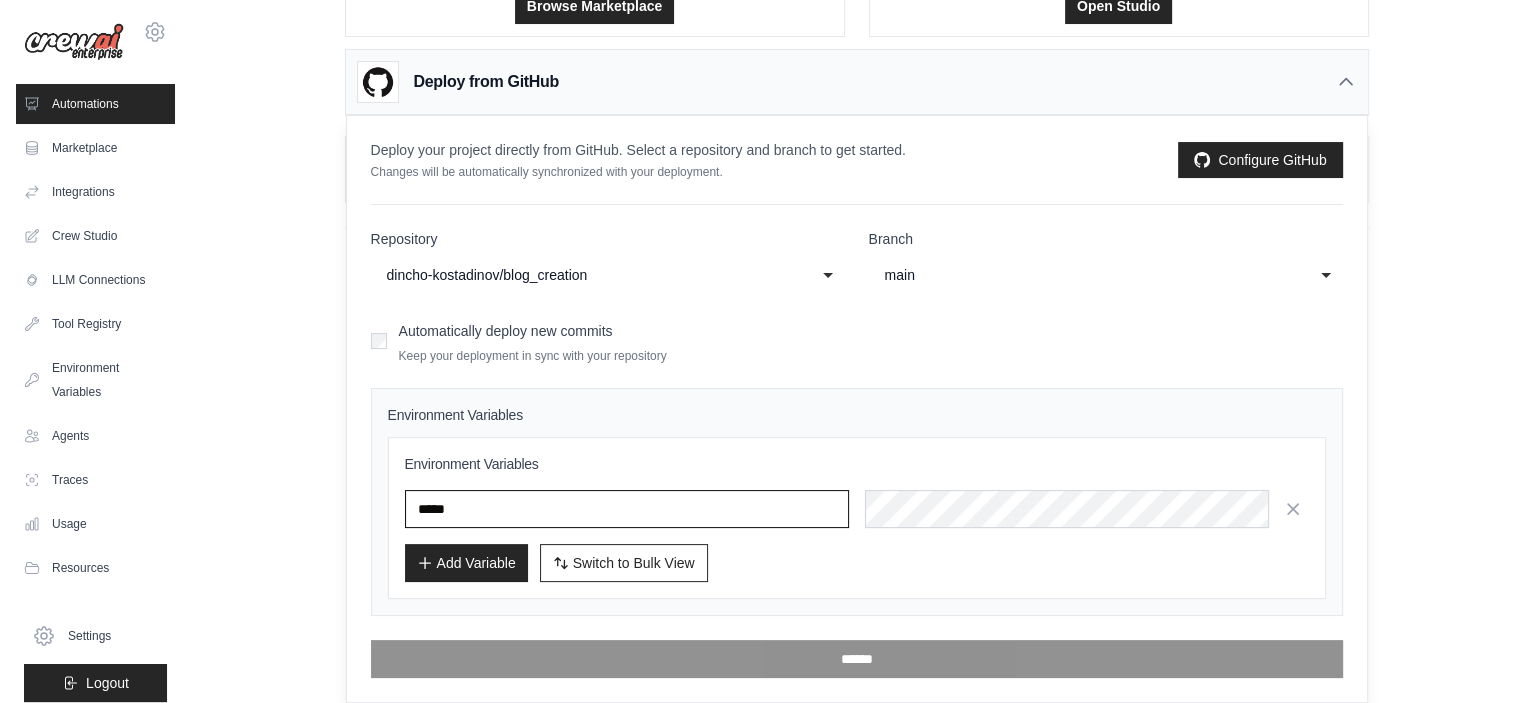type on "*****" 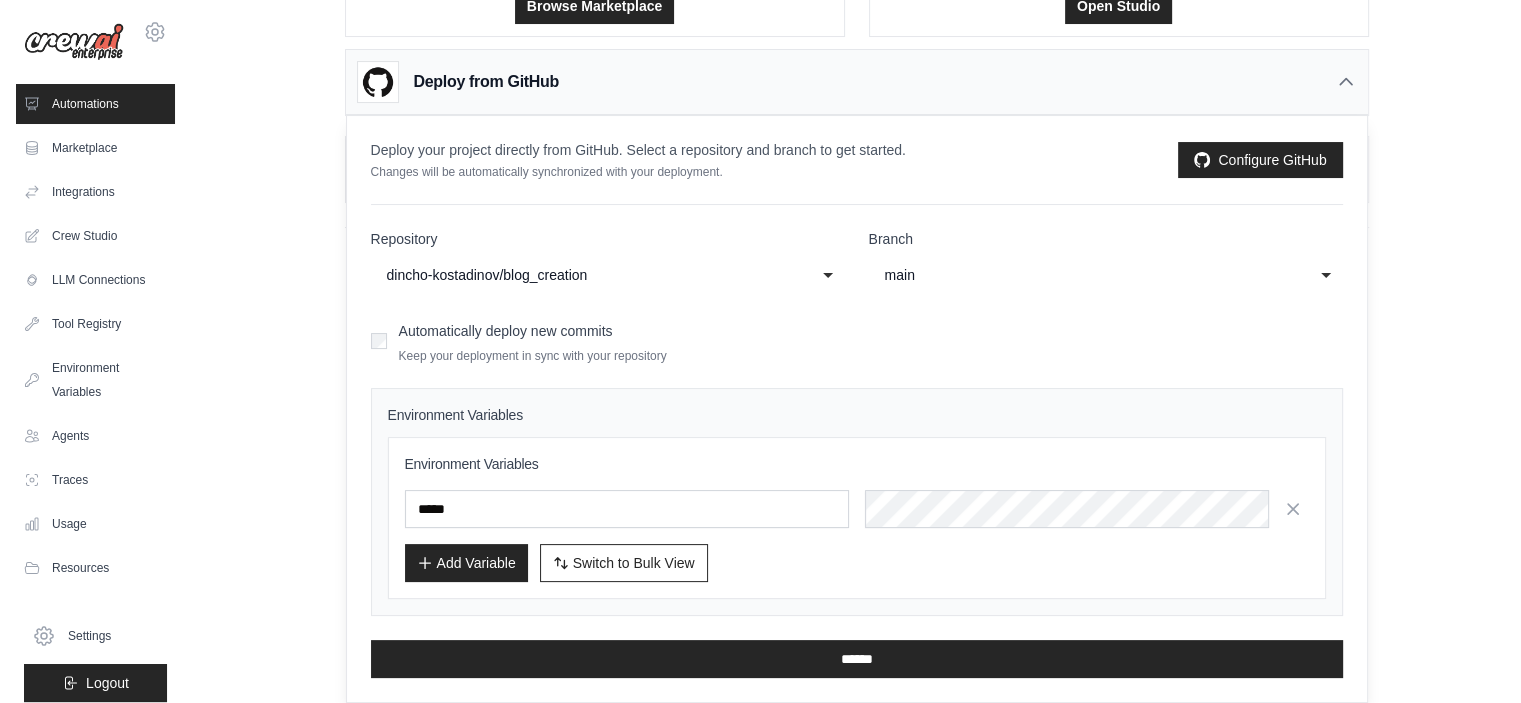 click on "Add Variable" at bounding box center [466, 563] 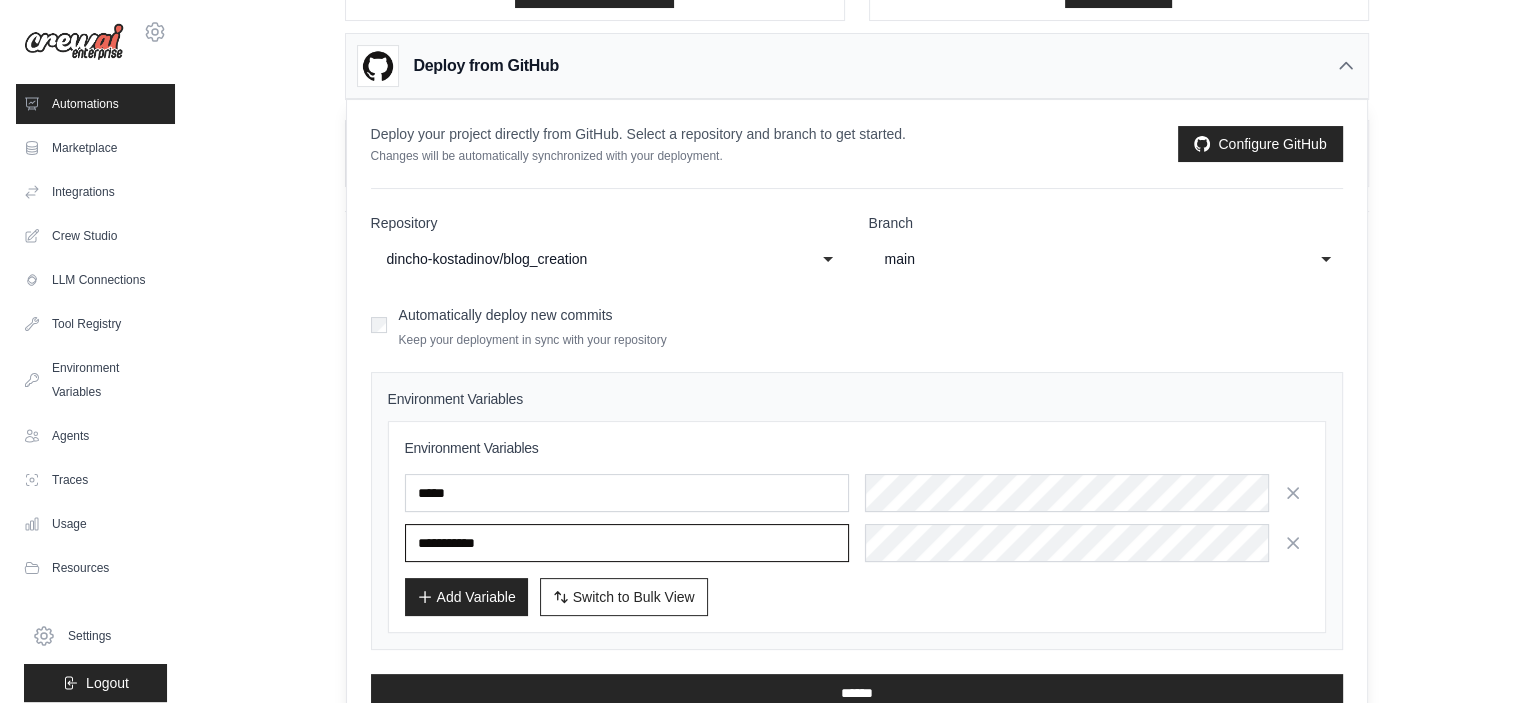 click at bounding box center (627, 543) 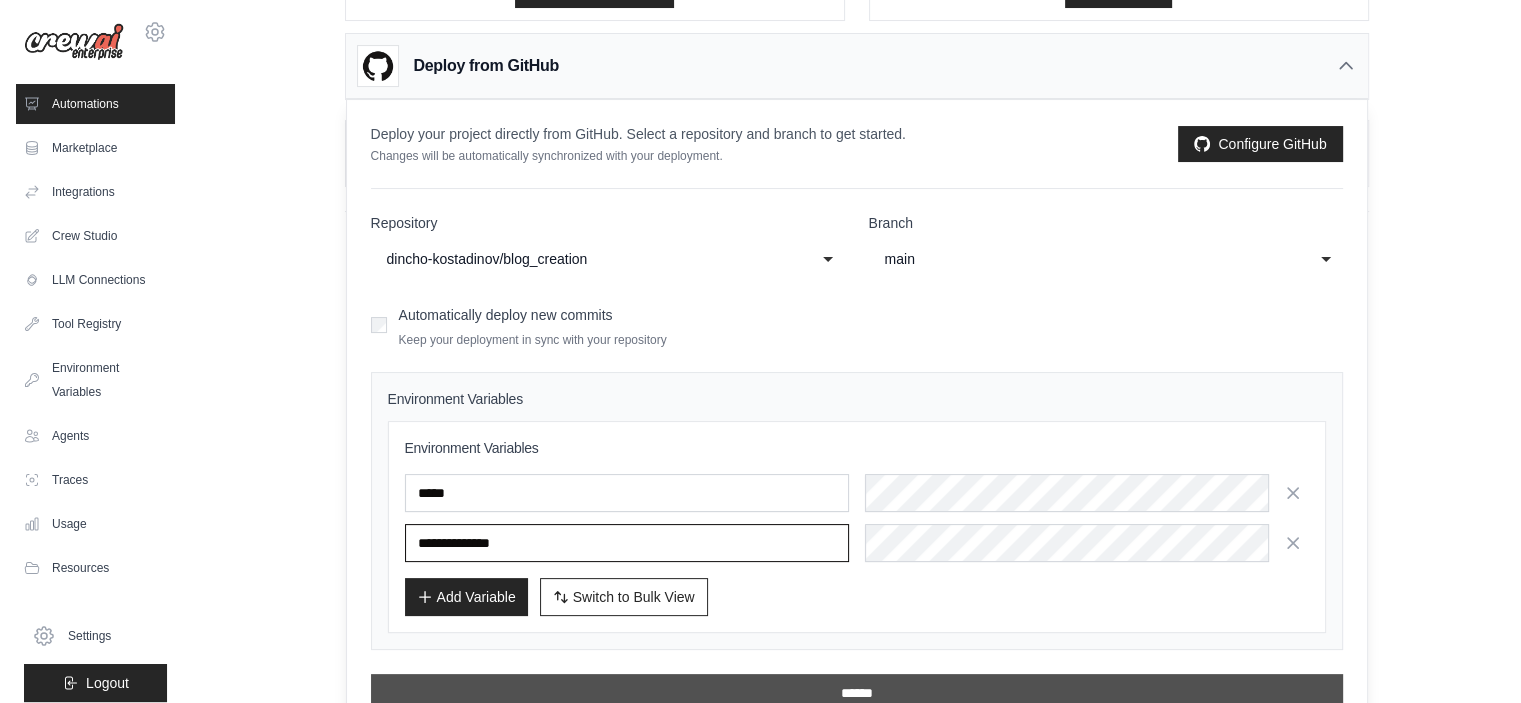 type on "**********" 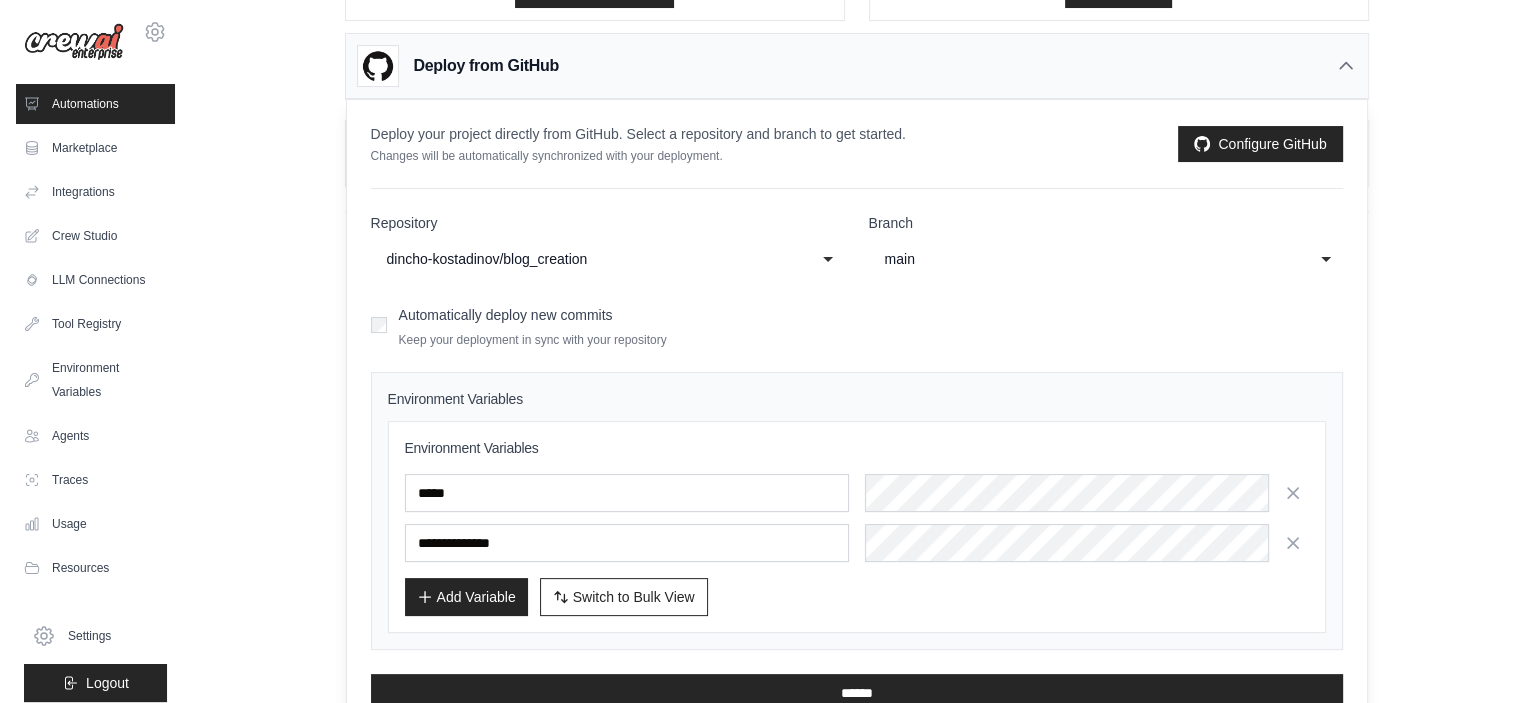 click on "Add Variable" at bounding box center [466, 597] 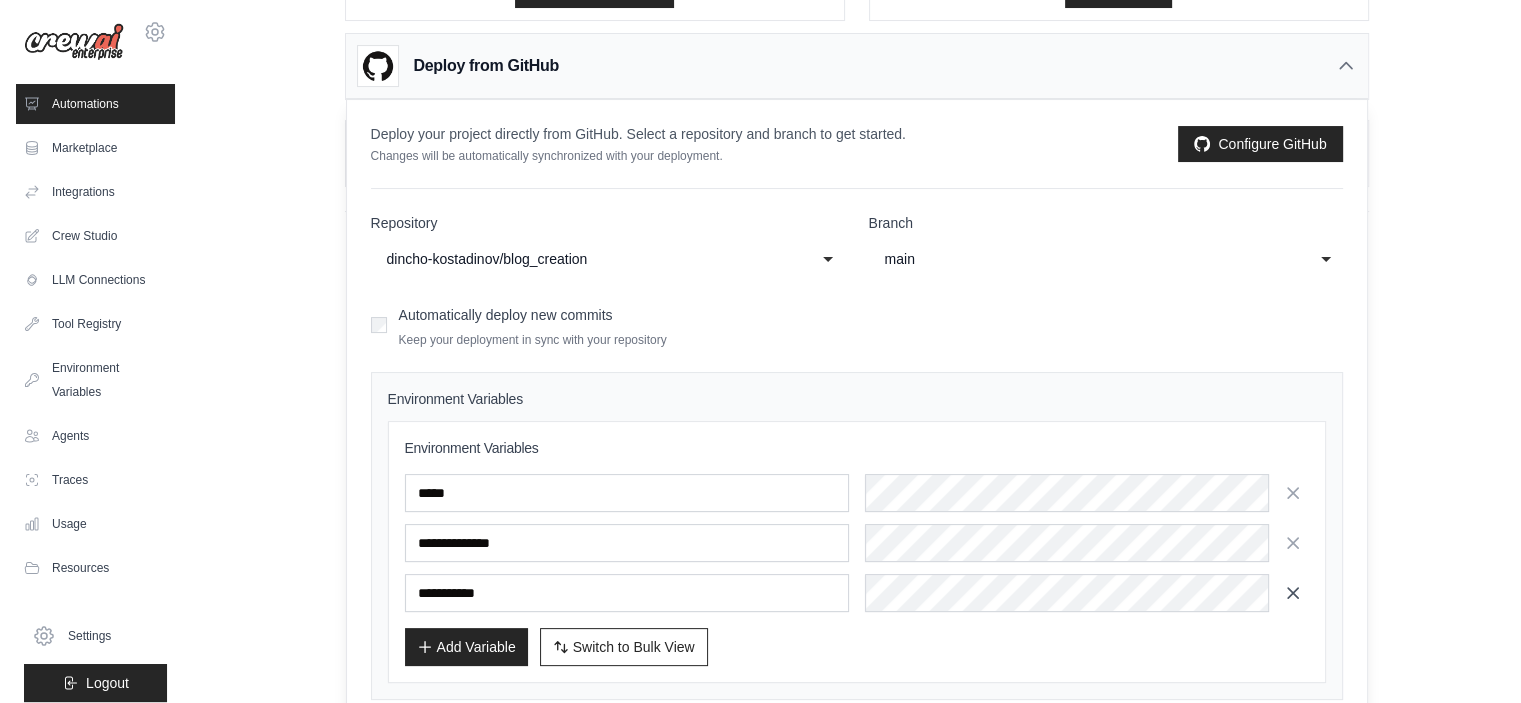 click 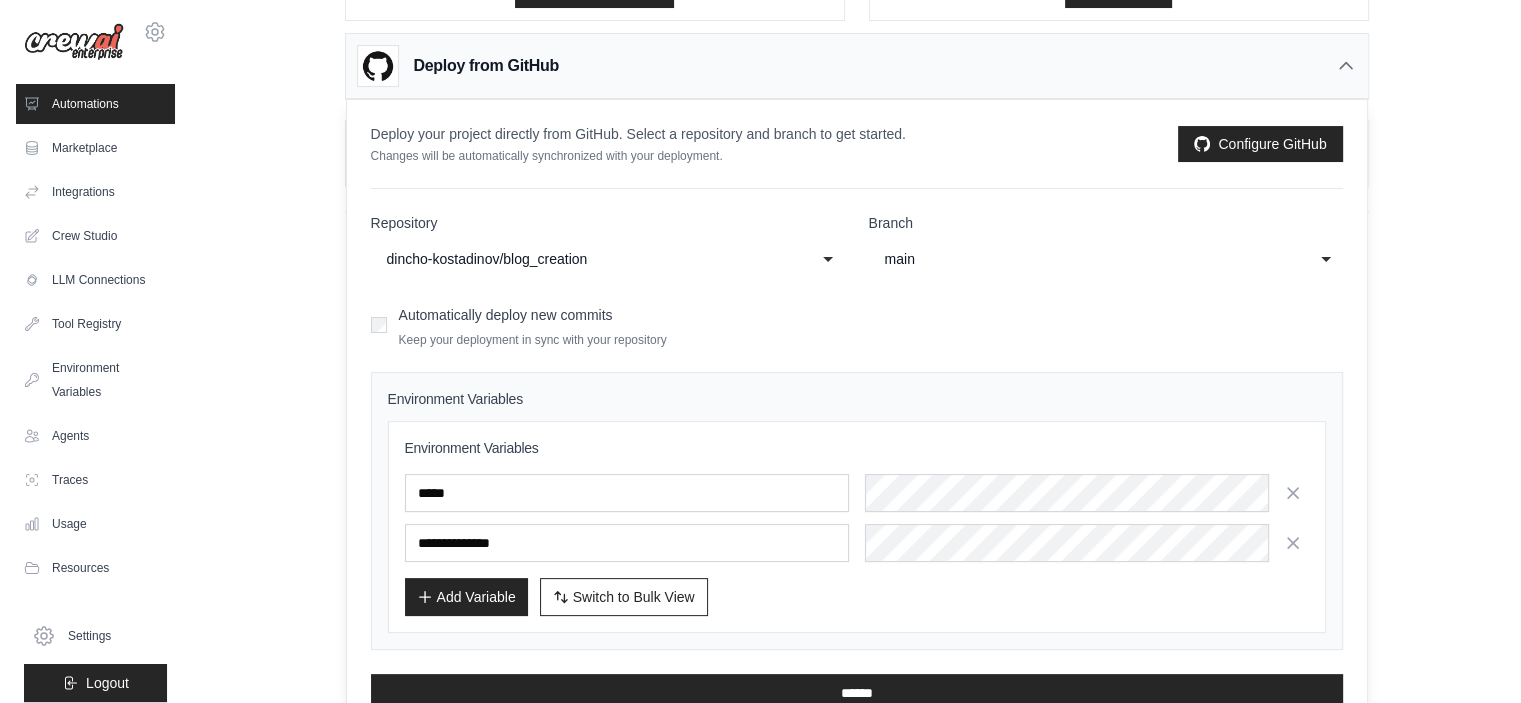 scroll, scrollTop: 339, scrollLeft: 0, axis: vertical 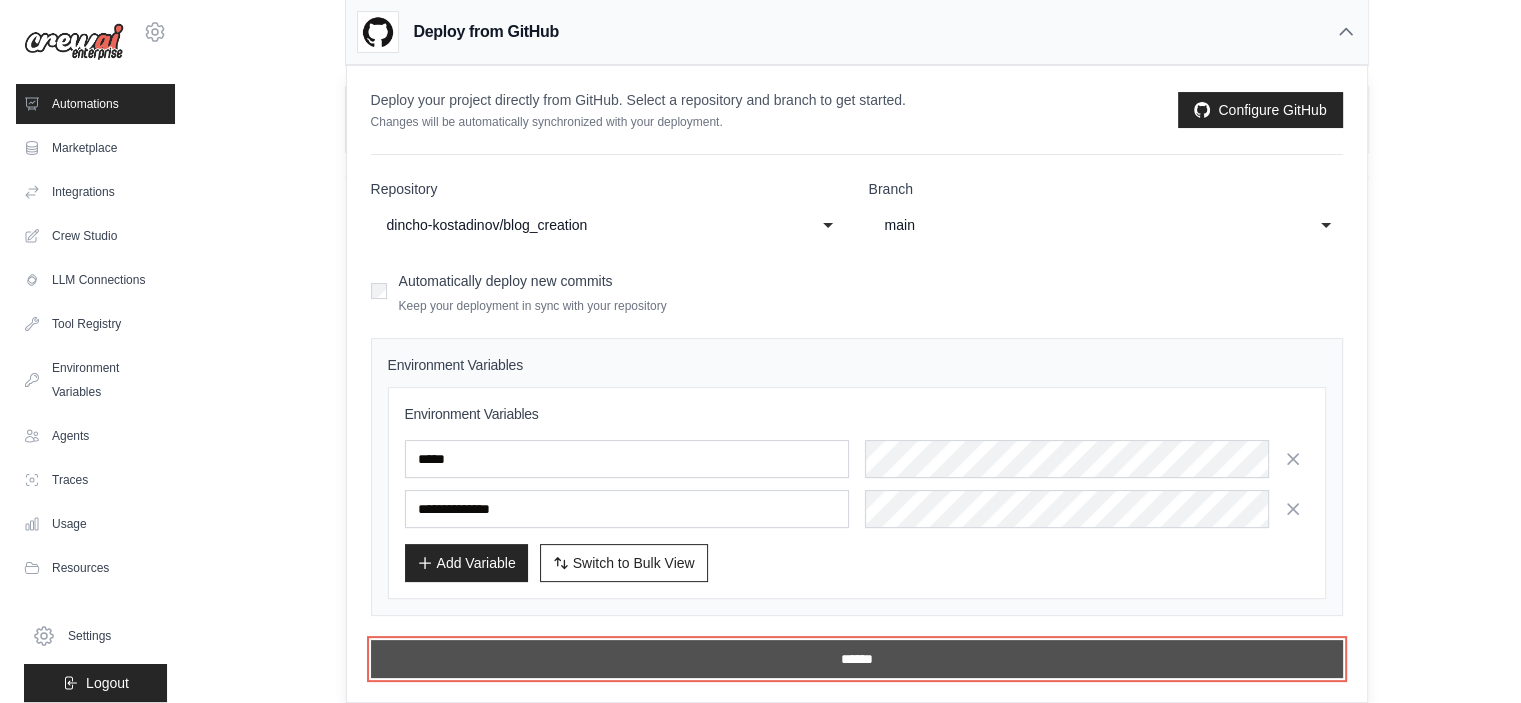 click on "******" at bounding box center (857, 659) 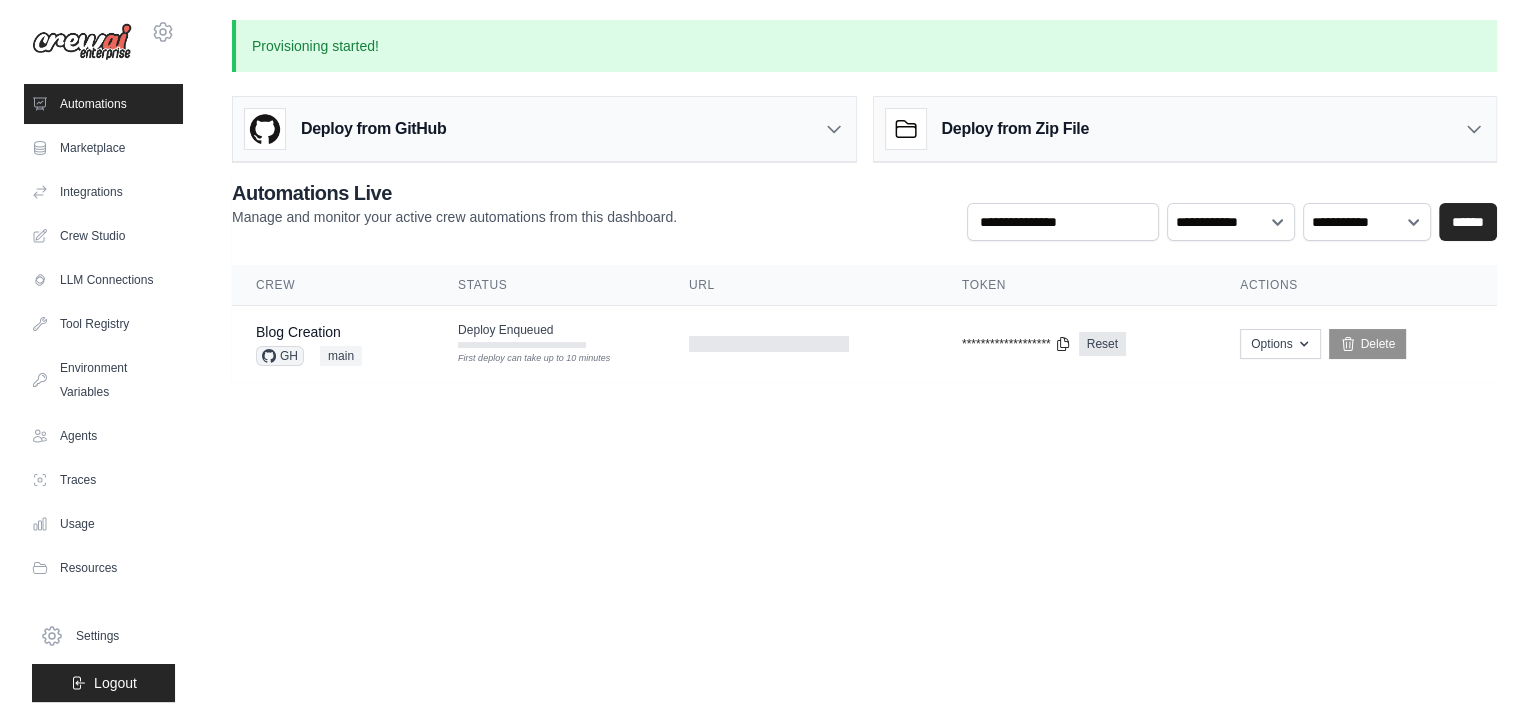 scroll, scrollTop: 0, scrollLeft: 0, axis: both 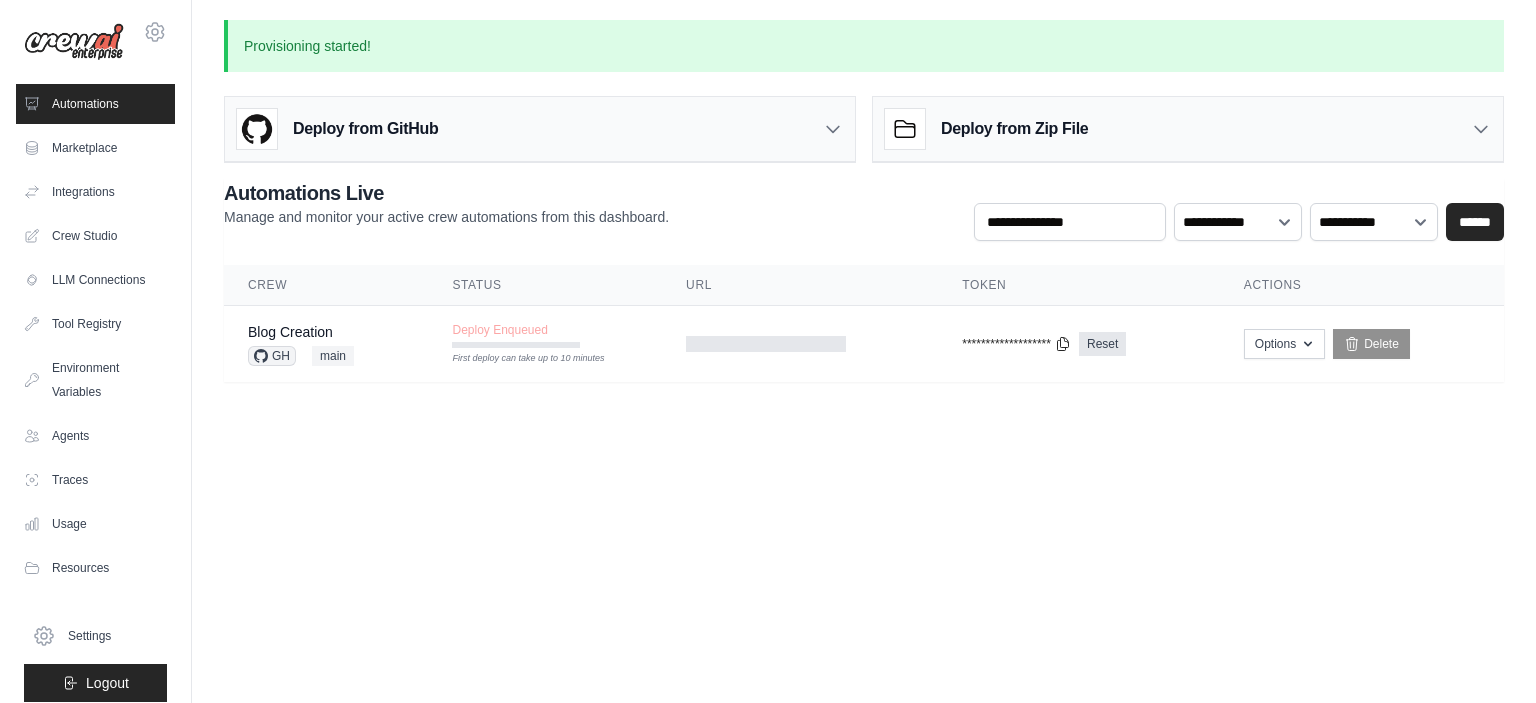 click on "kdincho@gmail.com
Settings
Automations
Marketplace
Integrations
Blog" at bounding box center [768, 351] 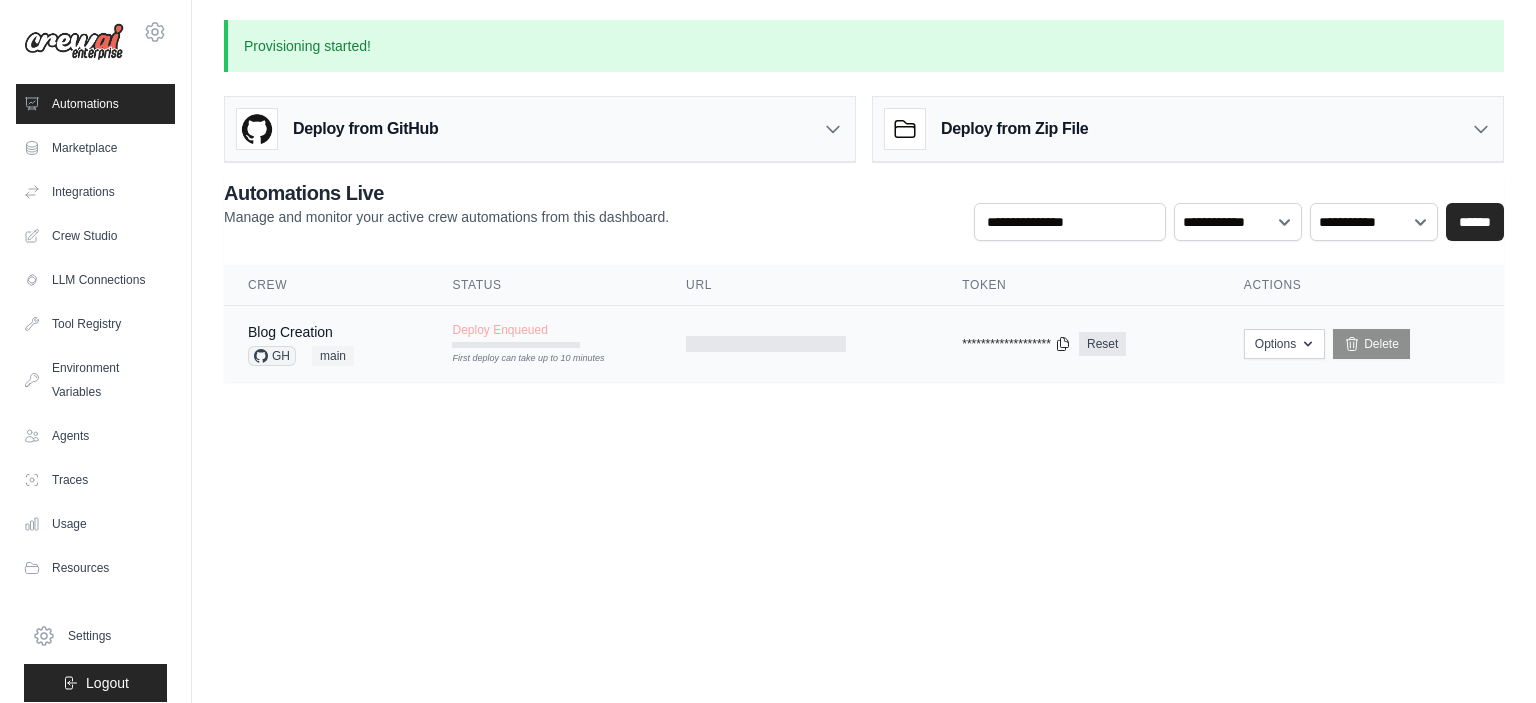 click on "Deploy Enqueued
First deploy can take up to 10 minutes" at bounding box center (545, 335) 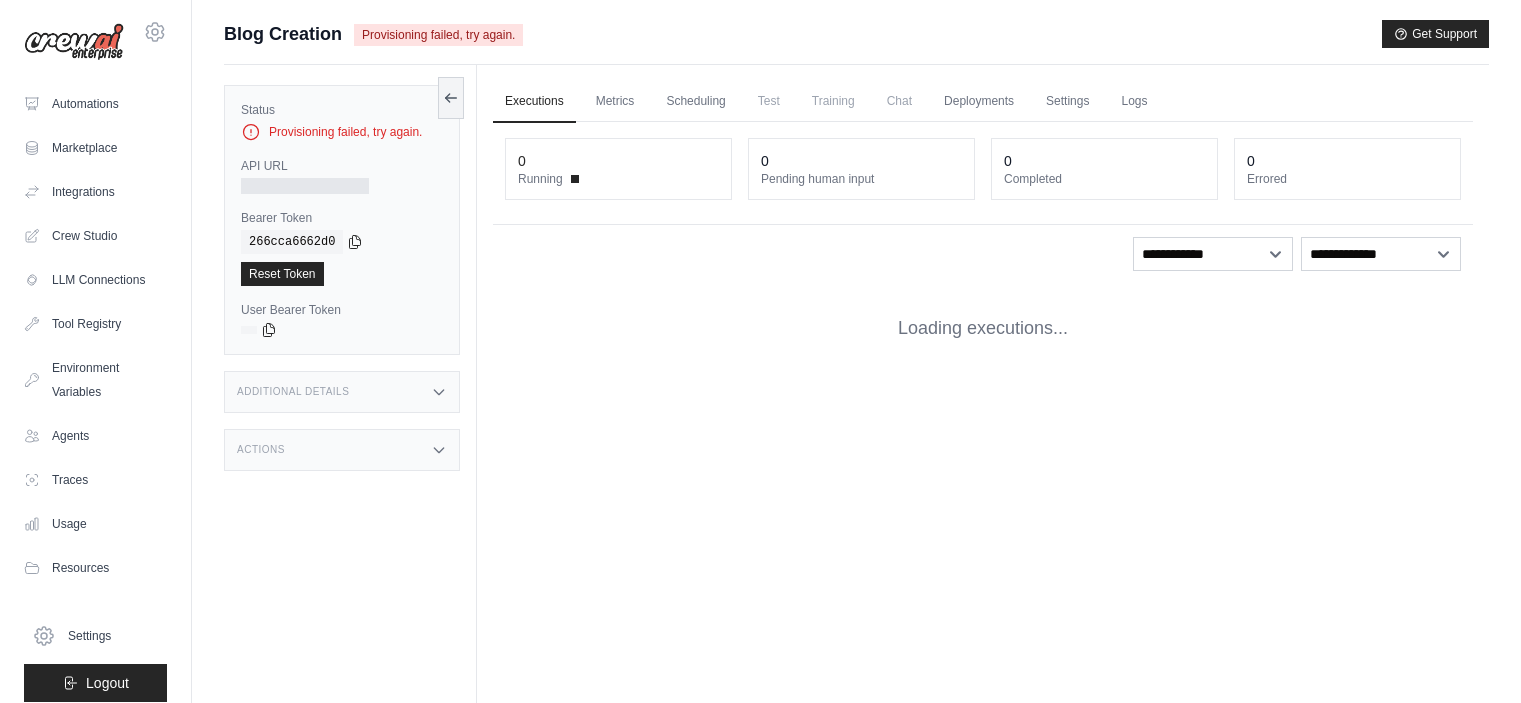 scroll, scrollTop: 0, scrollLeft: 0, axis: both 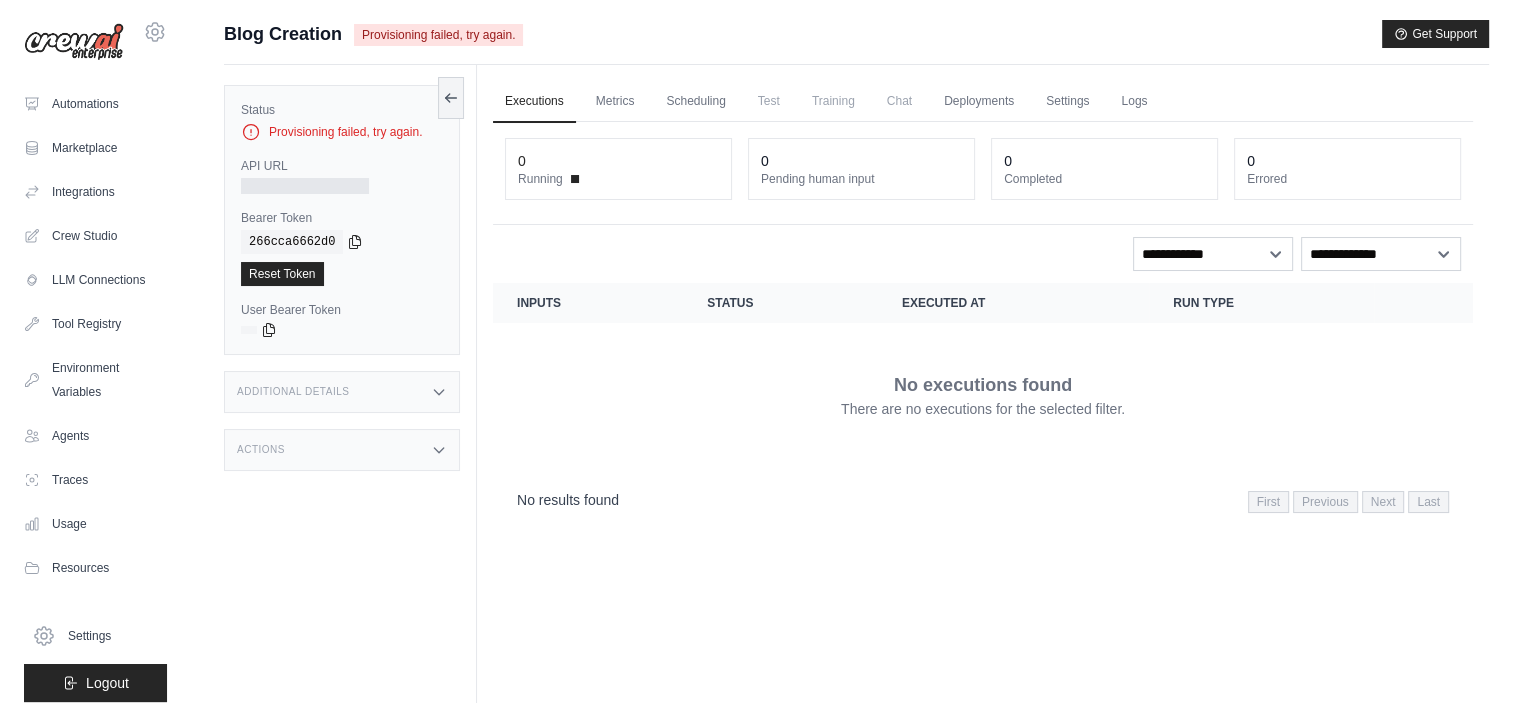 click on "Executions
Metrics
Scheduling
Test
Training
Chat
Deployments
Settings
Logs
0
Running
0
Pending human input
0" at bounding box center [983, 416] 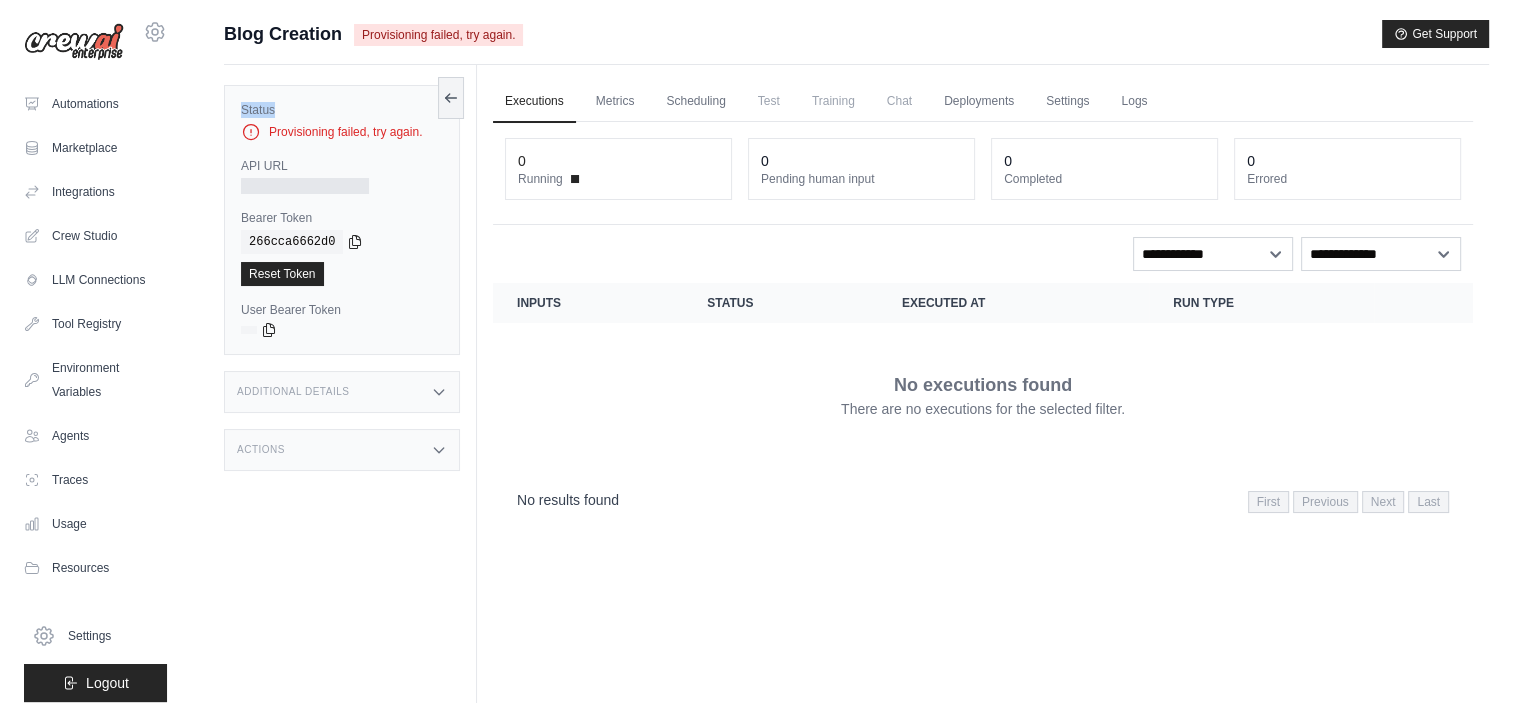 drag, startPoint x: 240, startPoint y: 103, endPoint x: 438, endPoint y: 130, distance: 199.83243 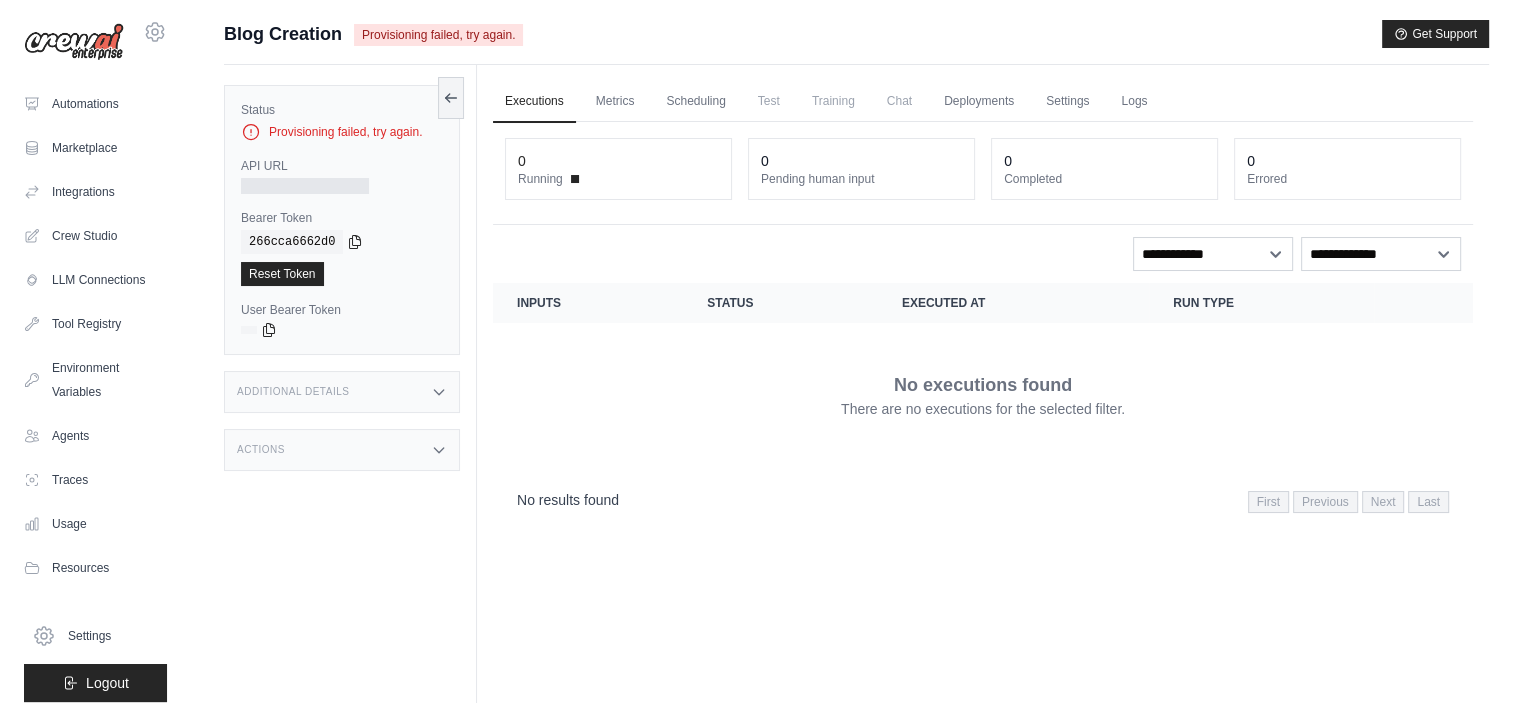 click 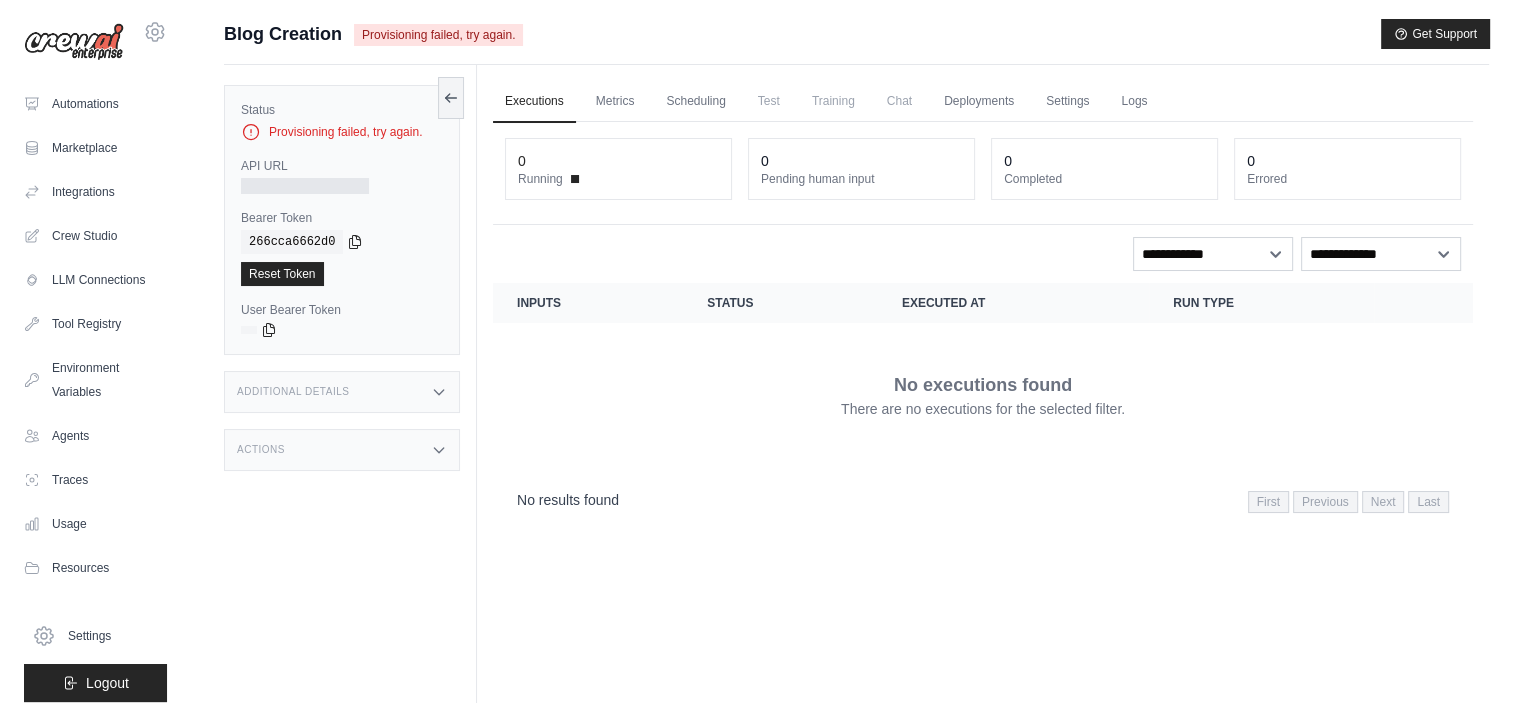 click on "Get Support" at bounding box center [1435, 34] 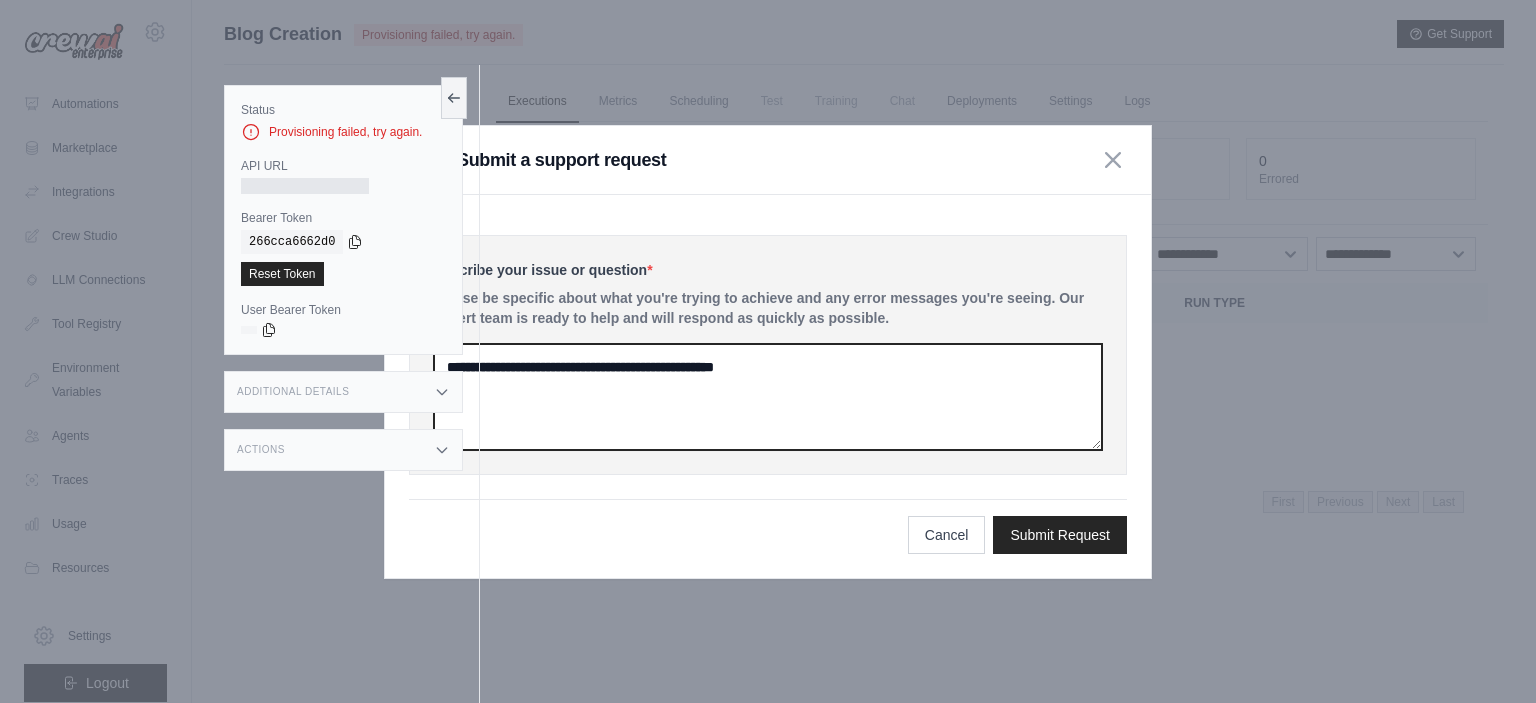 click at bounding box center [768, 397] 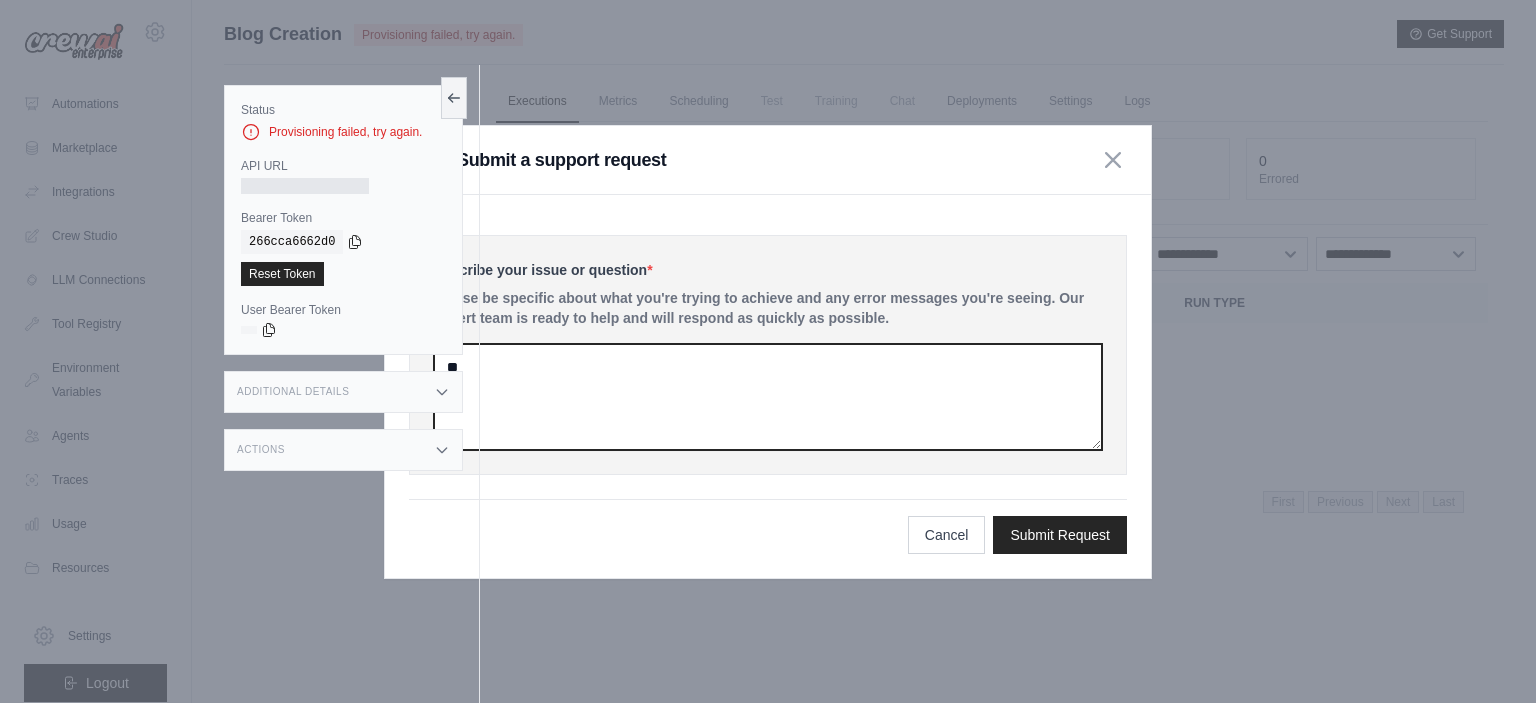 type on "*" 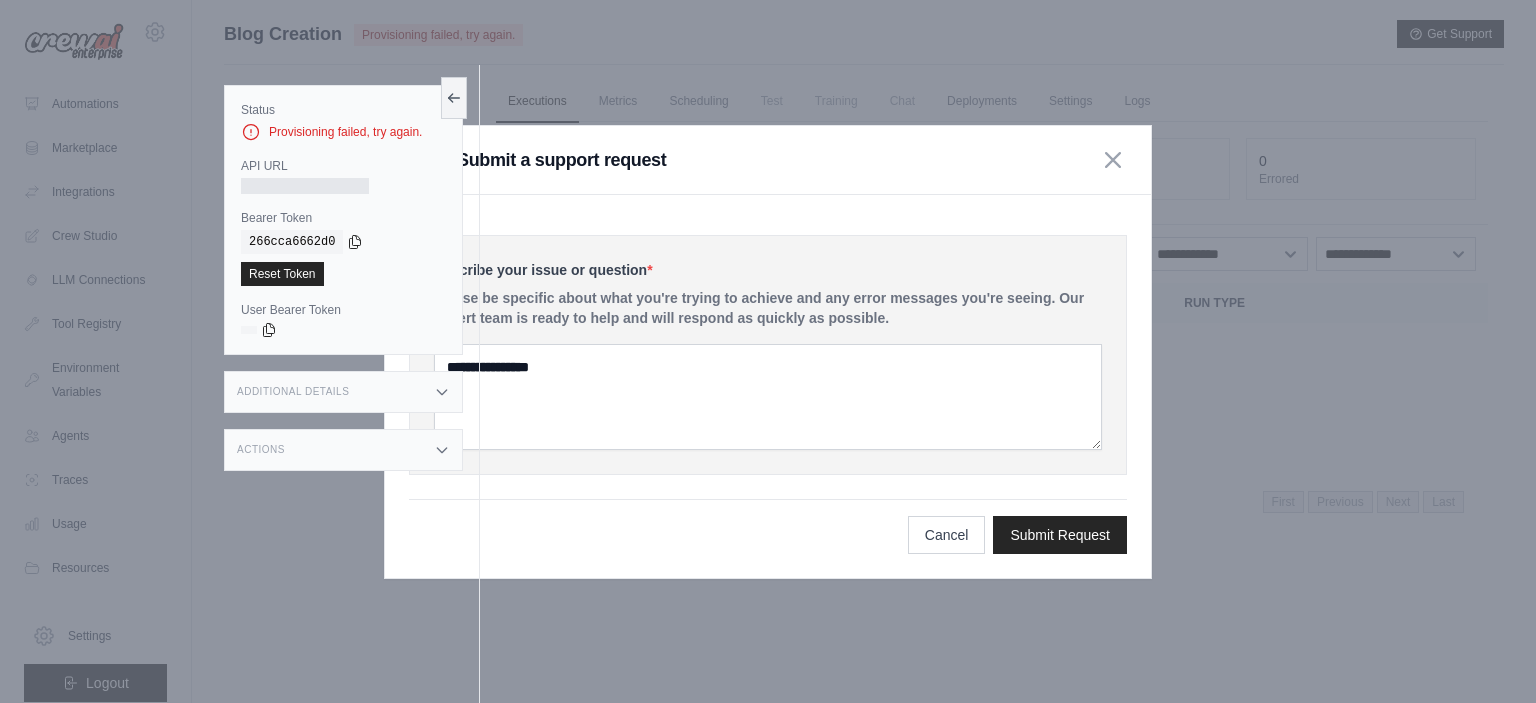 click on "**********" at bounding box center [768, 355] 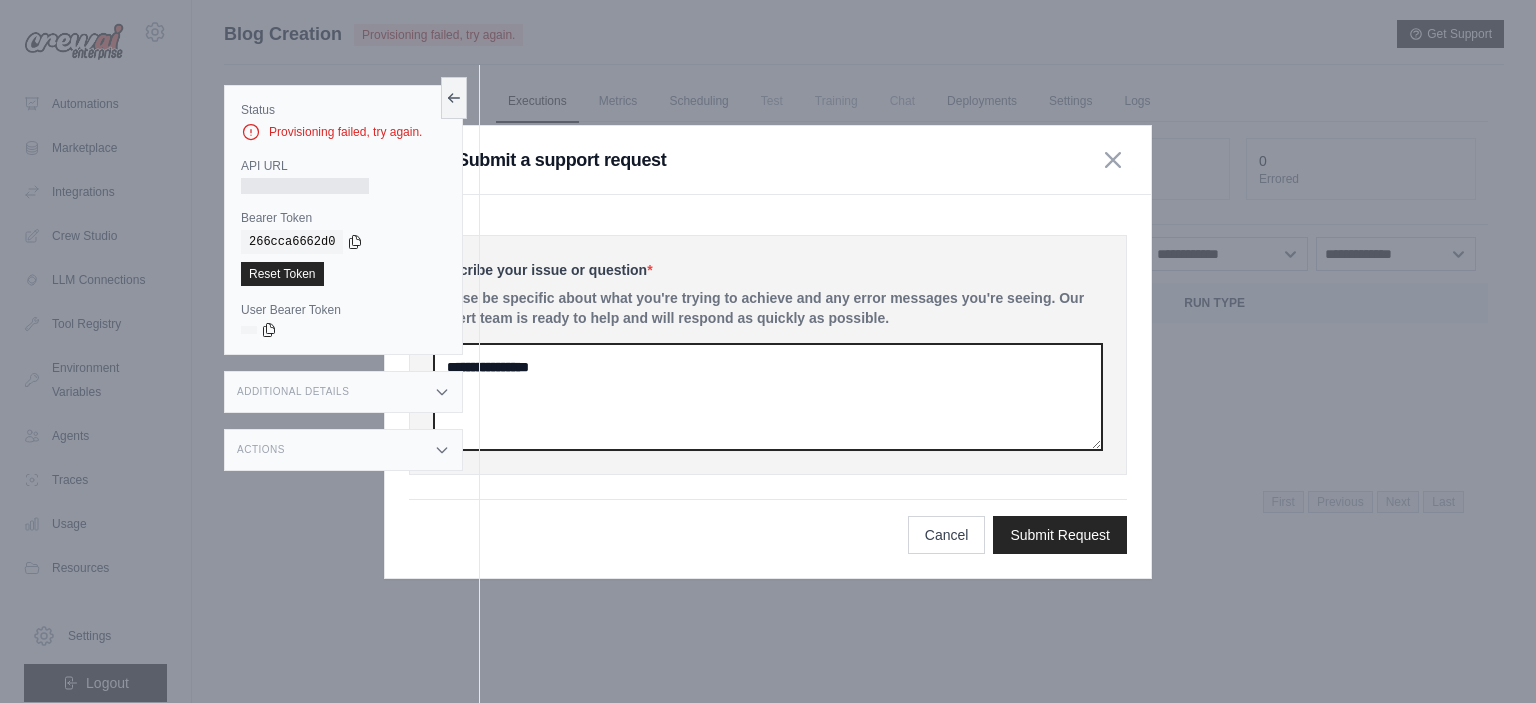 click on "**********" at bounding box center [768, 397] 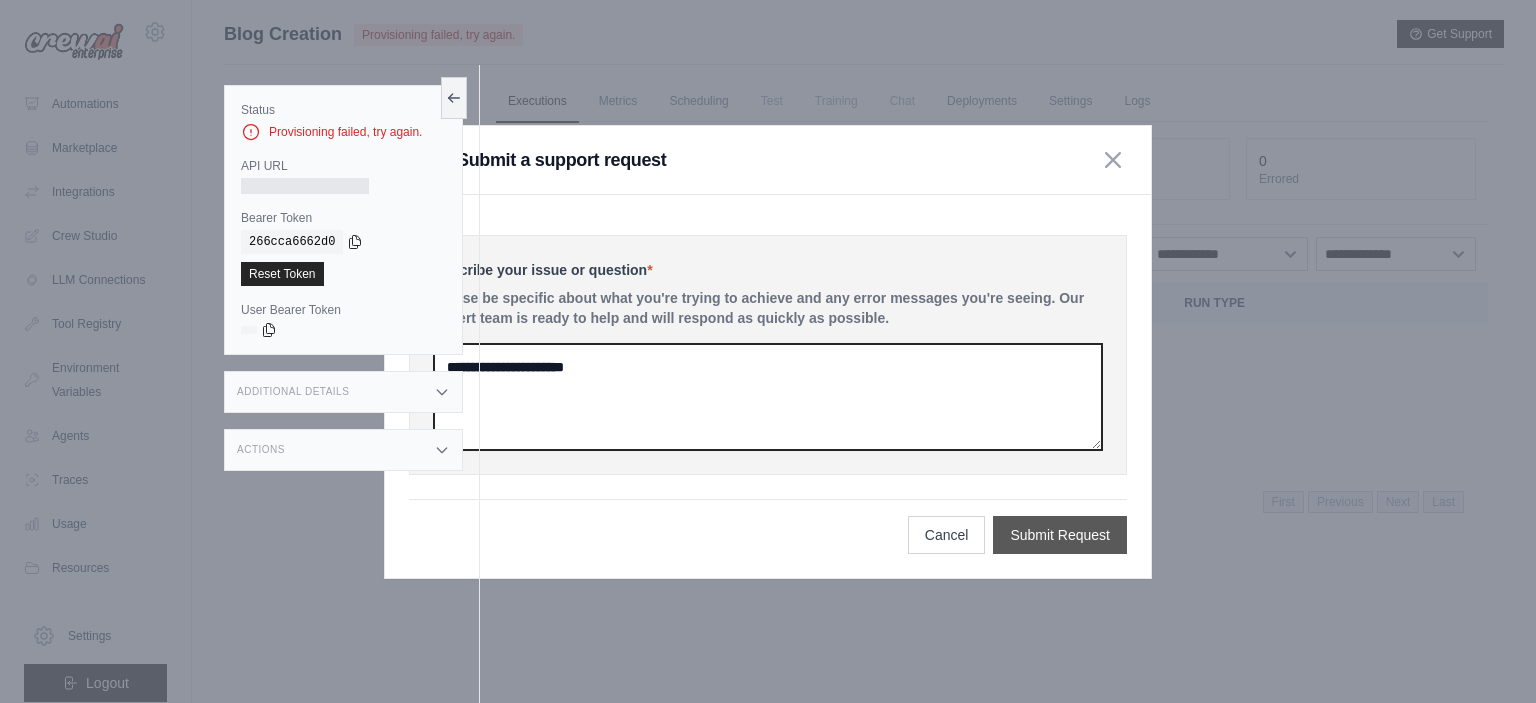 type on "**********" 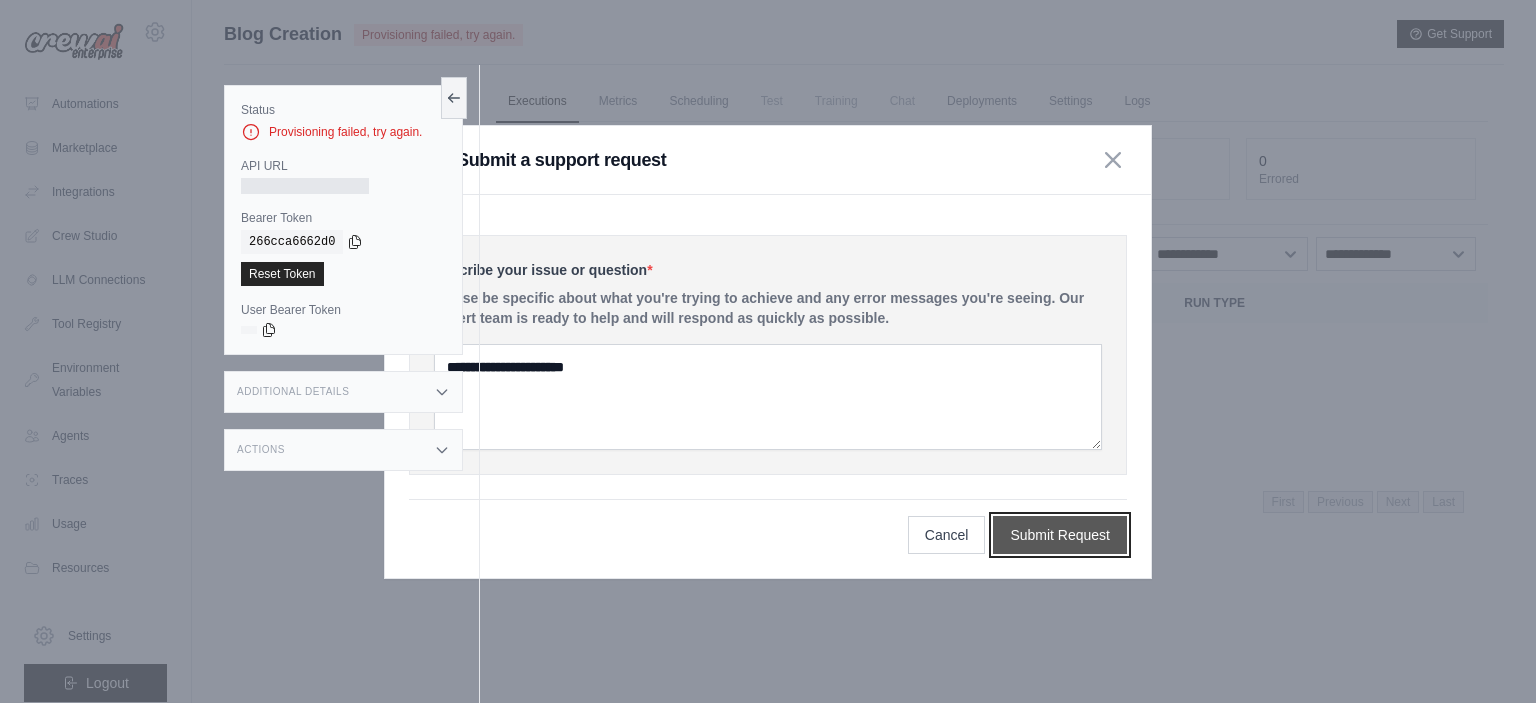 click on "Submit Request" at bounding box center [1060, 535] 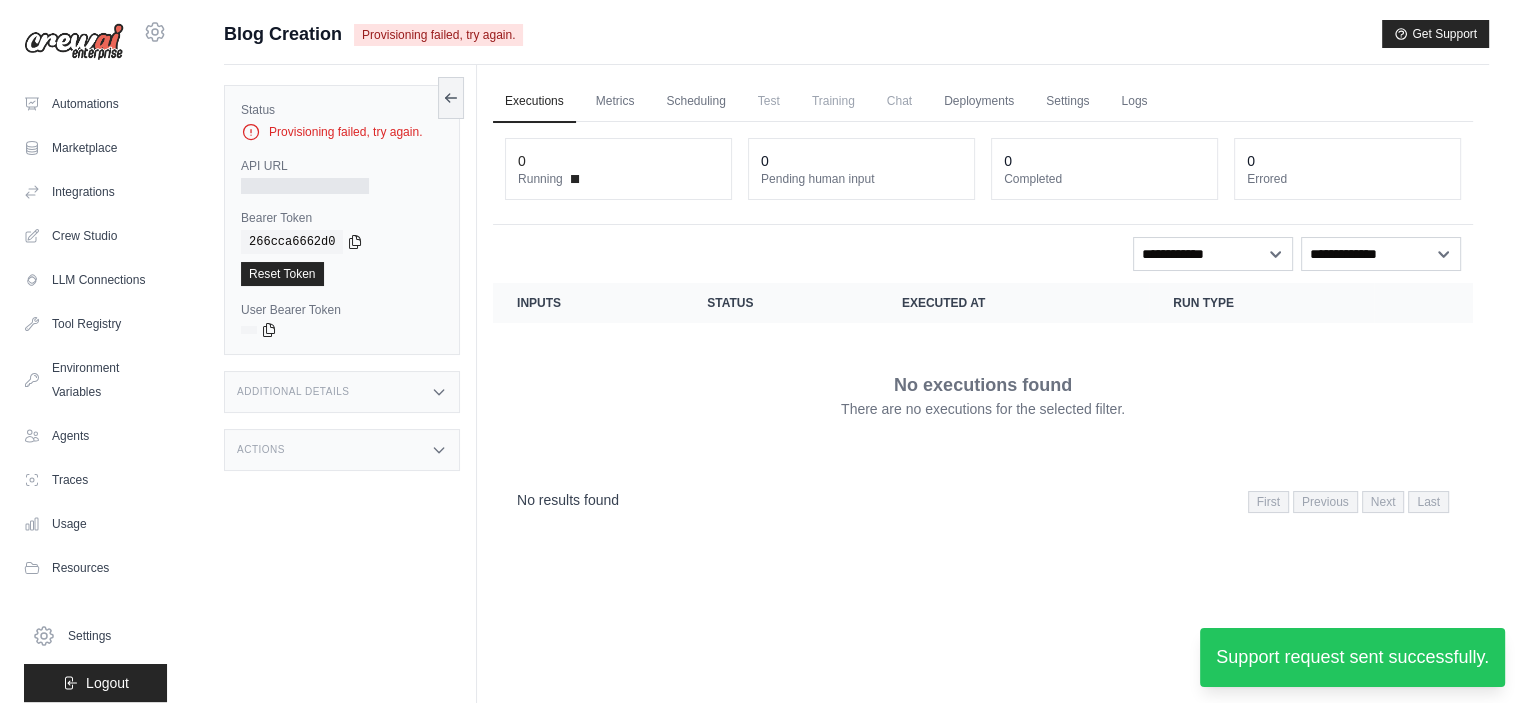 click on "Executions
Metrics
Scheduling
Test
Training
Chat
Deployments
Settings
Logs
0
Running
0
Pending human input
0" at bounding box center [983, 416] 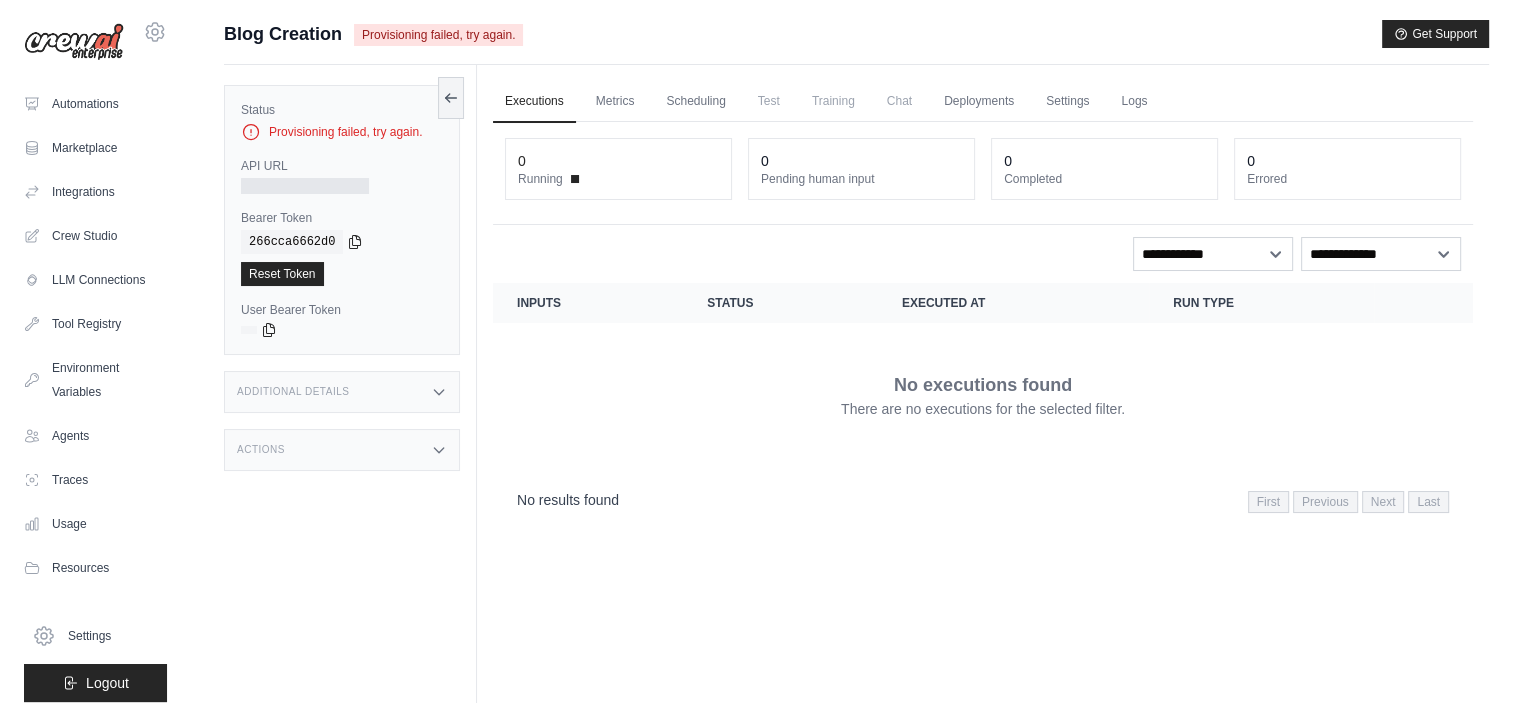 drag, startPoint x: 612, startPoint y: 569, endPoint x: 580, endPoint y: 486, distance: 88.95505 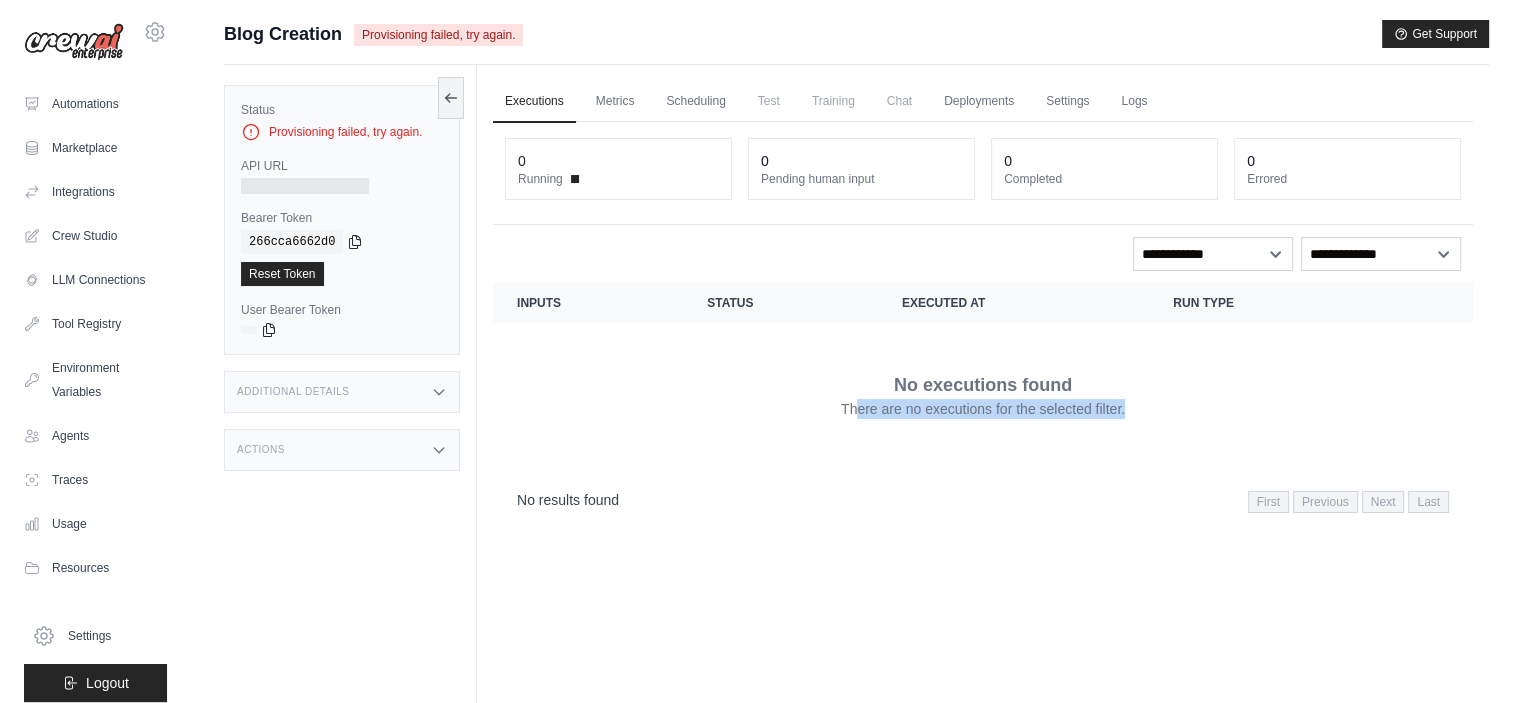 drag, startPoint x: 843, startPoint y: 385, endPoint x: 1180, endPoint y: 415, distance: 338.33267 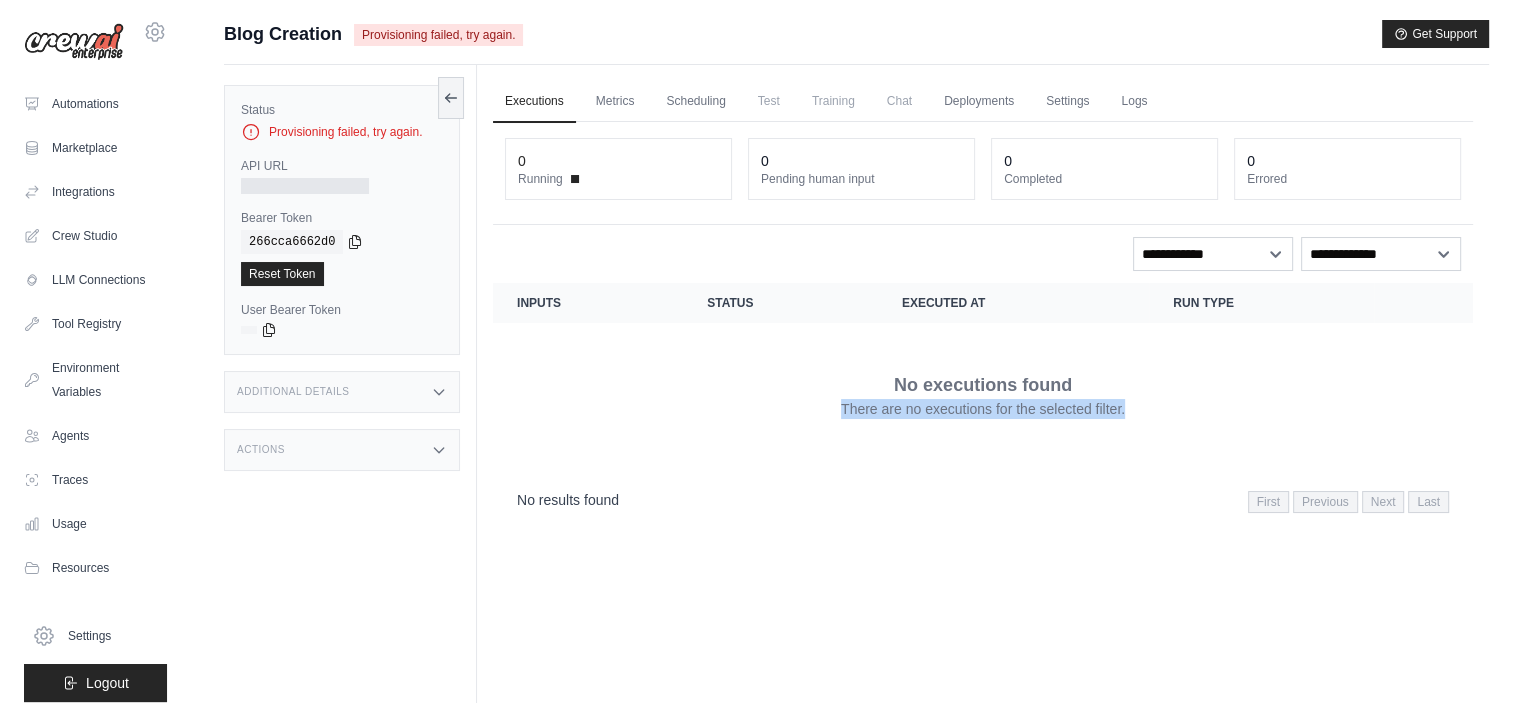drag, startPoint x: 1180, startPoint y: 415, endPoint x: 802, endPoint y: 379, distance: 379.71042 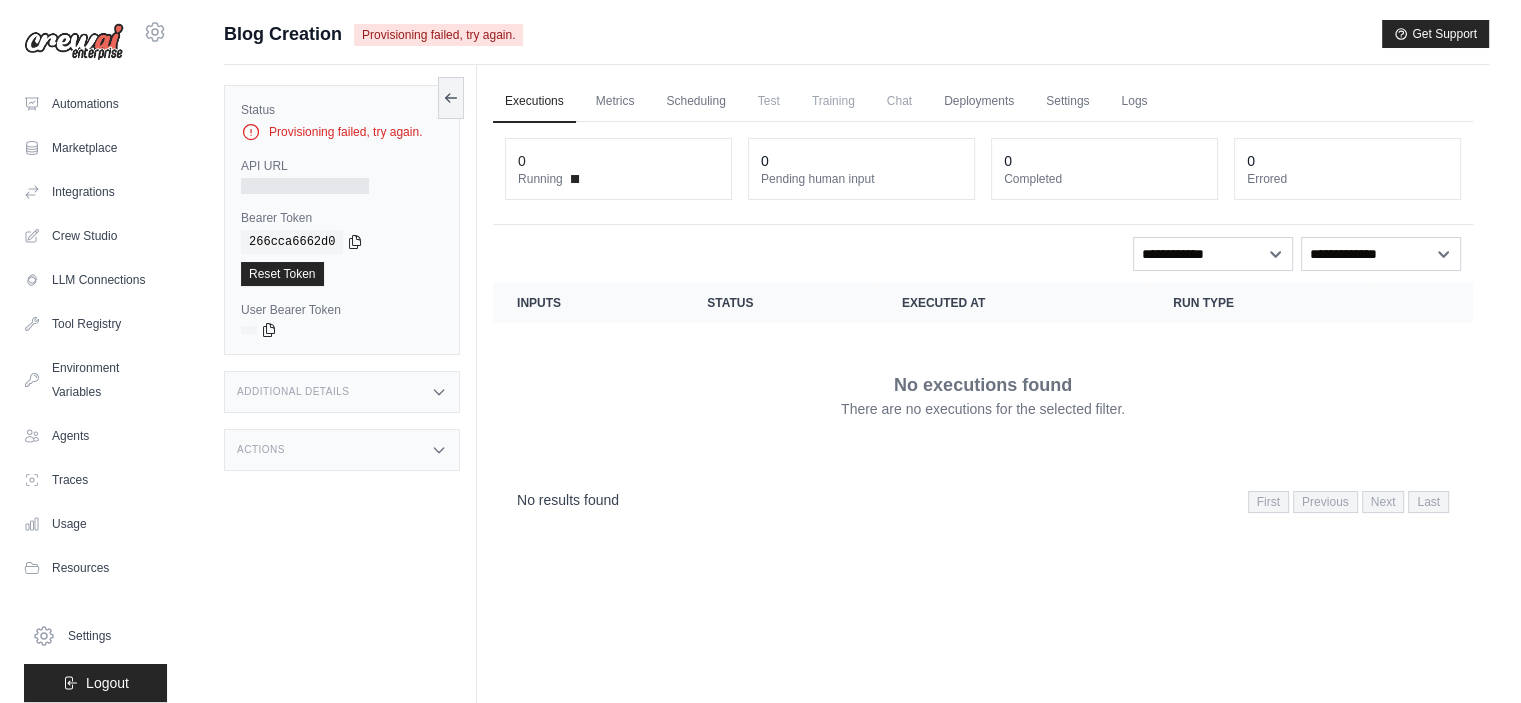 click on "No executions found
There are no executions for the selected filter." at bounding box center [983, 395] 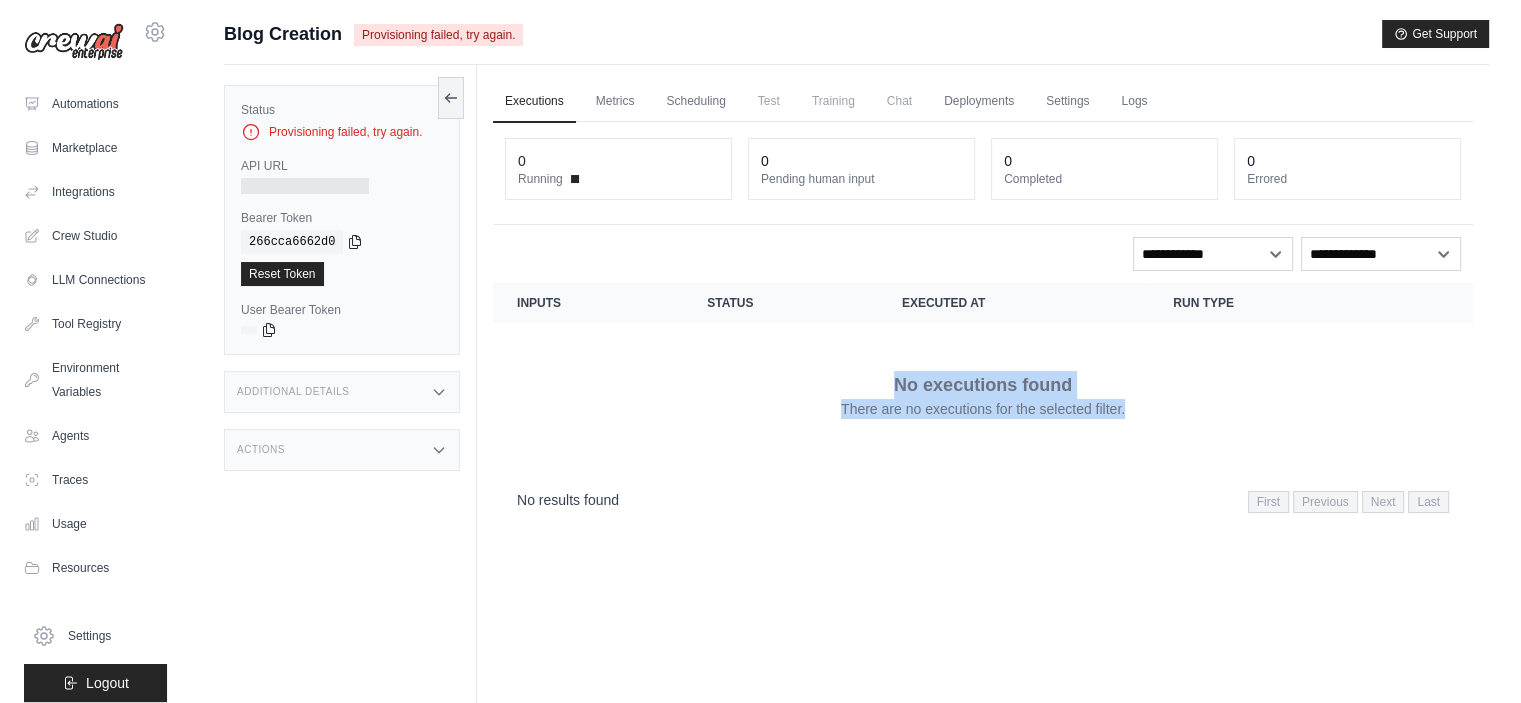 drag, startPoint x: 888, startPoint y: 363, endPoint x: 1252, endPoint y: 391, distance: 365.07535 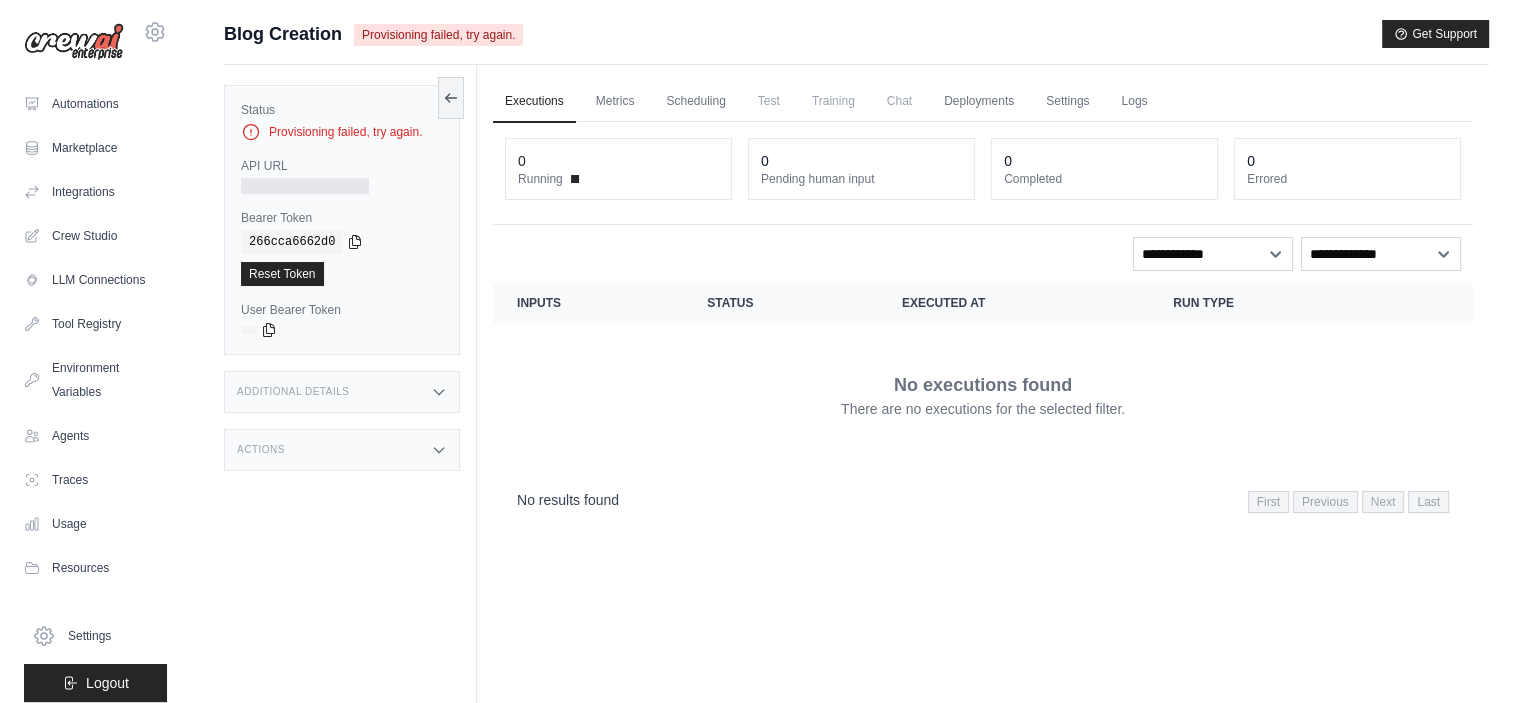 click on "No executions found
There are no executions for the selected filter." at bounding box center (983, 395) 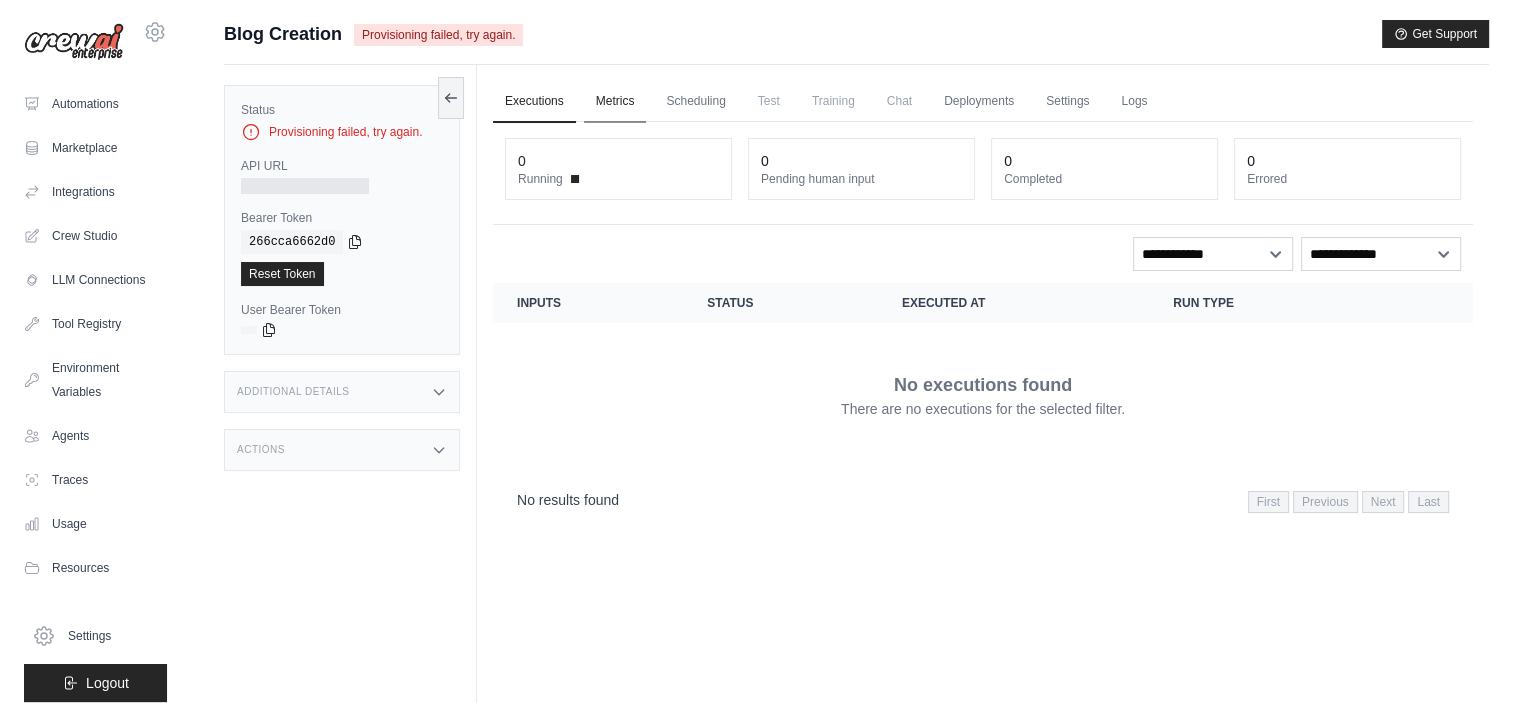 click on "Metrics" at bounding box center (615, 102) 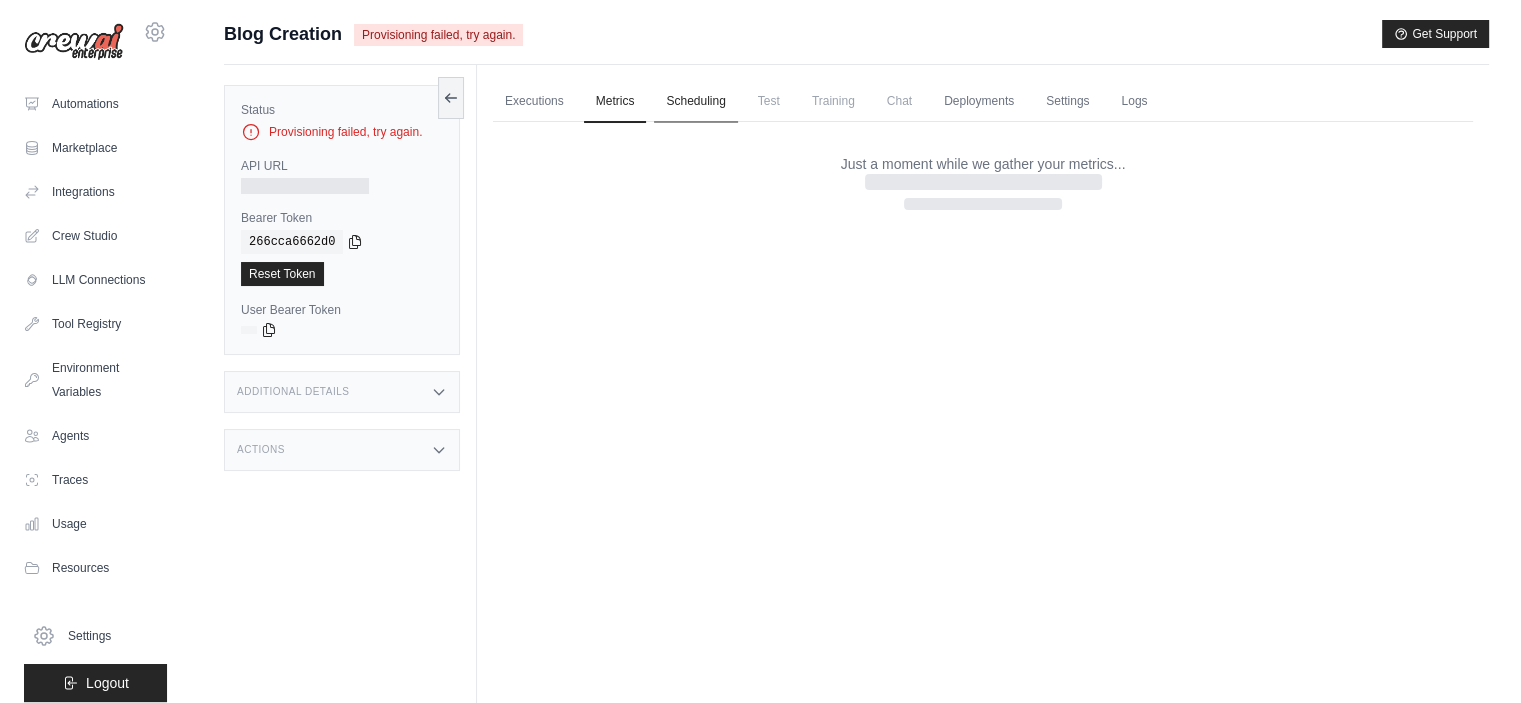 click on "Scheduling" at bounding box center (695, 102) 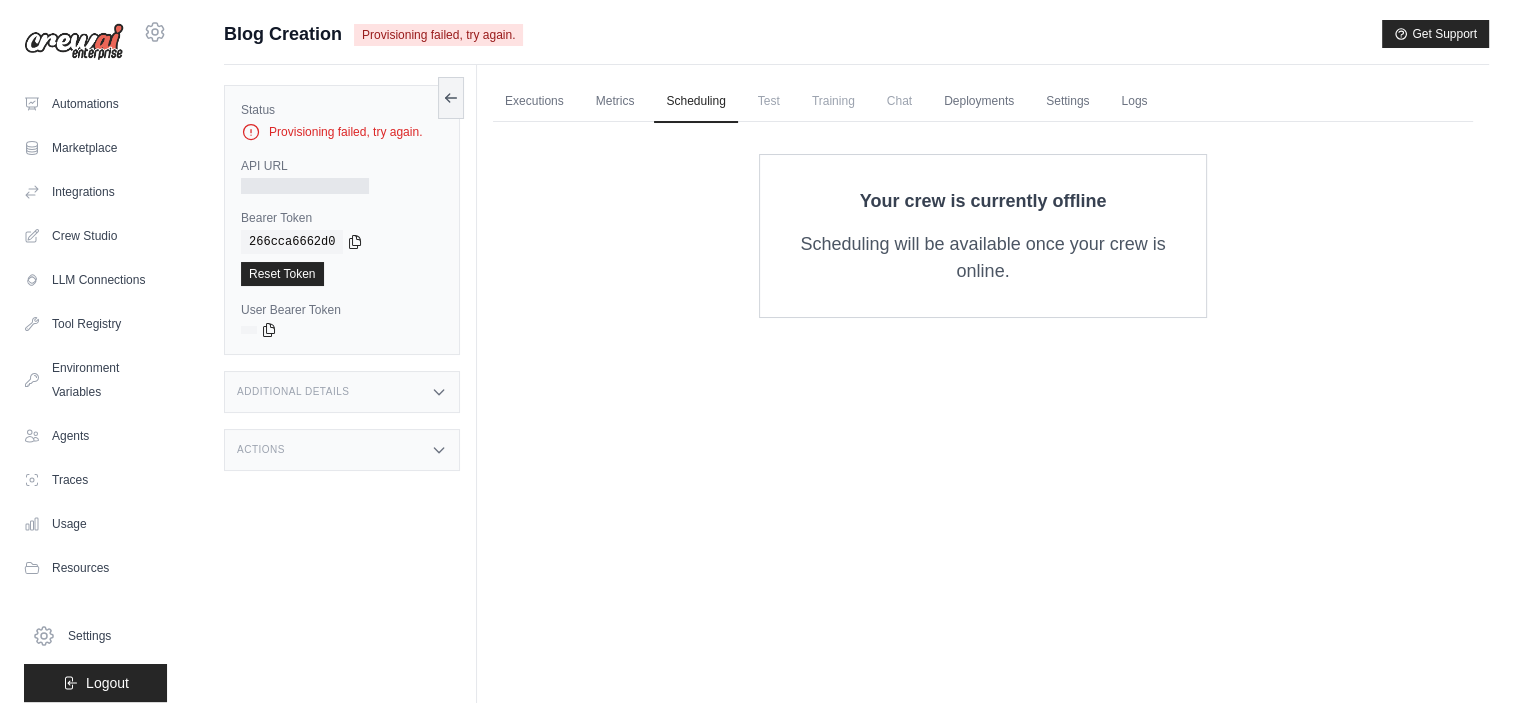click on "Test" at bounding box center (769, 101) 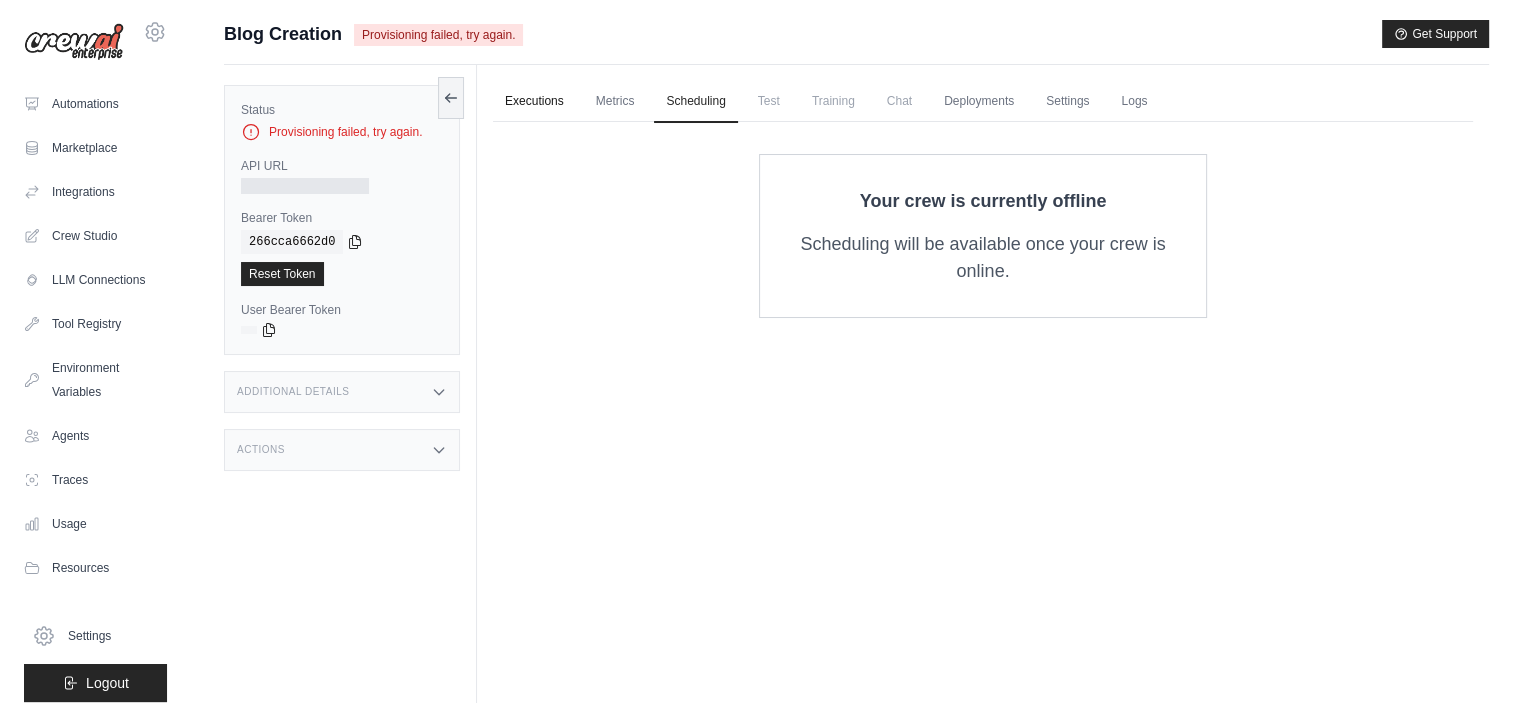 click on "Executions" at bounding box center (534, 102) 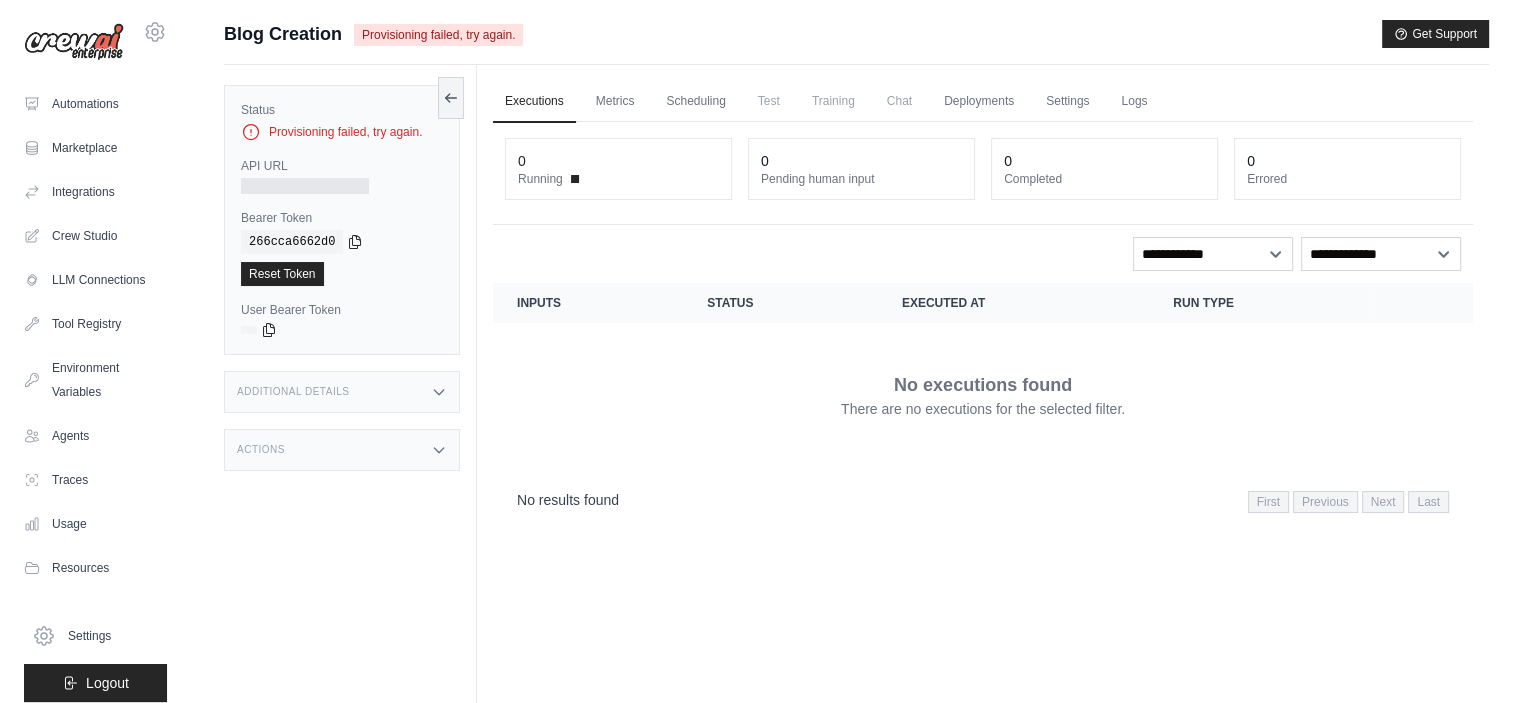 click on "Provisioning failed, try again." at bounding box center (342, 132) 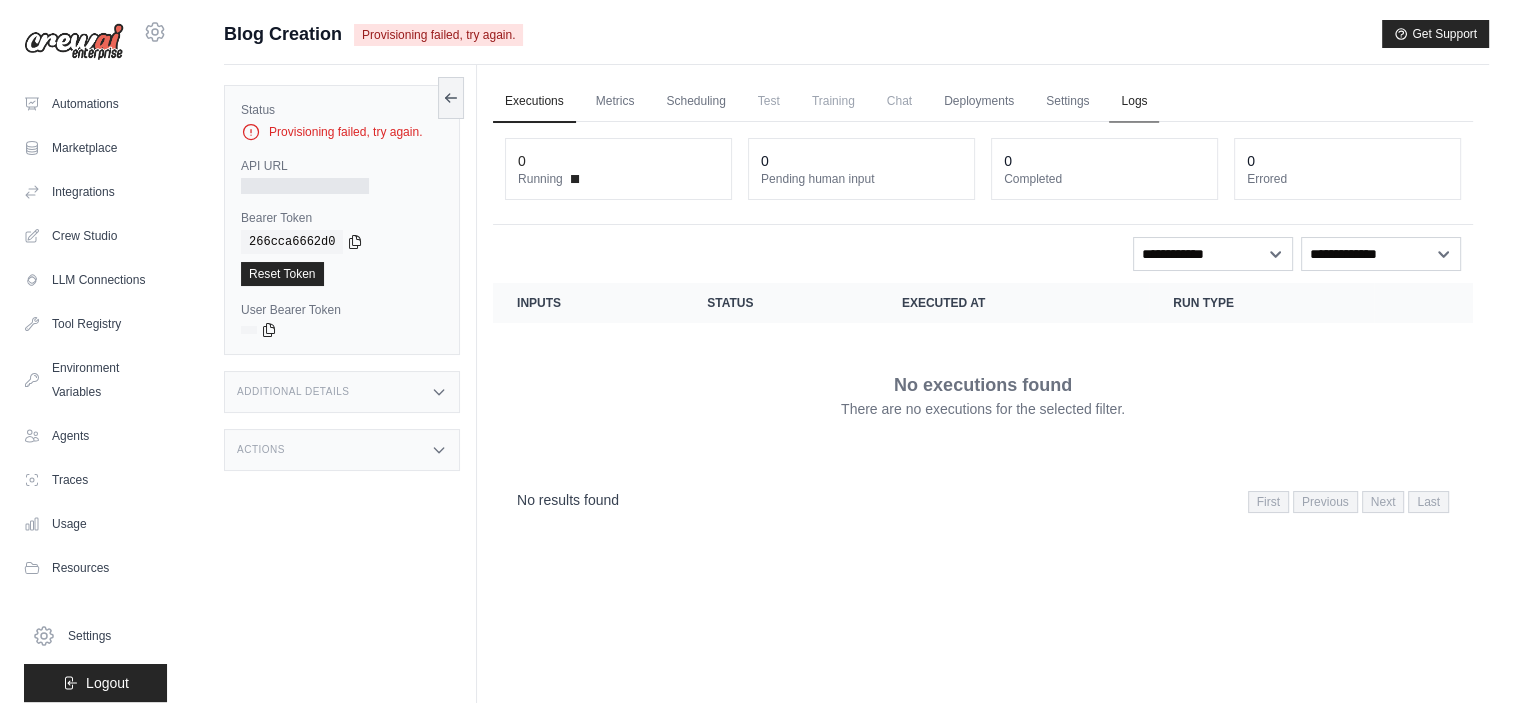 click on "Logs" at bounding box center [1134, 102] 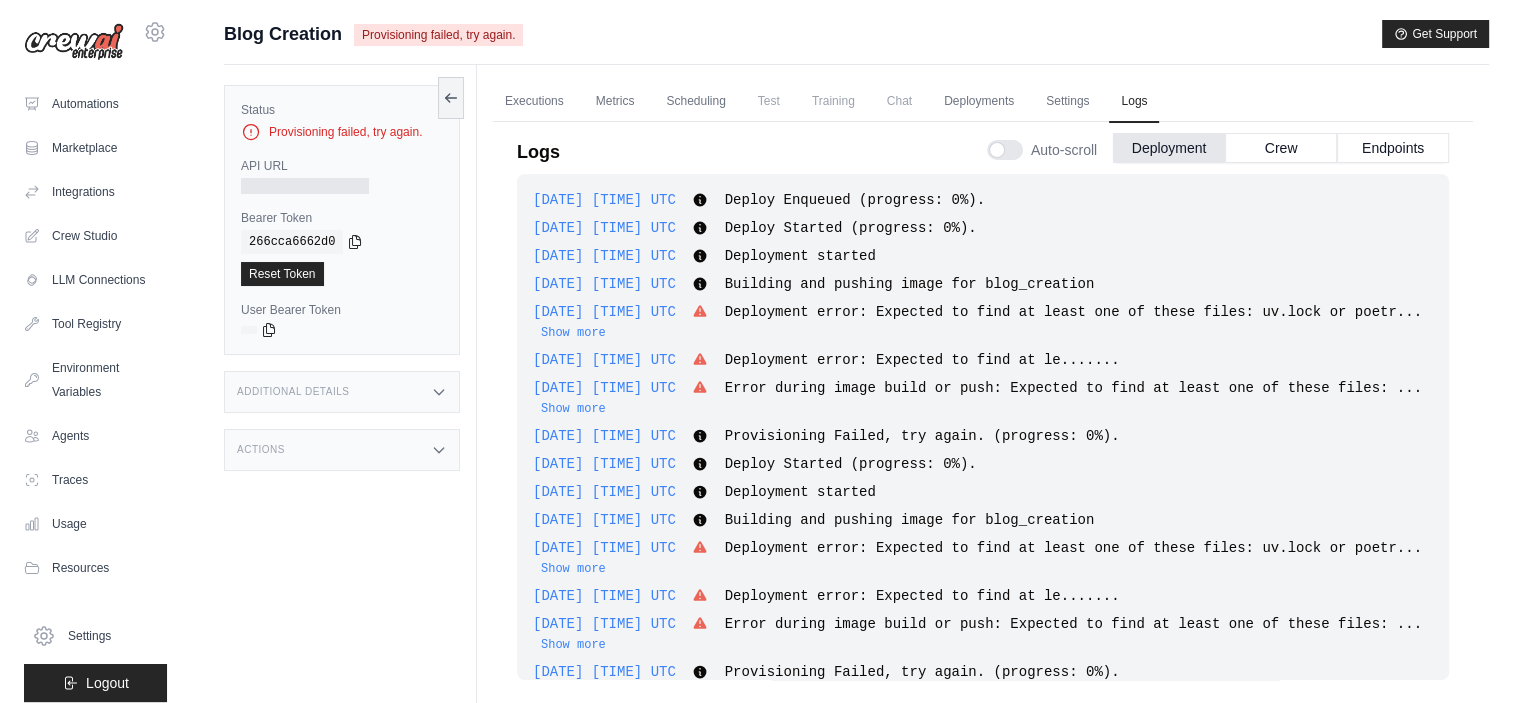 click on "Deployment error: Expected to find at least one of these files: uv.lock or poetr..." at bounding box center [1073, 312] 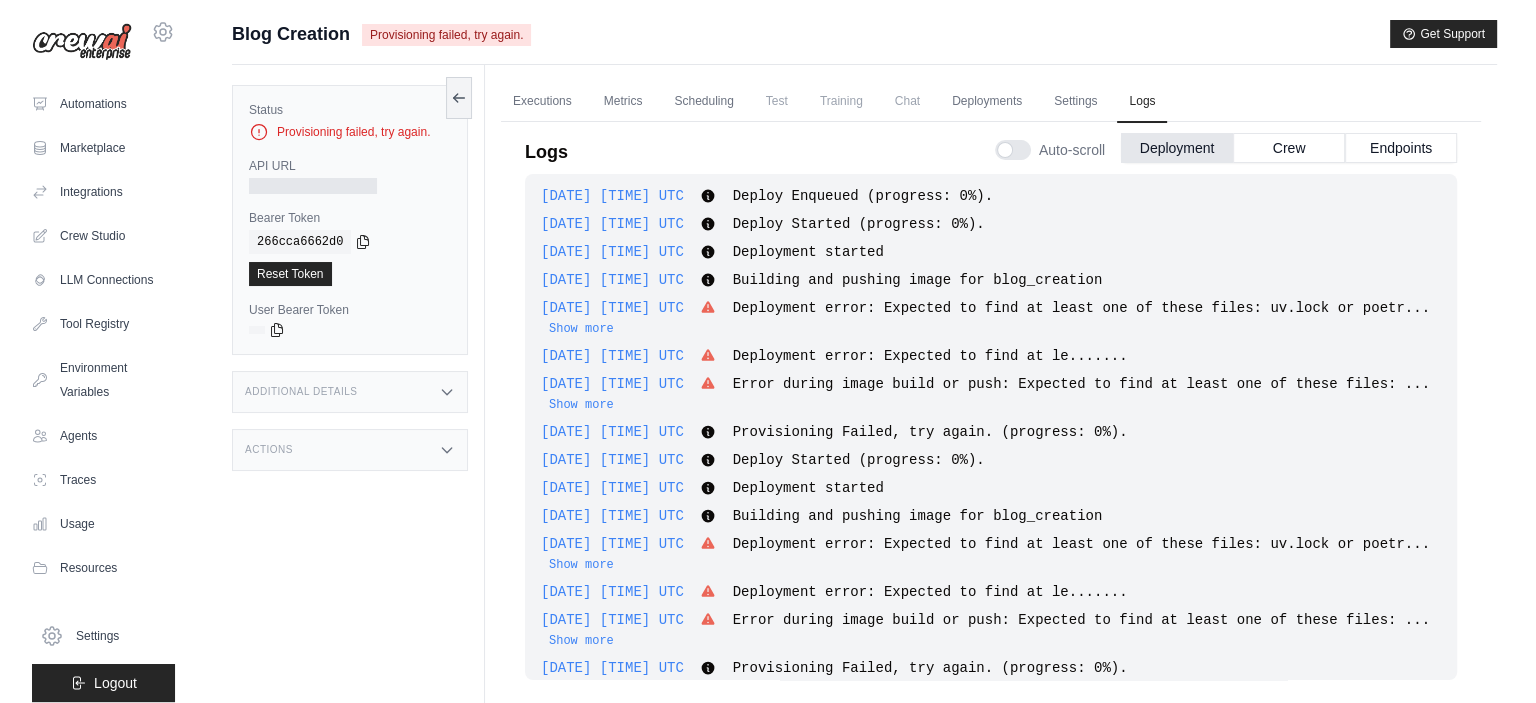 scroll, scrollTop: 0, scrollLeft: 0, axis: both 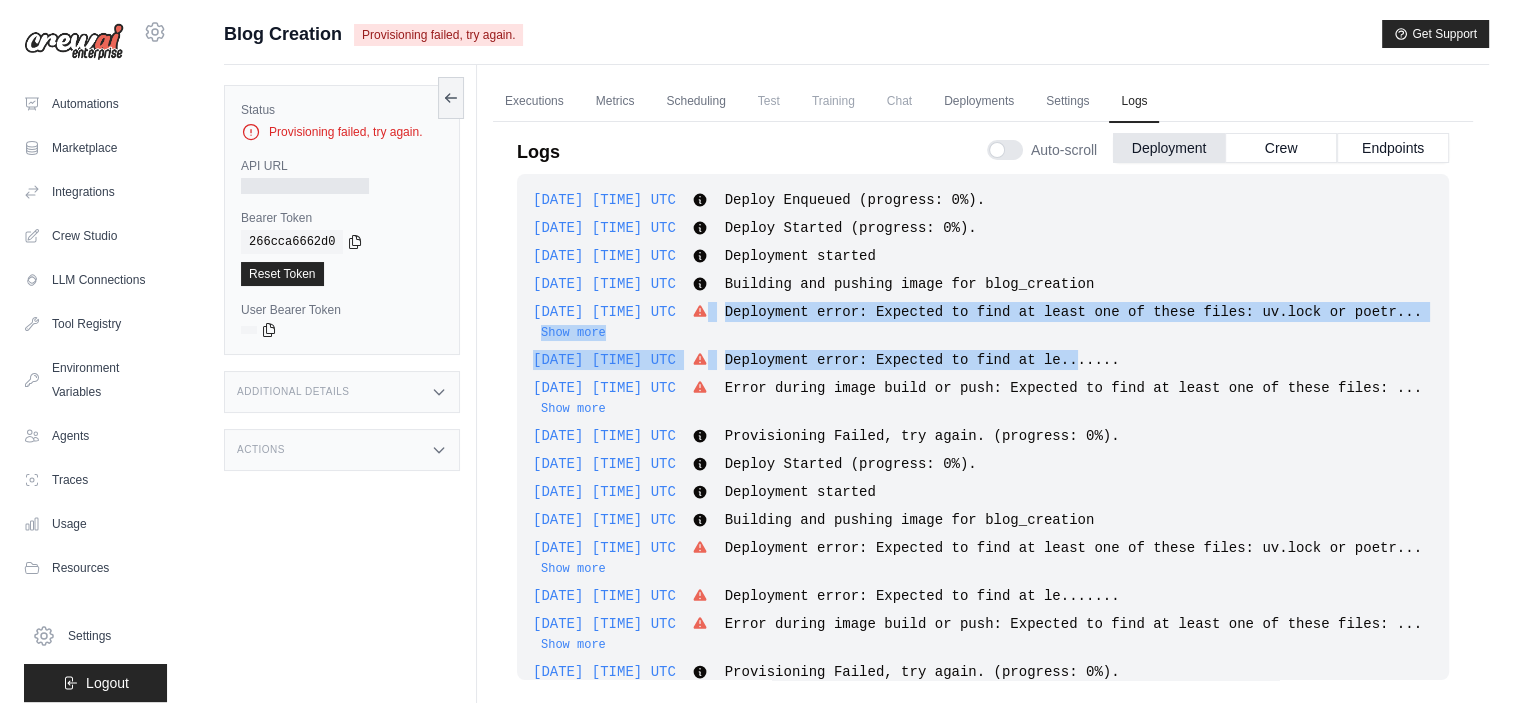 drag, startPoint x: 740, startPoint y: 303, endPoint x: 1084, endPoint y: 354, distance: 347.75998 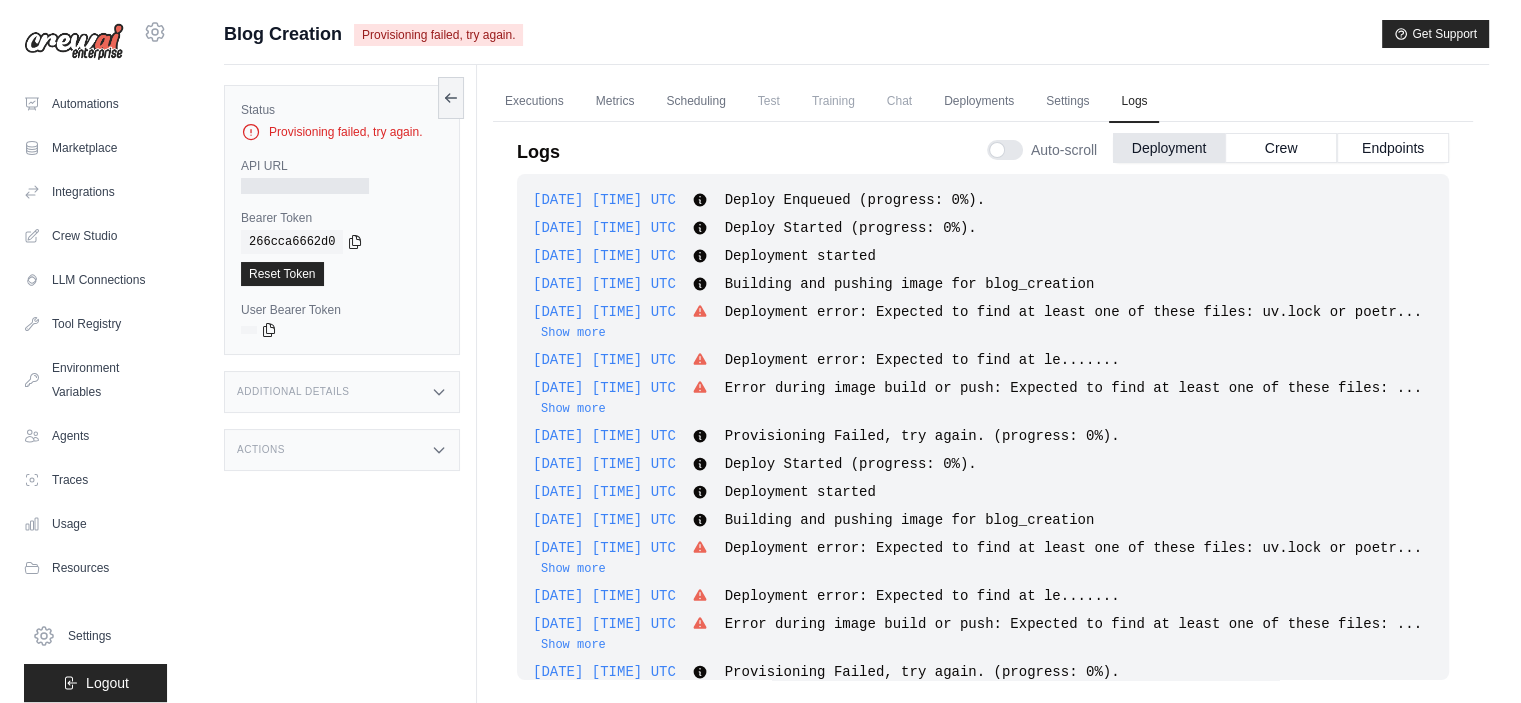 click 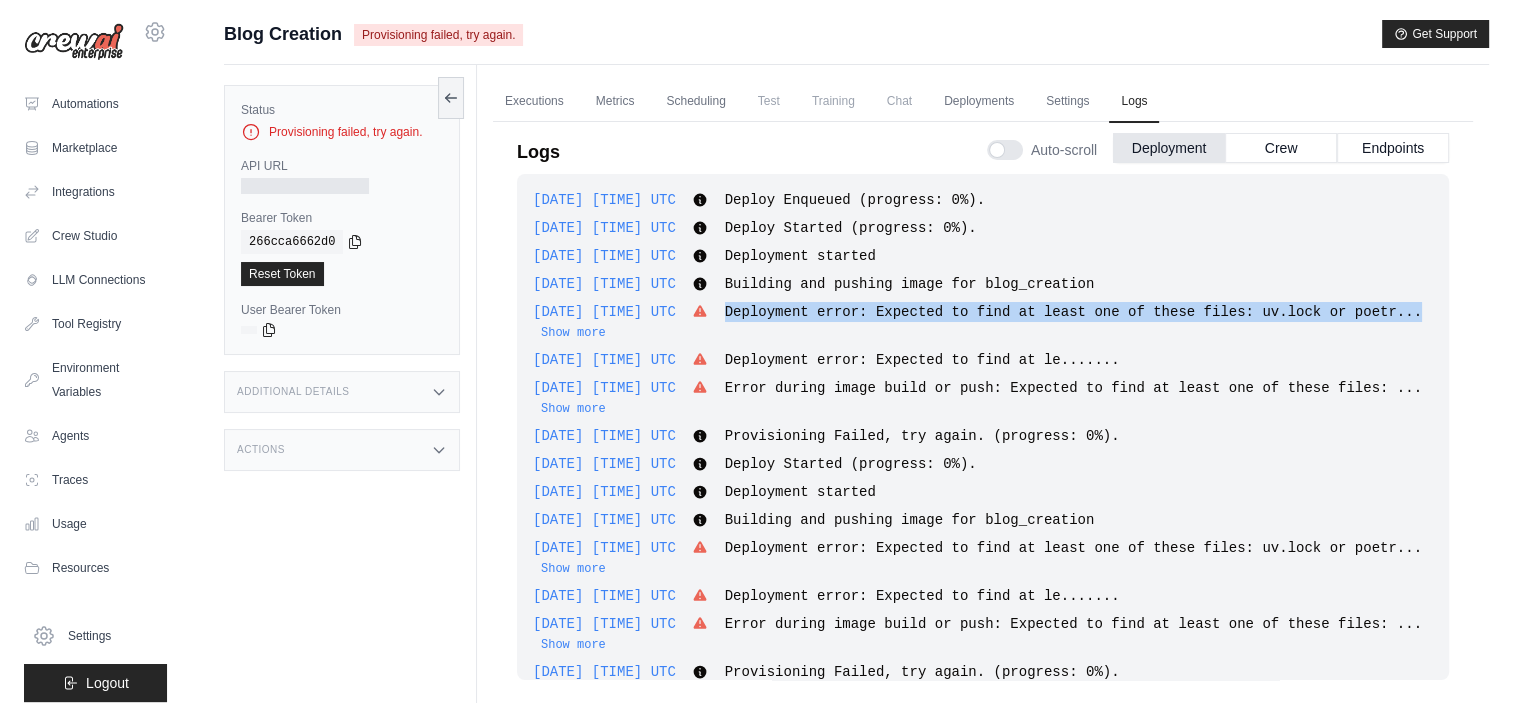drag, startPoint x: 754, startPoint y: 314, endPoint x: 1424, endPoint y: 303, distance: 670.0903 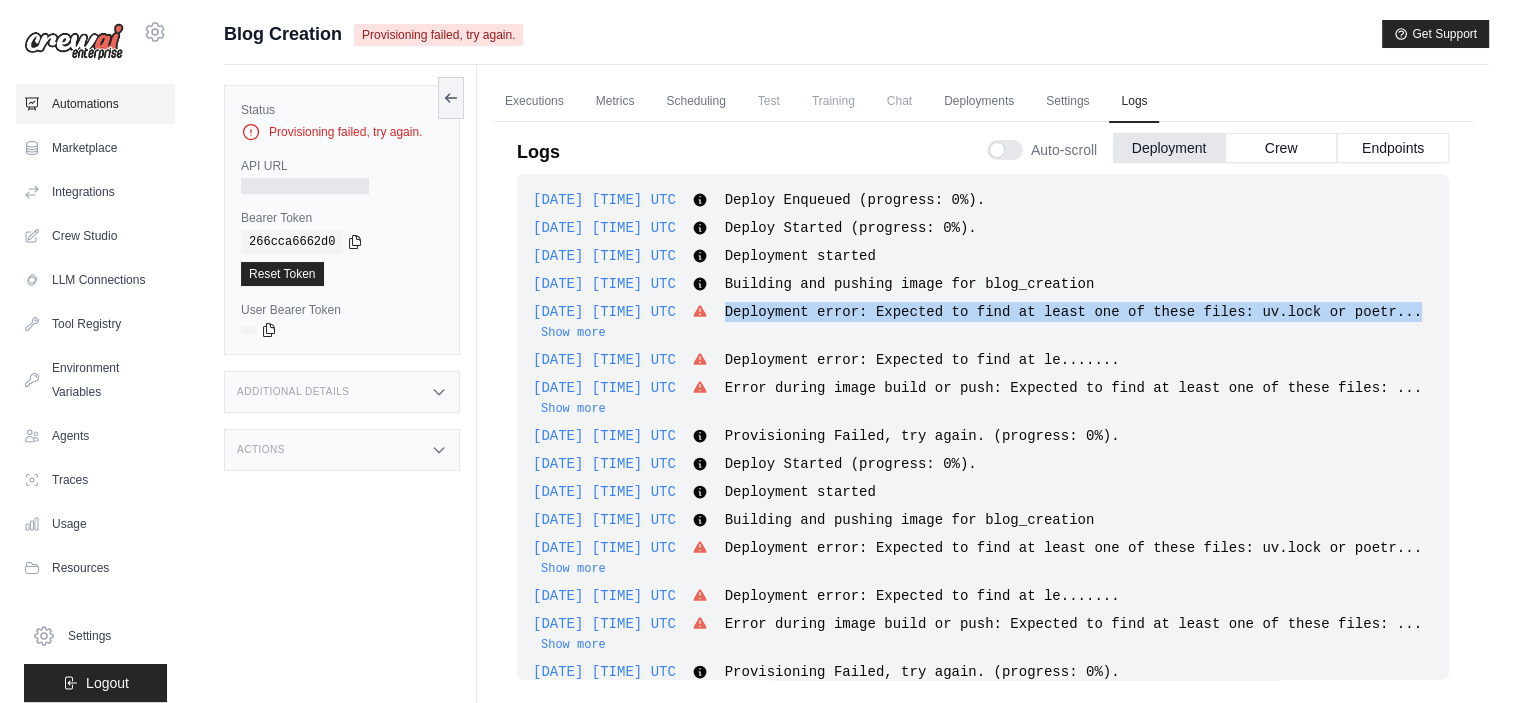 click on "Automations" at bounding box center (95, 104) 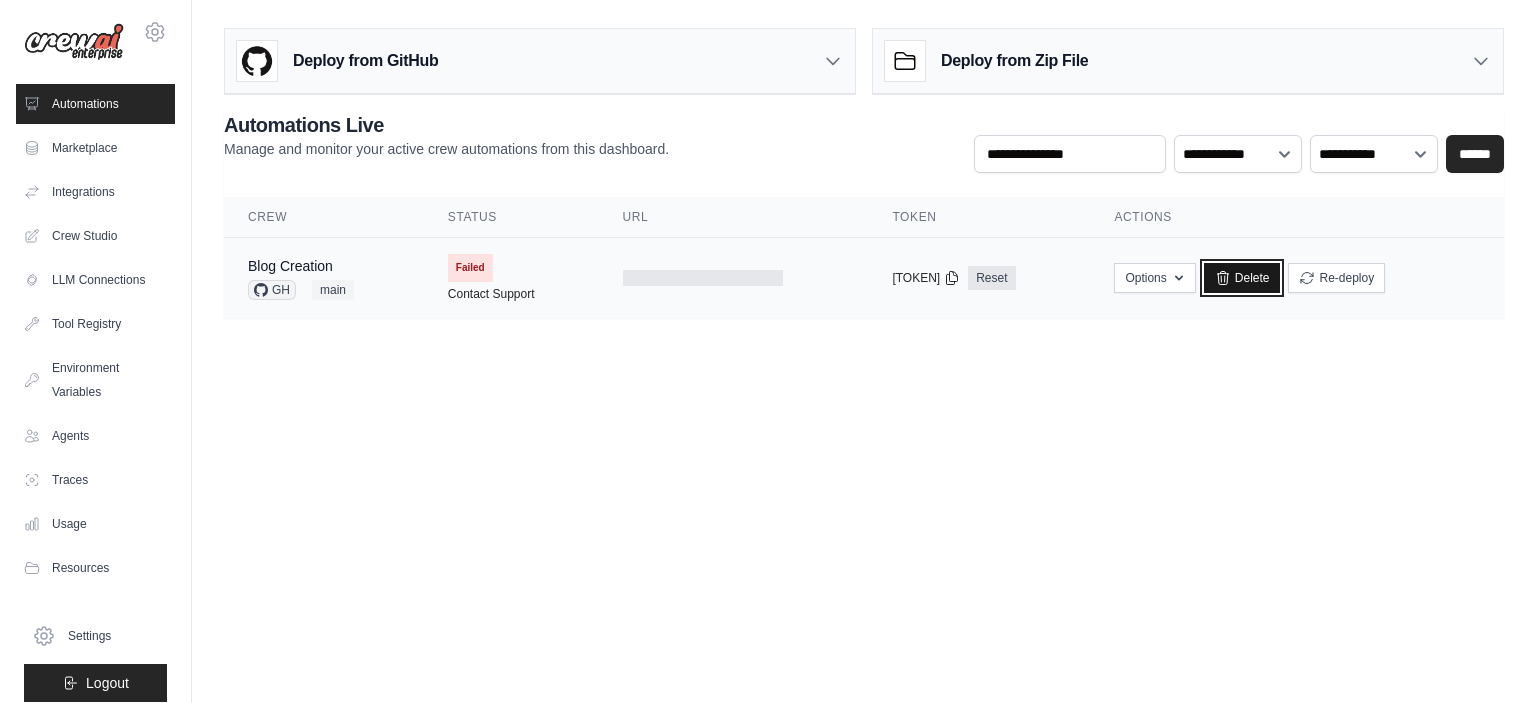 click on "Delete" at bounding box center [1242, 278] 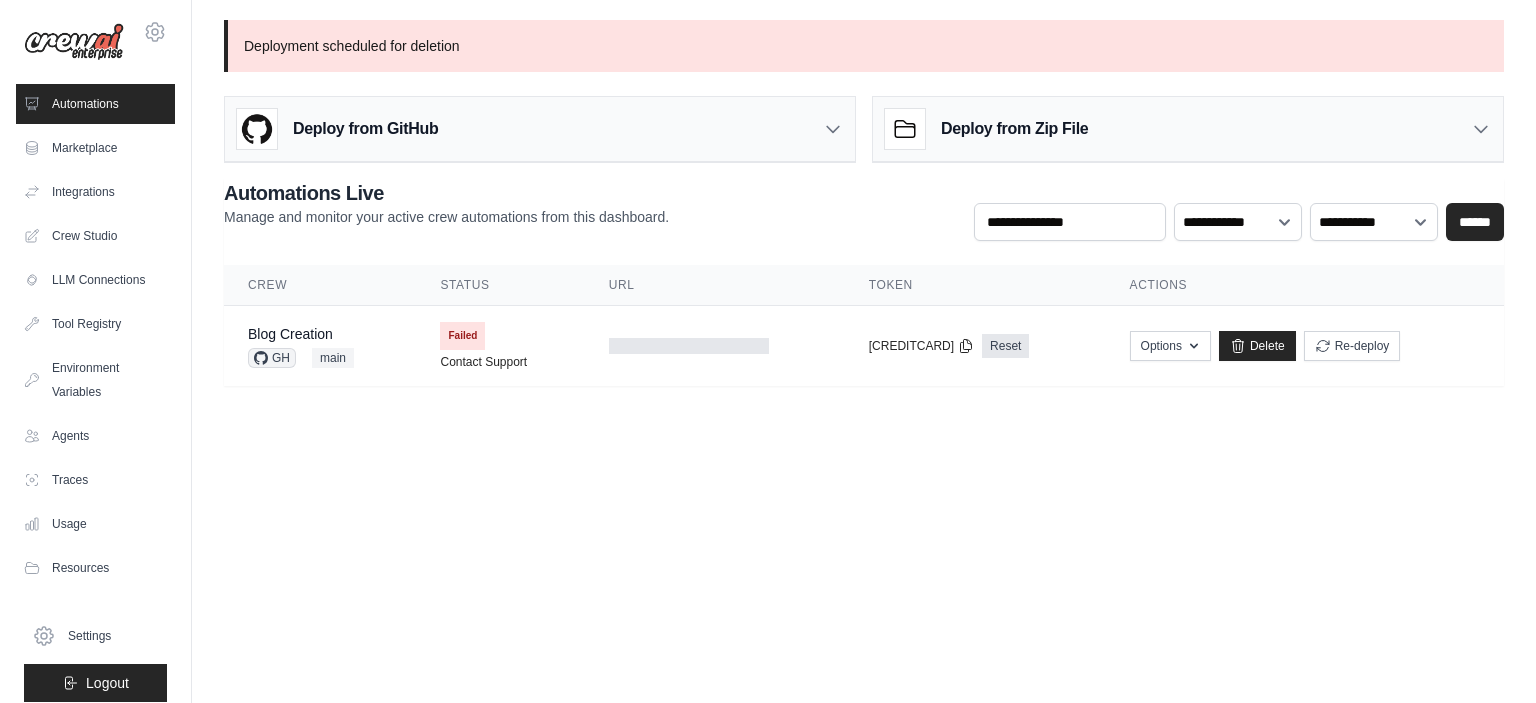 scroll, scrollTop: 0, scrollLeft: 0, axis: both 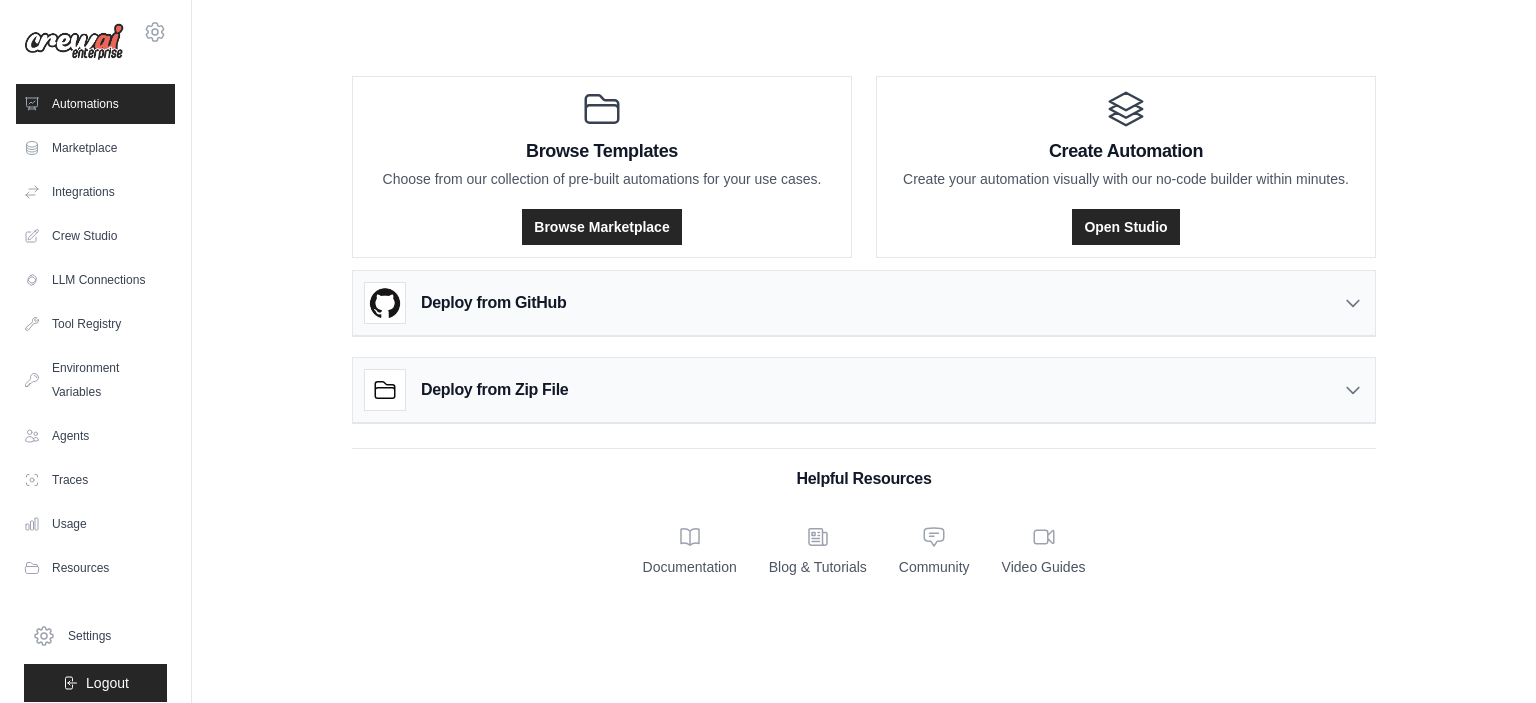 click on "Deploy from GitHub" at bounding box center (493, 303) 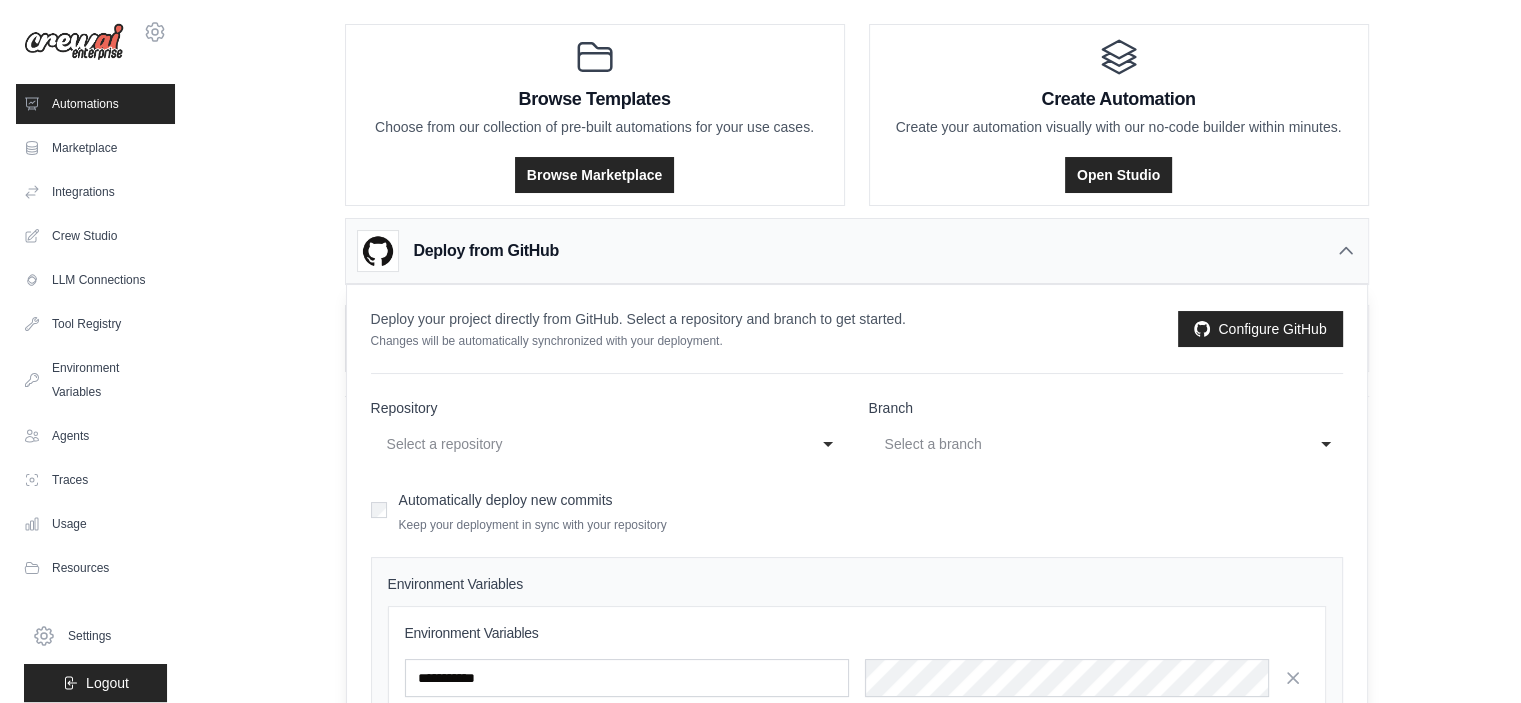 scroll, scrollTop: 100, scrollLeft: 0, axis: vertical 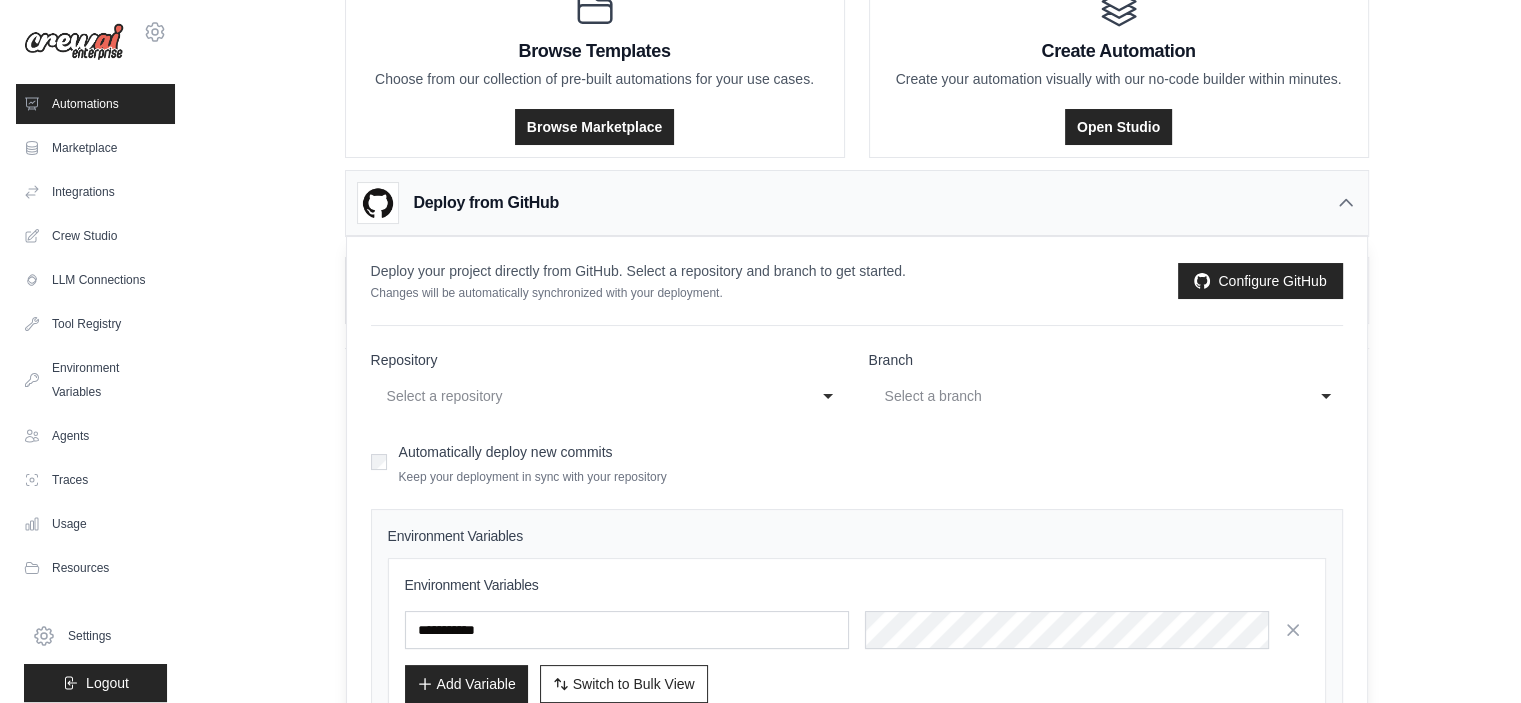 click on "Automatically deploy new commits" at bounding box center [506, 452] 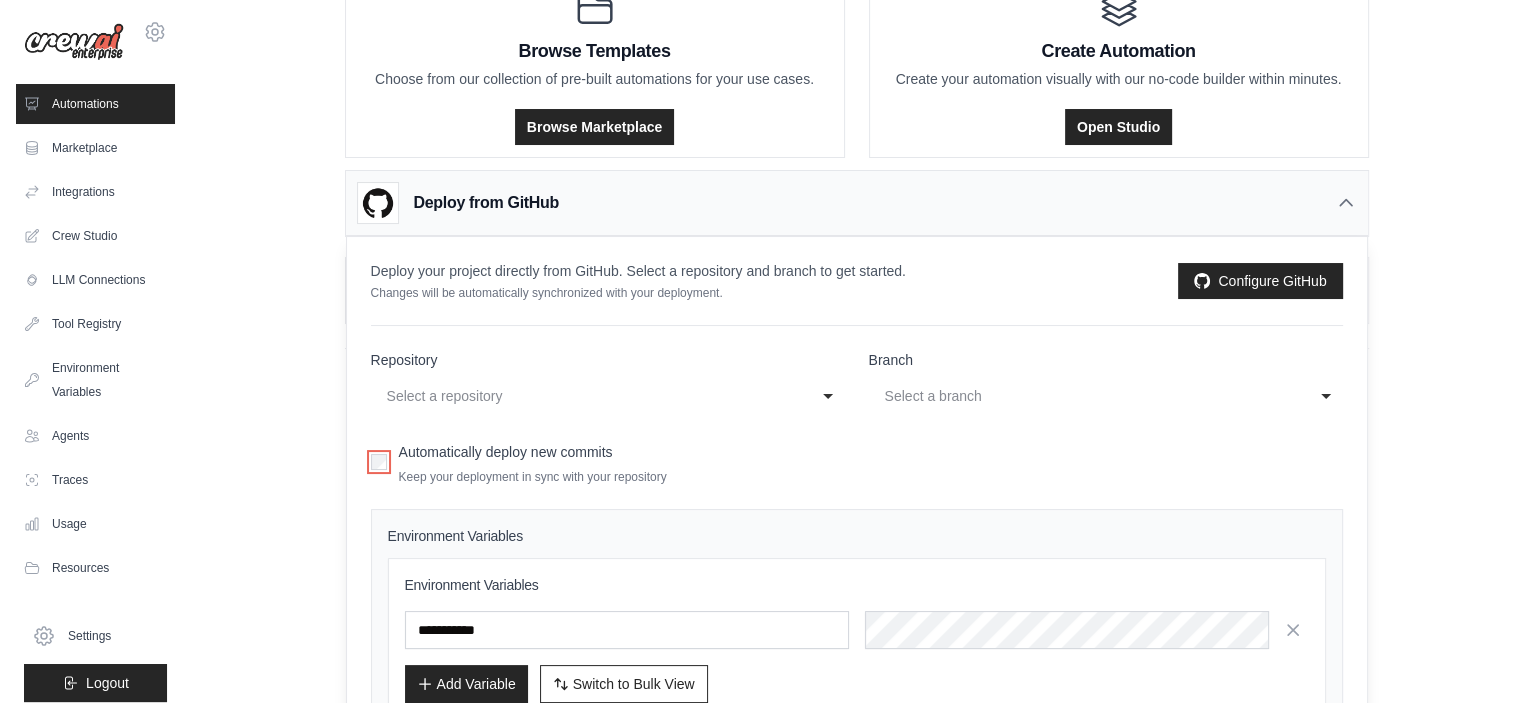 click on "Select a repository" at bounding box center (588, 396) 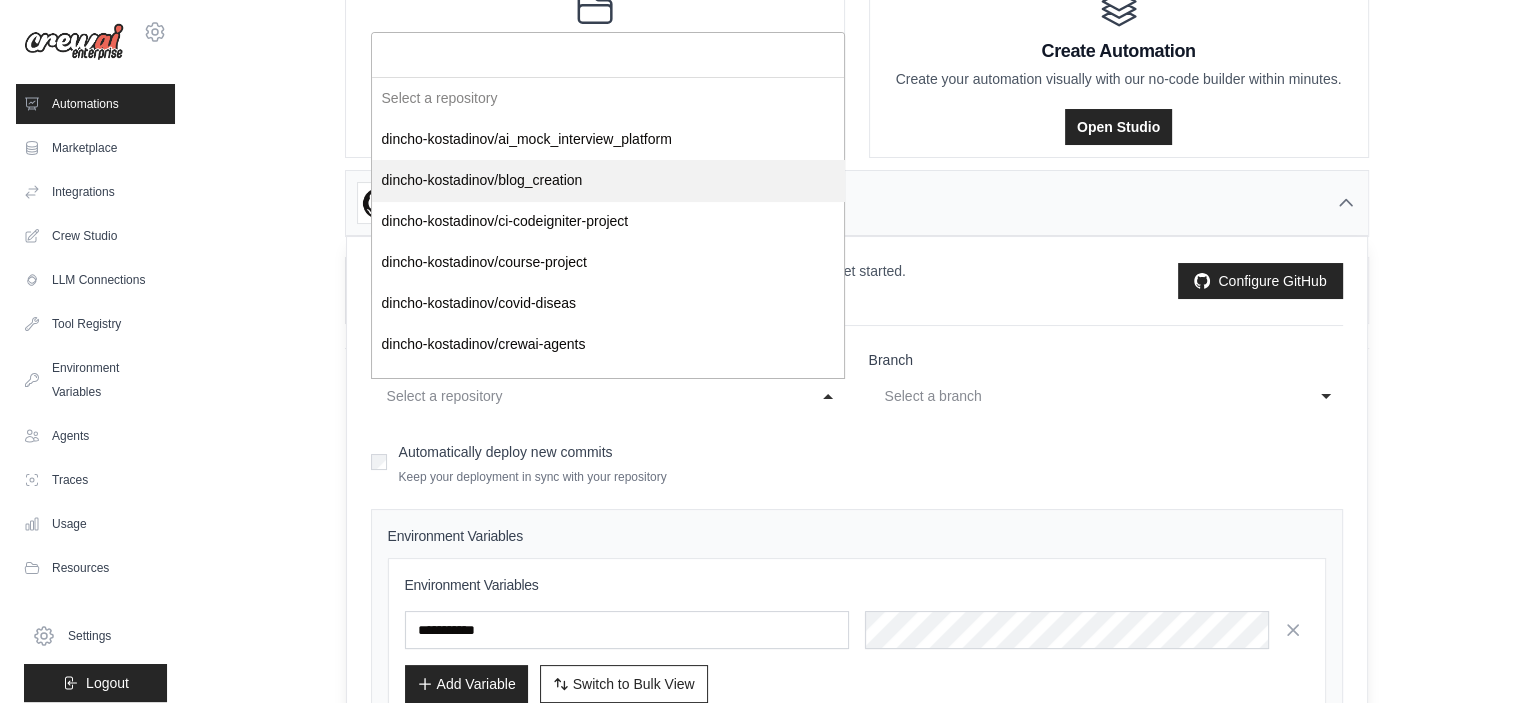 select on "**********" 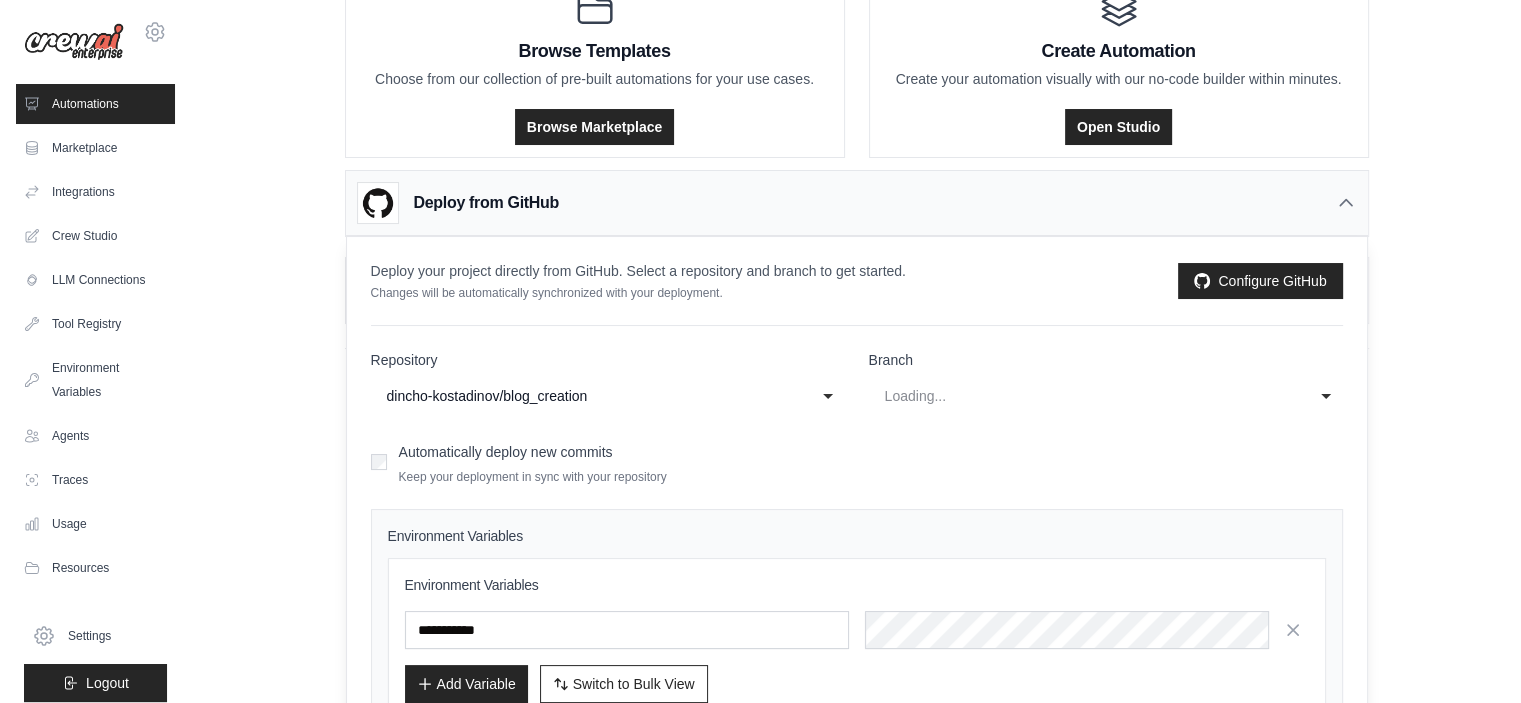 select on "****" 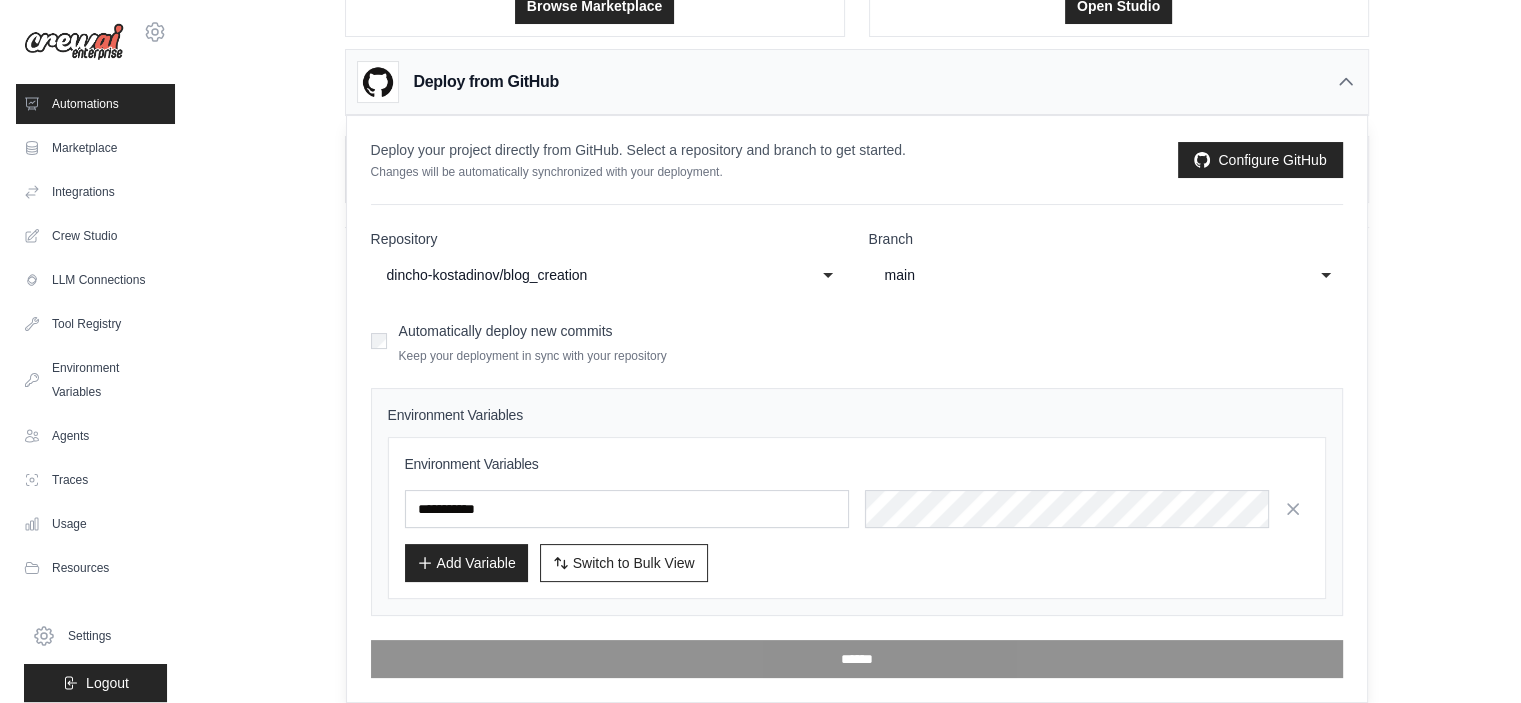 scroll, scrollTop: 237, scrollLeft: 0, axis: vertical 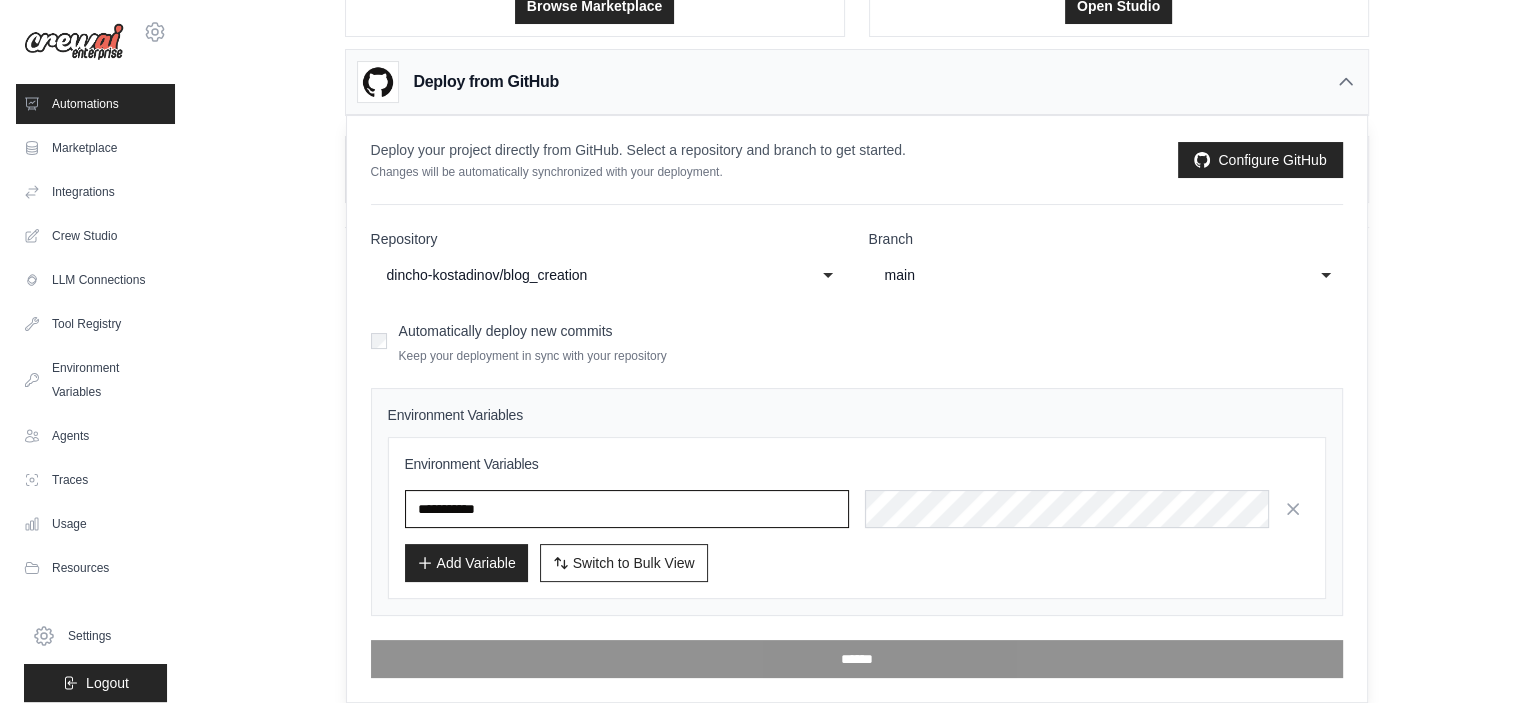 click at bounding box center (627, 509) 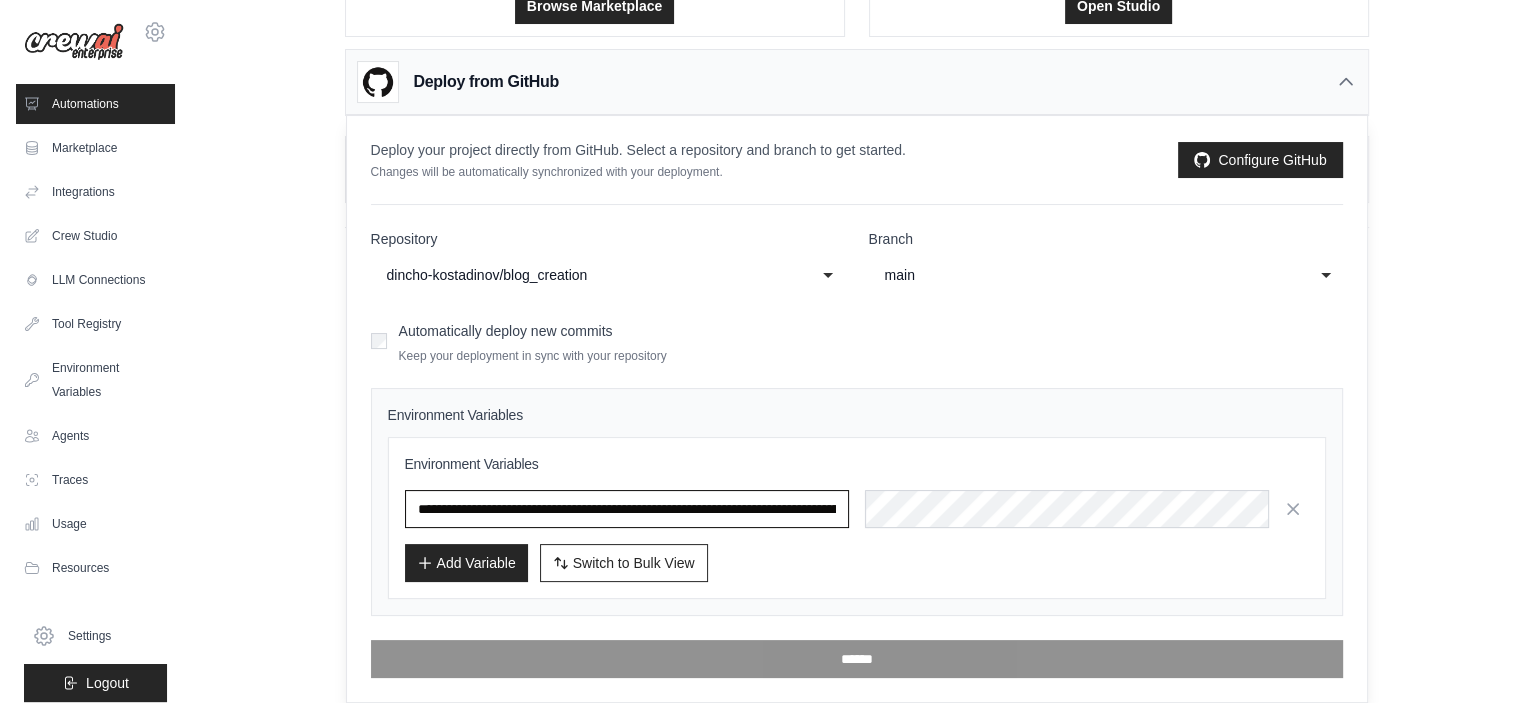 scroll, scrollTop: 0, scrollLeft: 288, axis: horizontal 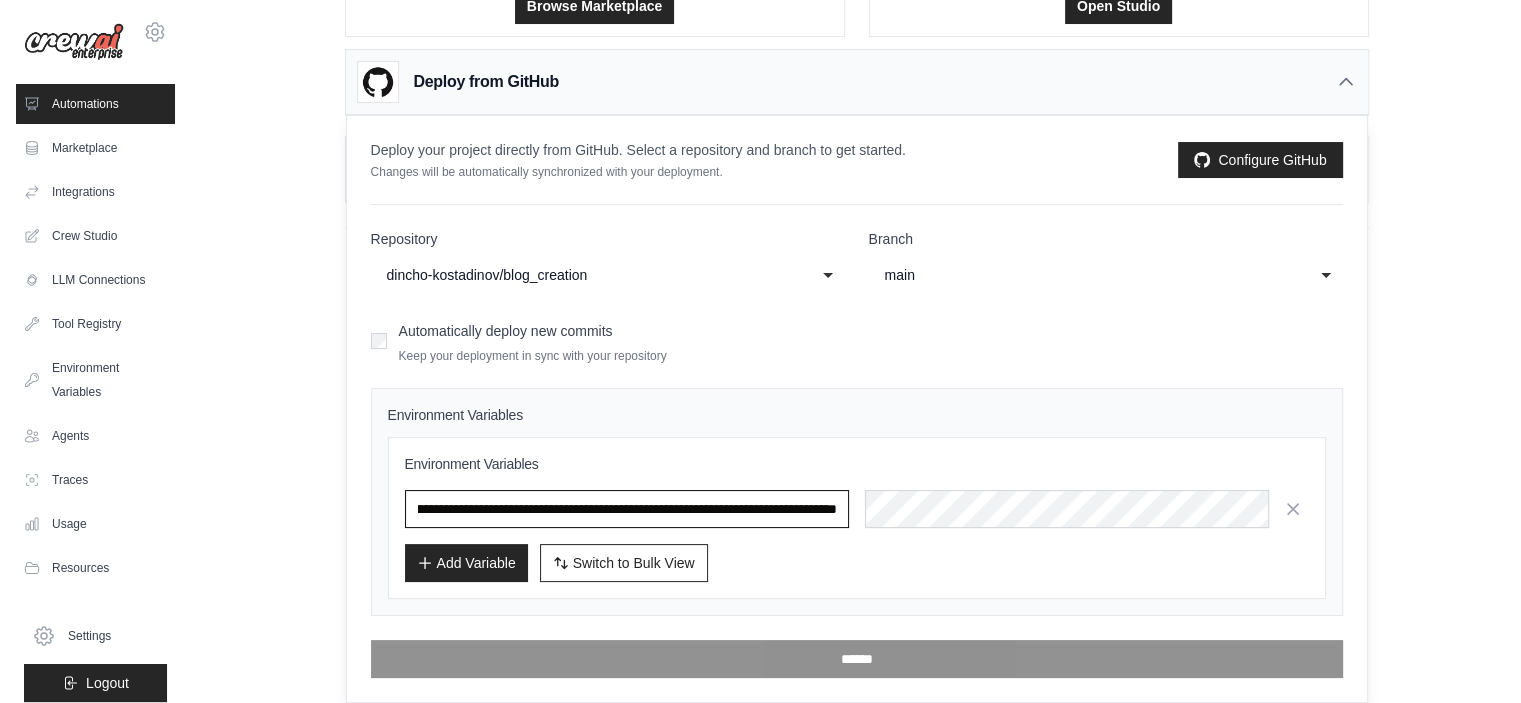 click on "**********" at bounding box center [627, 509] 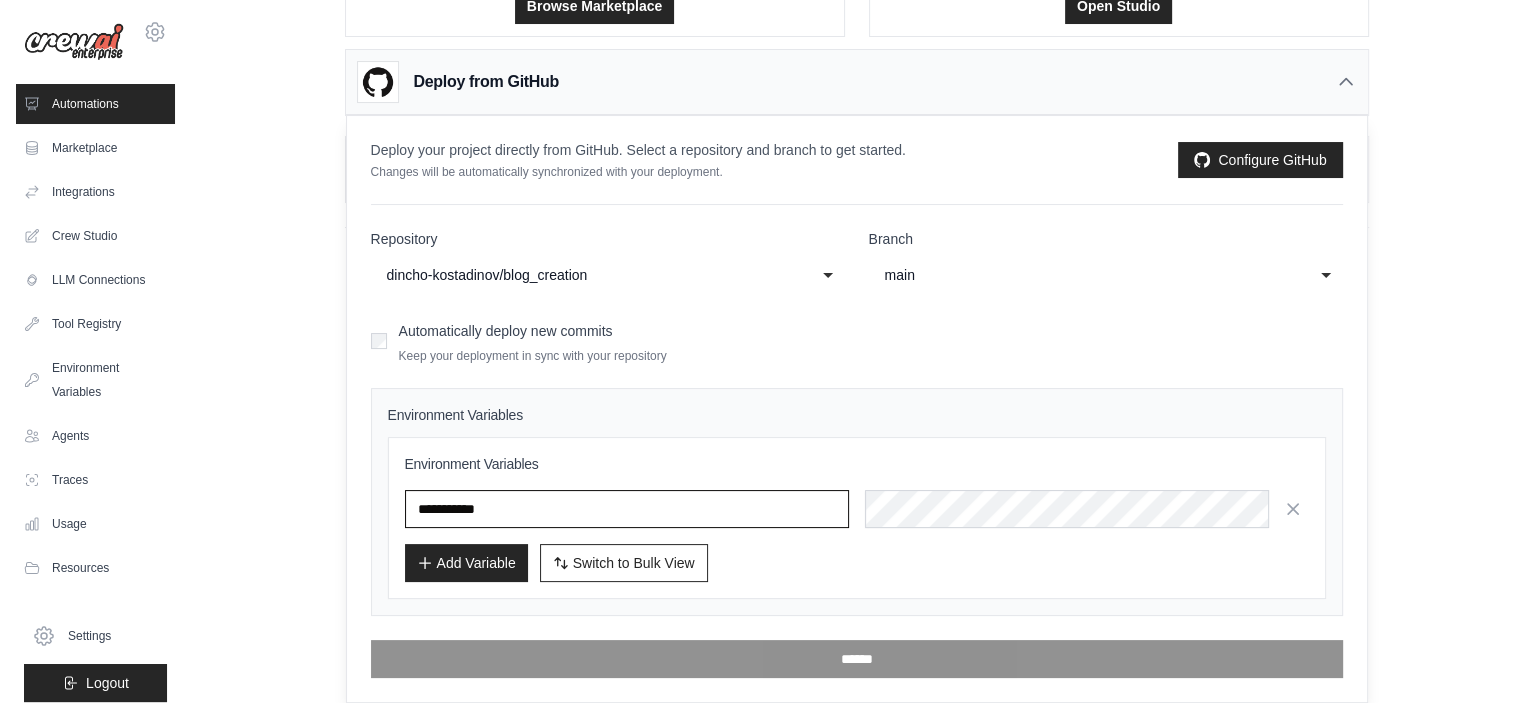 scroll, scrollTop: 0, scrollLeft: 0, axis: both 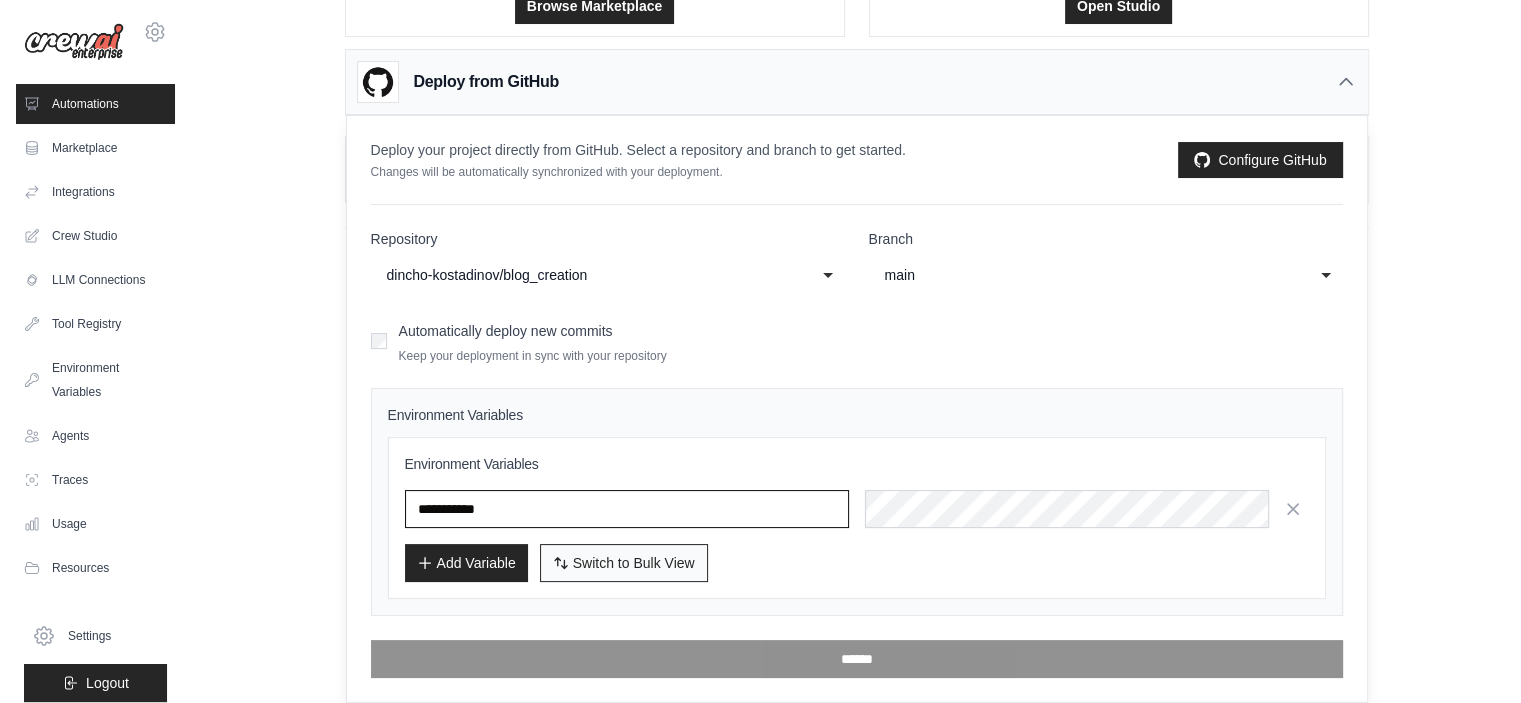 paste on "*****" 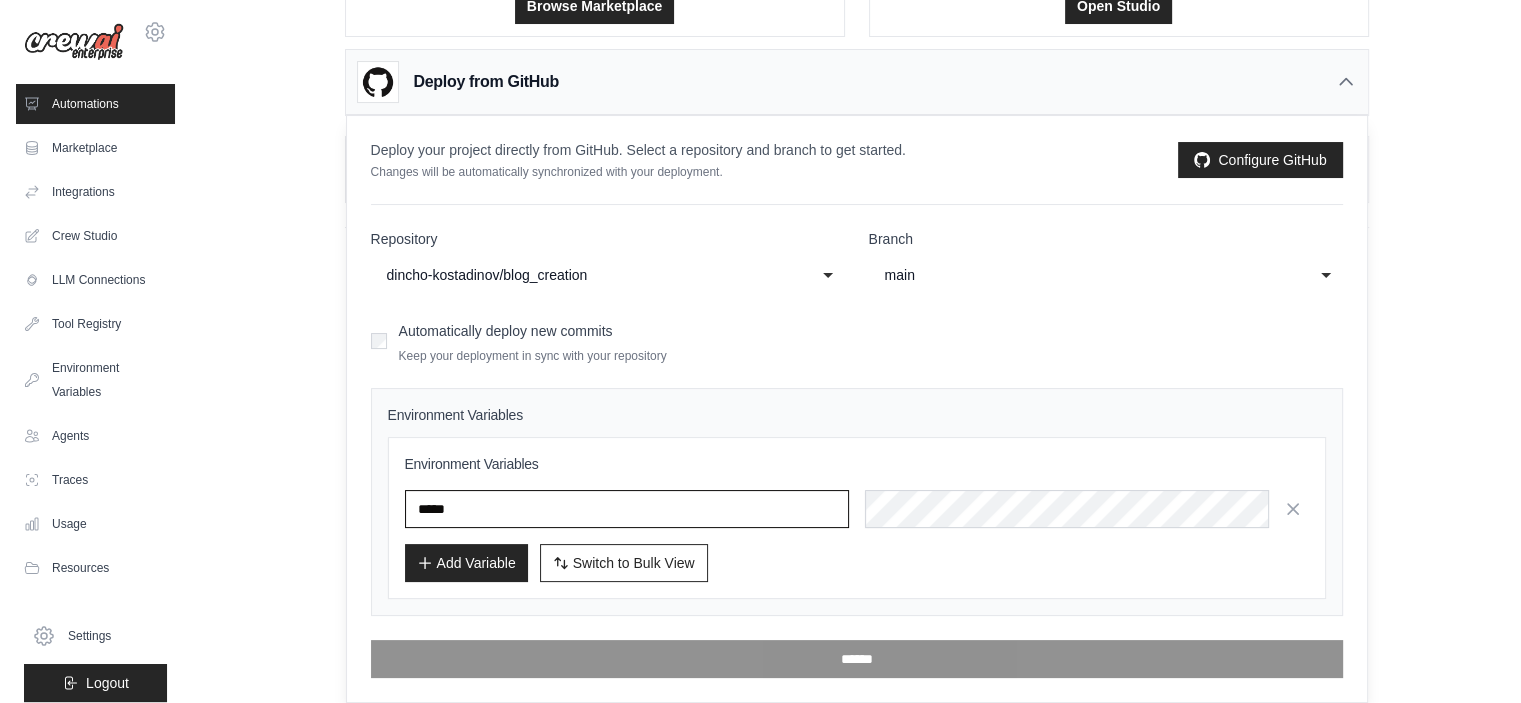 type on "*****" 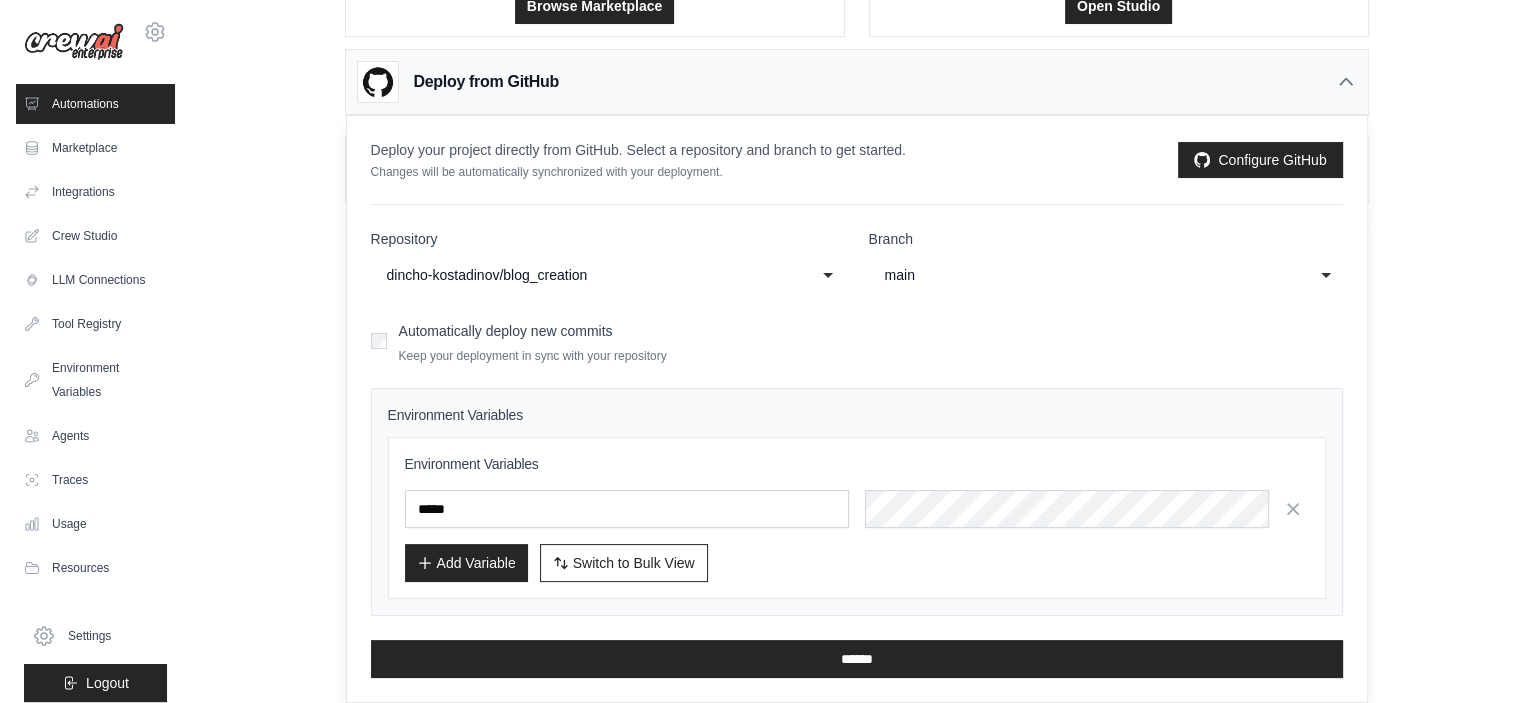 click on "Add Variable" at bounding box center [466, 563] 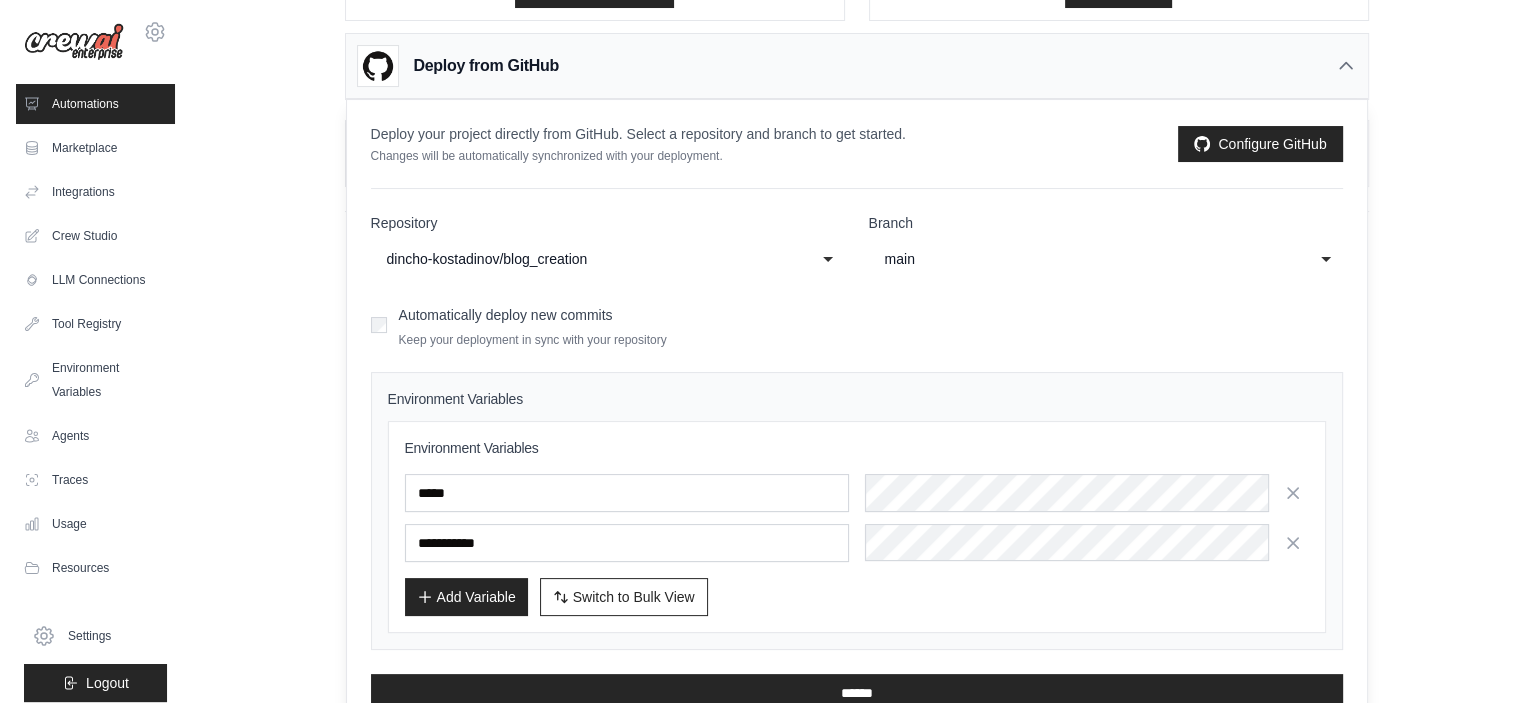 click at bounding box center (627, 543) 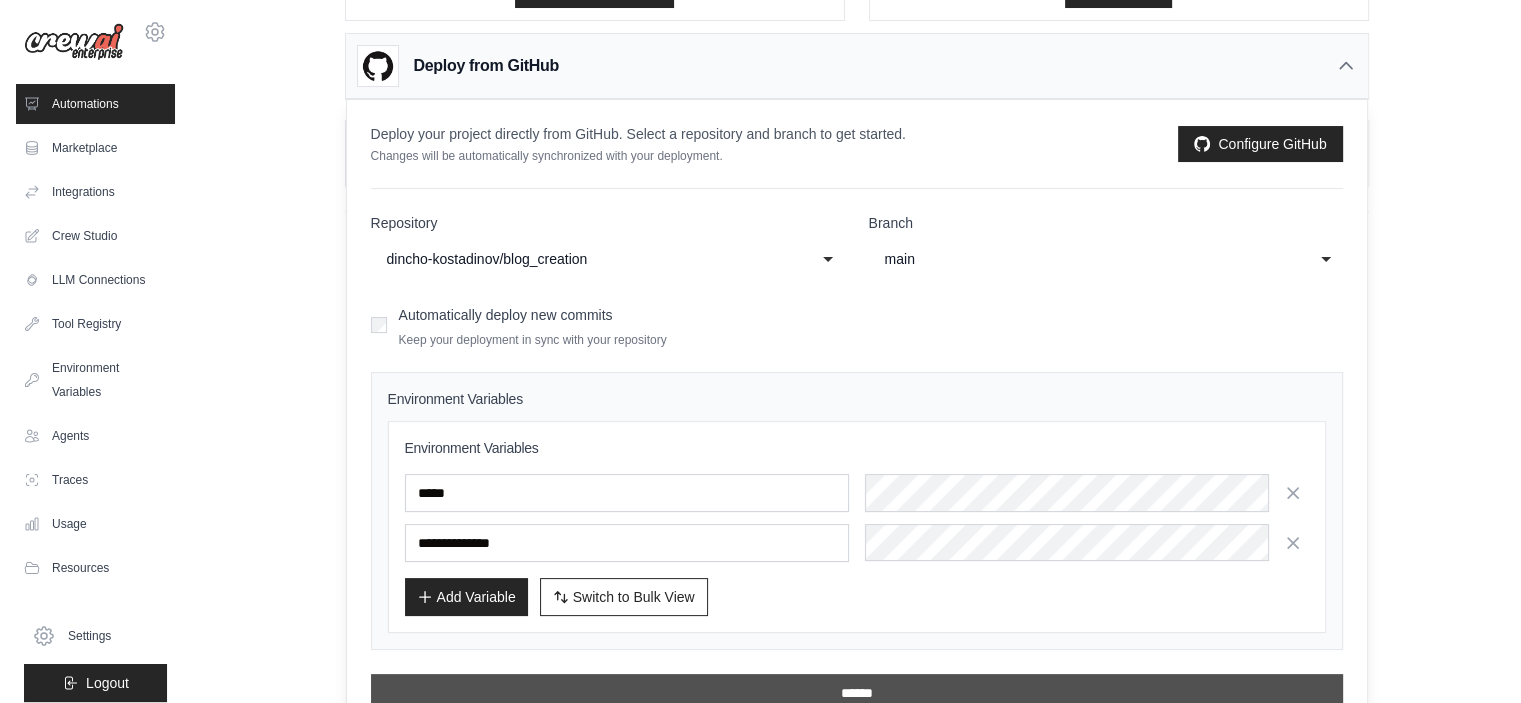 type on "**********" 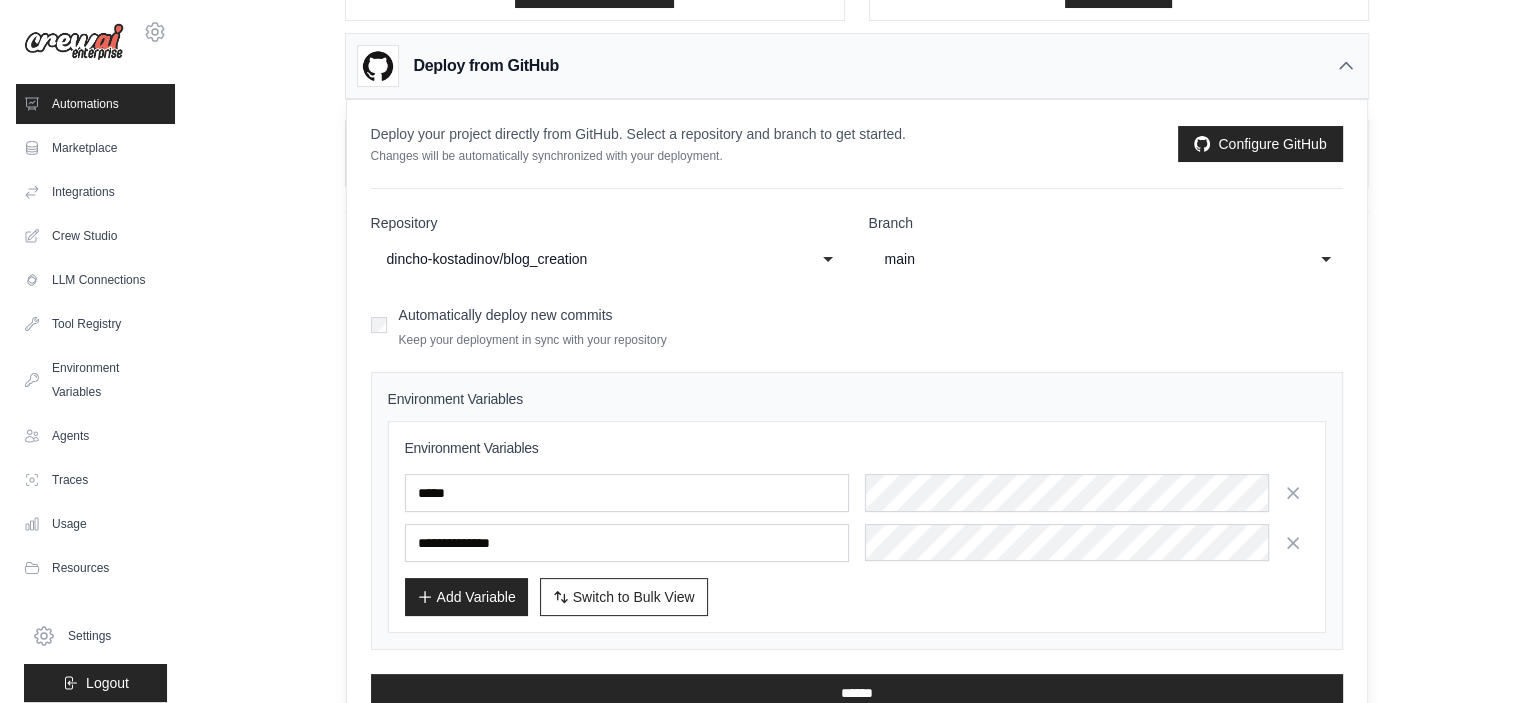 click on "Add Variable
Switch to Bulk View
Switch to Table View" at bounding box center (857, 597) 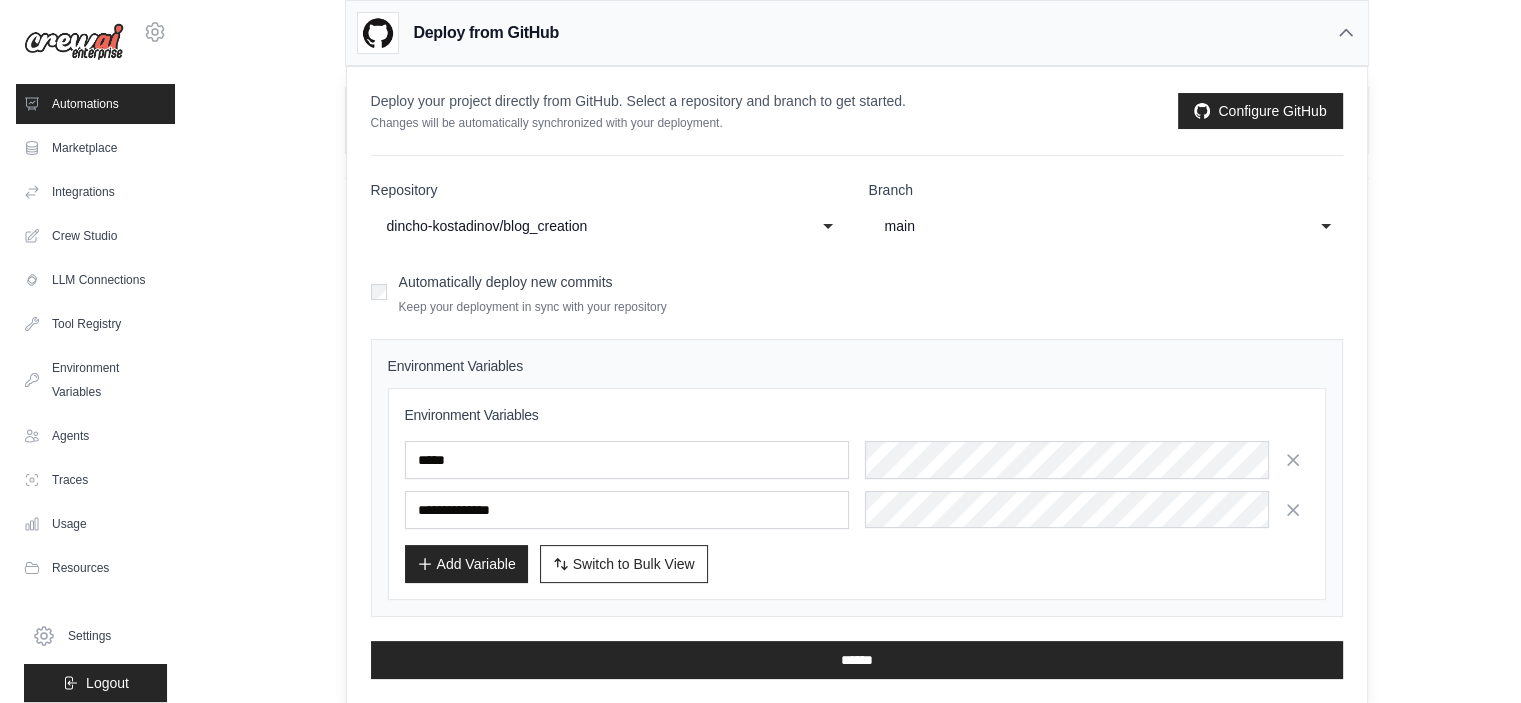 scroll, scrollTop: 287, scrollLeft: 0, axis: vertical 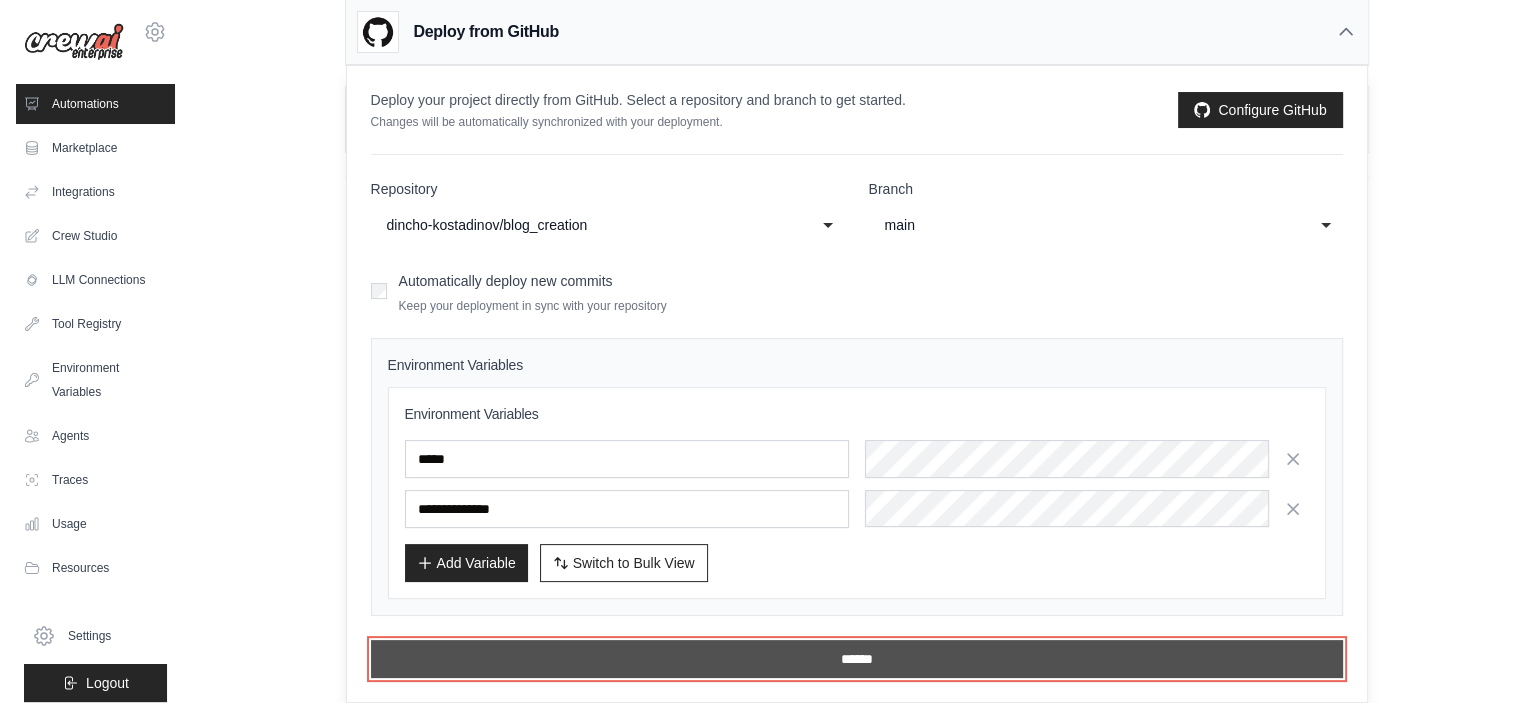 click on "******" at bounding box center [857, 659] 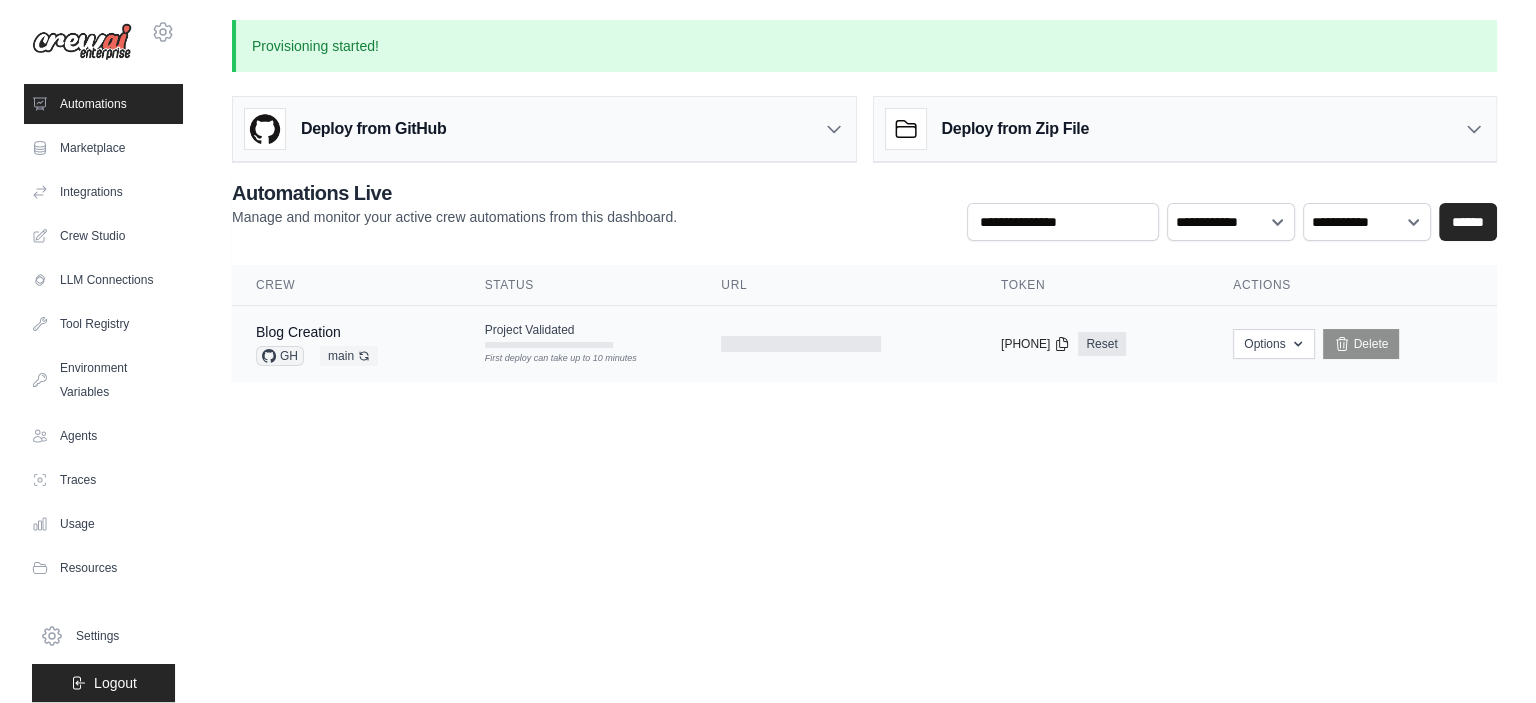 scroll, scrollTop: 0, scrollLeft: 0, axis: both 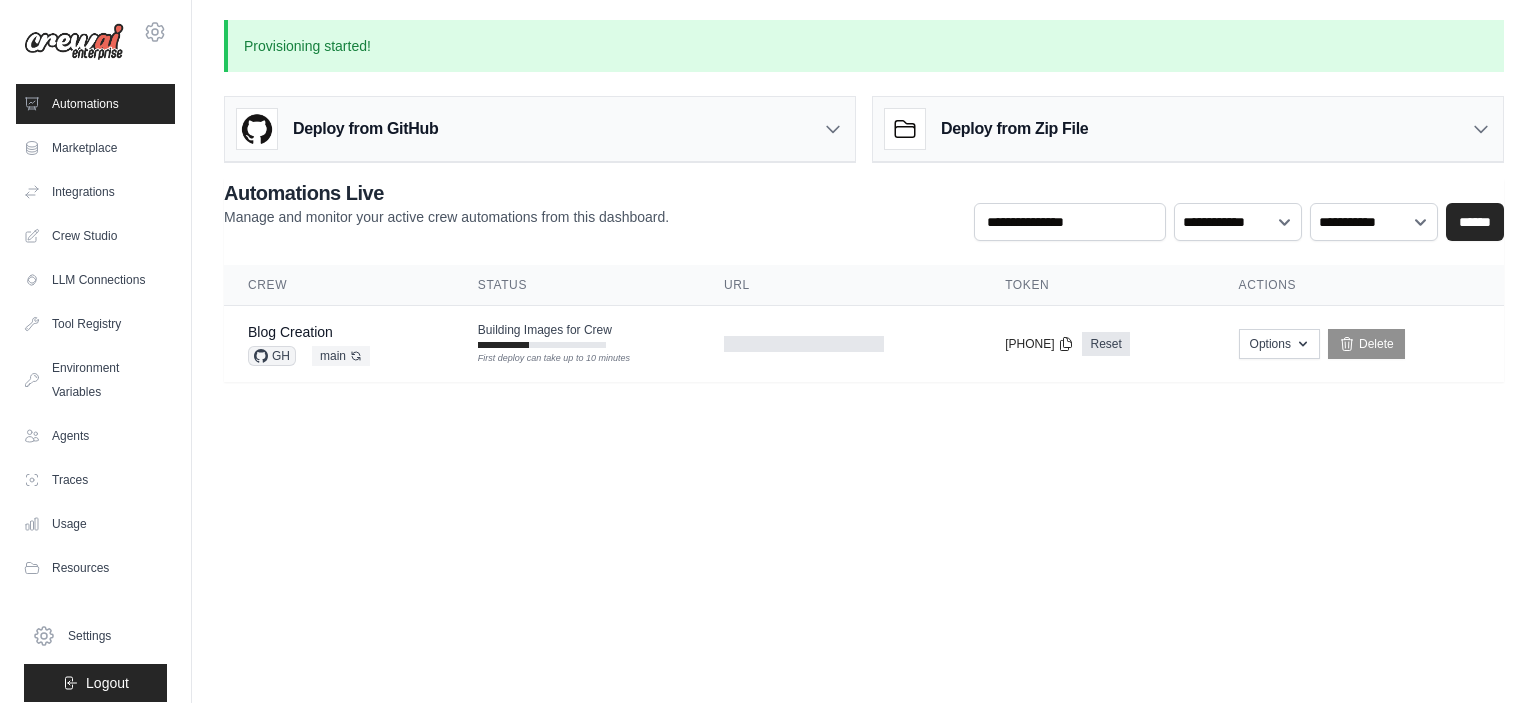 click on "kdincho@gmail.com
Settings
Automations
Marketplace
Integrations
Blog" at bounding box center (768, 351) 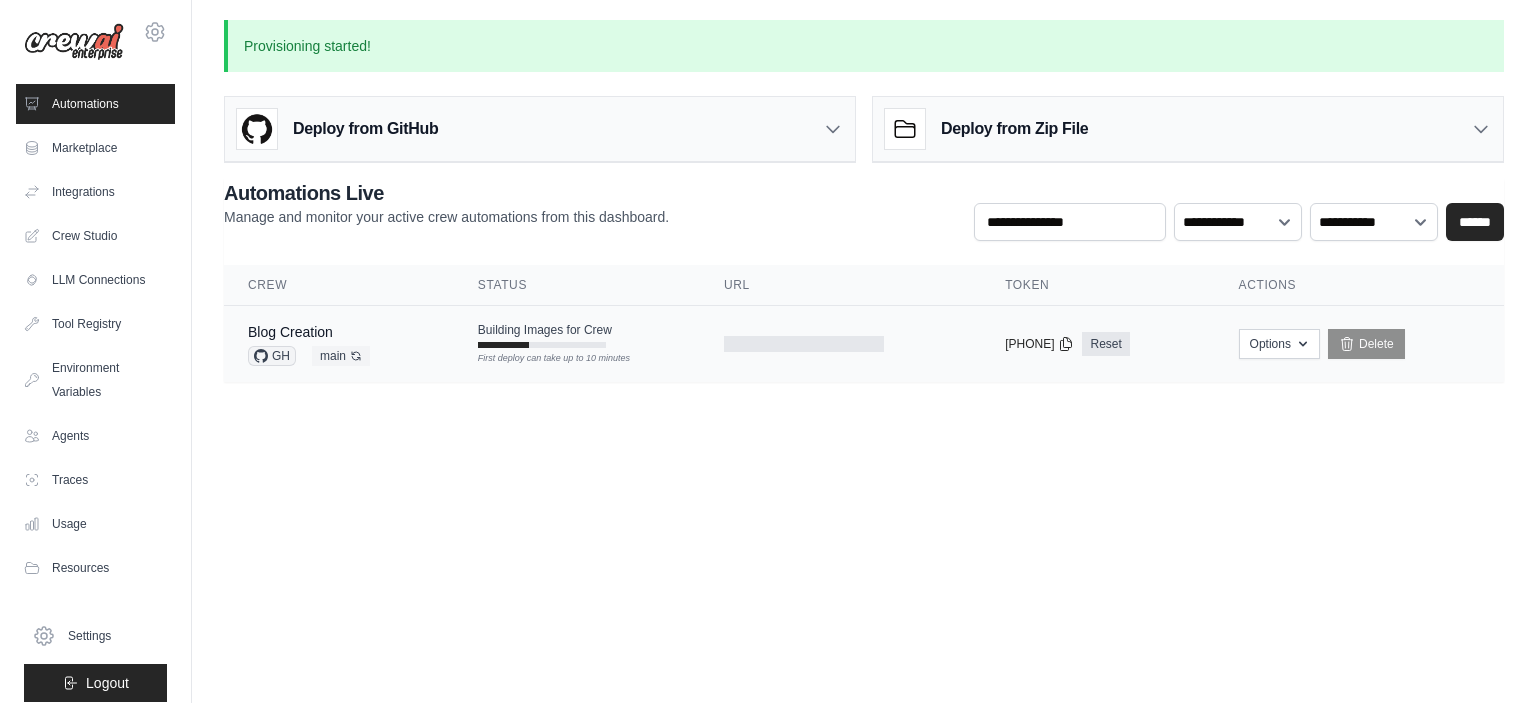 click on "Building Images for Crew" at bounding box center (545, 330) 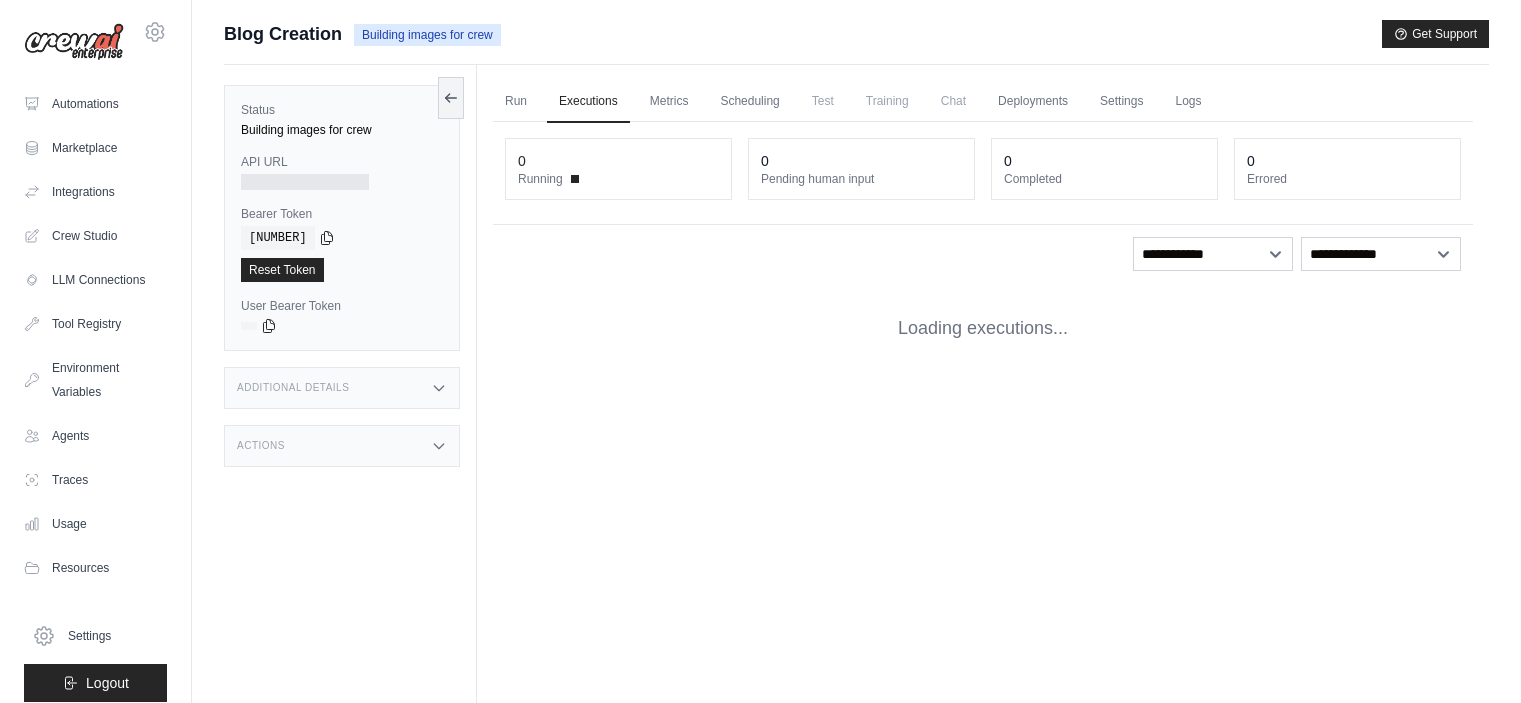 scroll, scrollTop: 0, scrollLeft: 0, axis: both 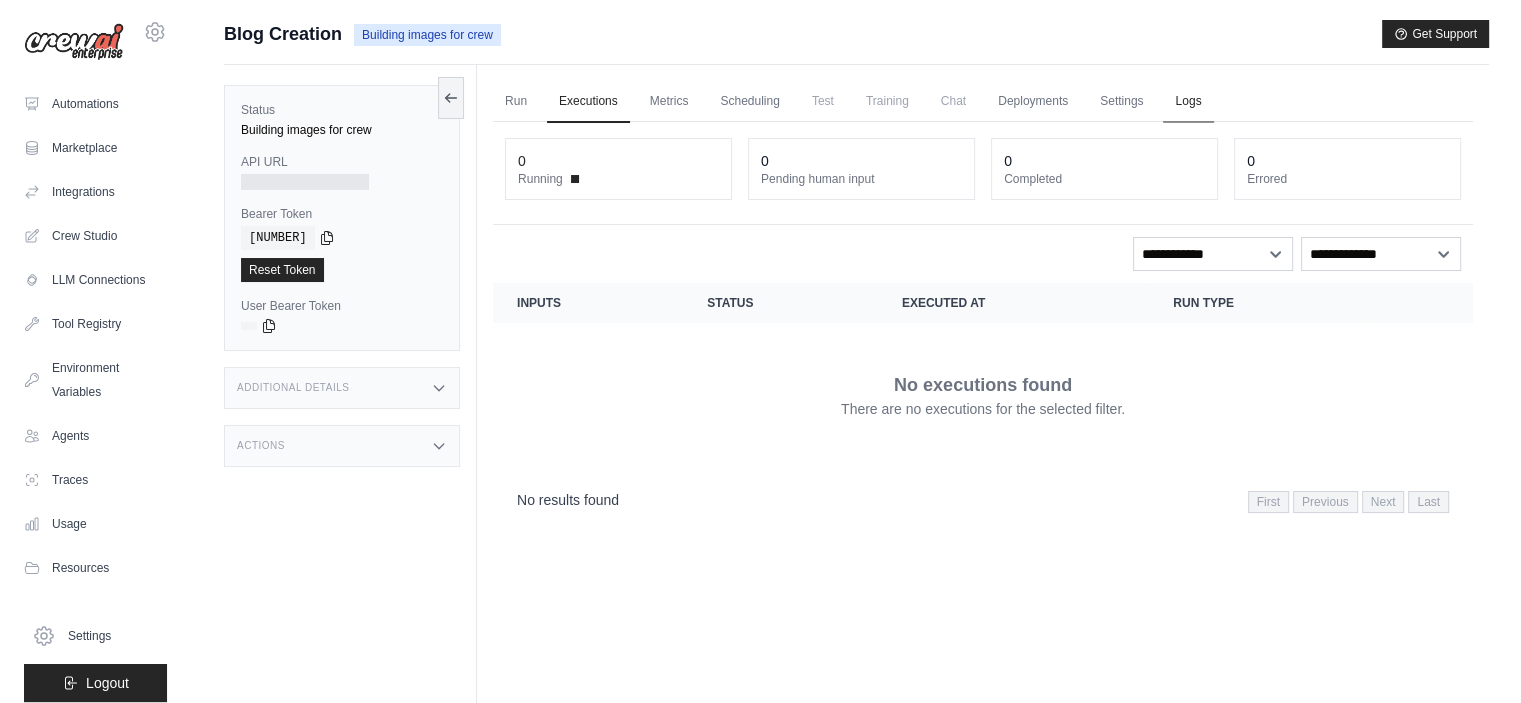 click on "Logs" at bounding box center (1188, 102) 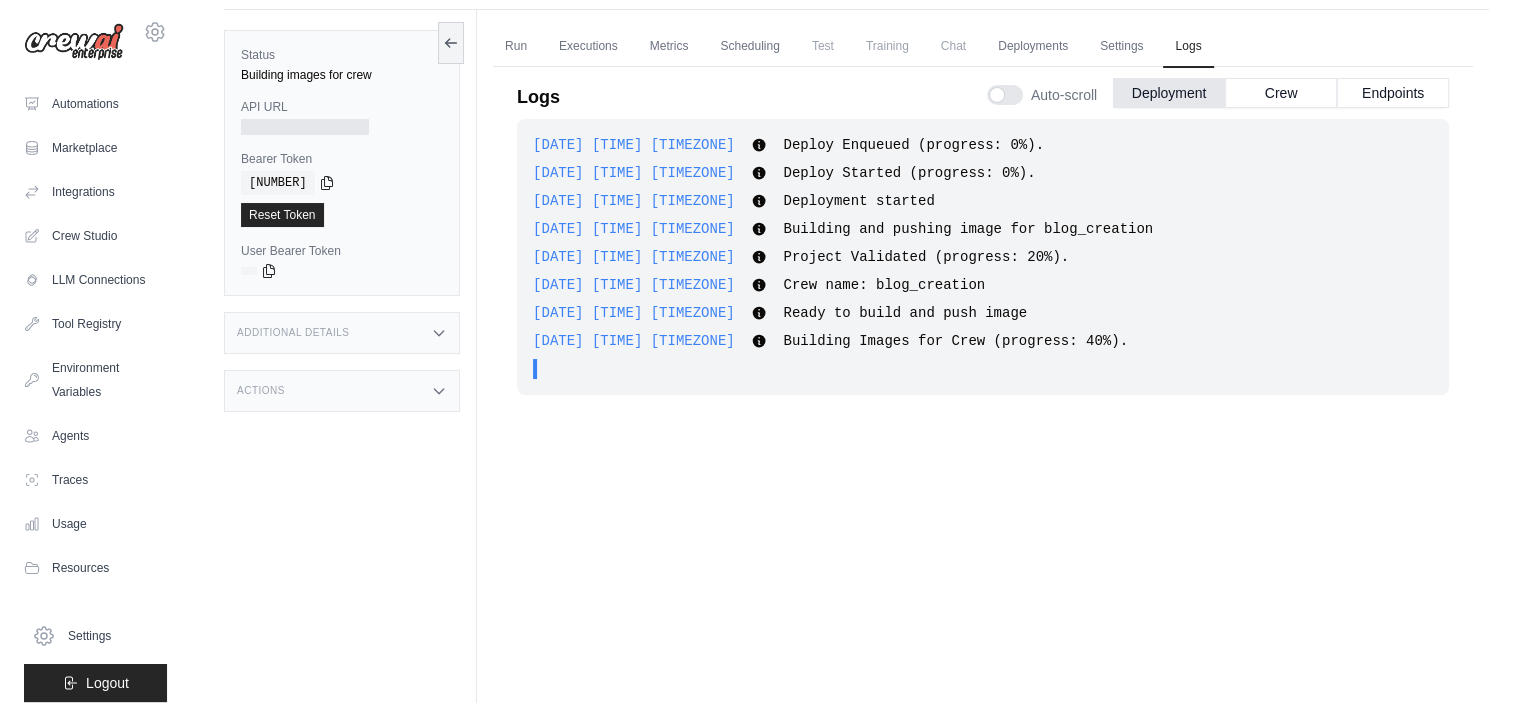 scroll, scrollTop: 84, scrollLeft: 0, axis: vertical 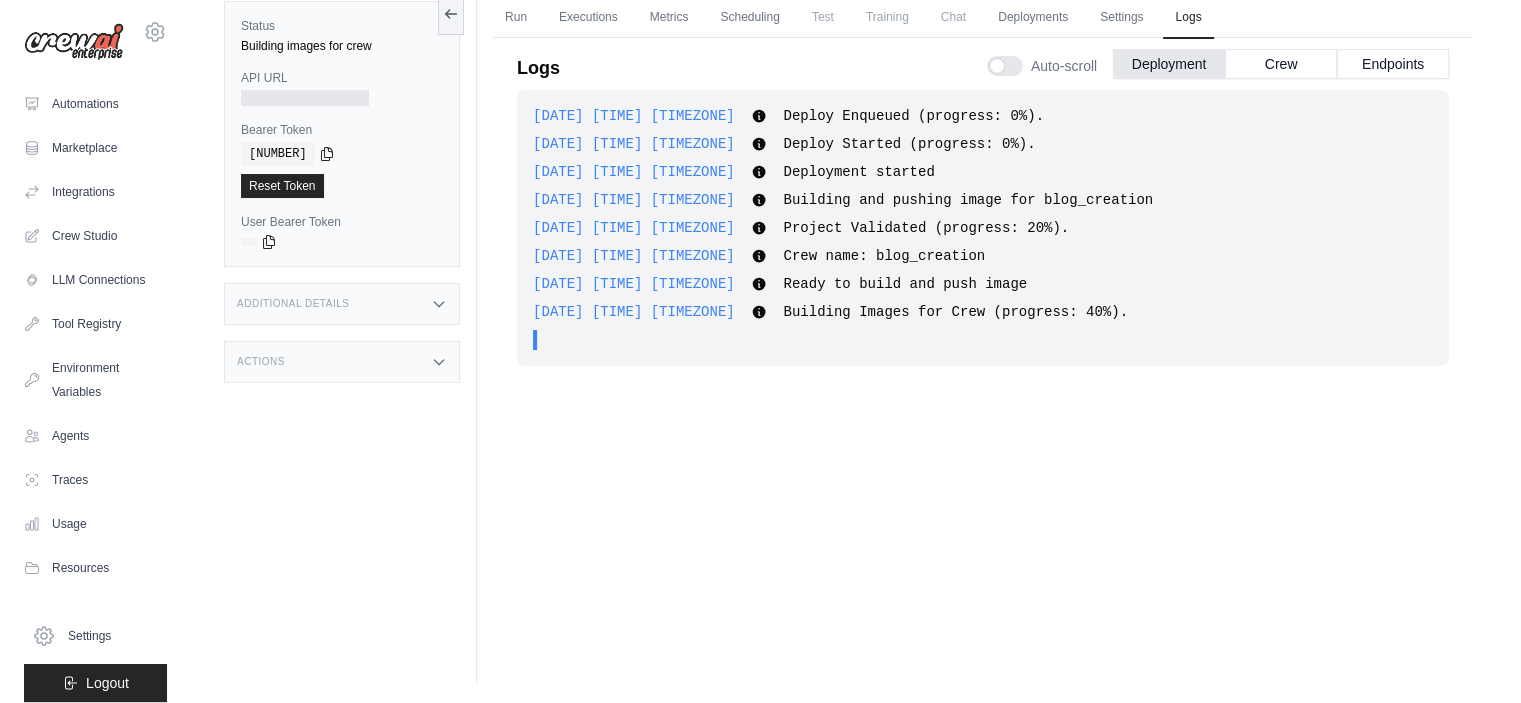 click 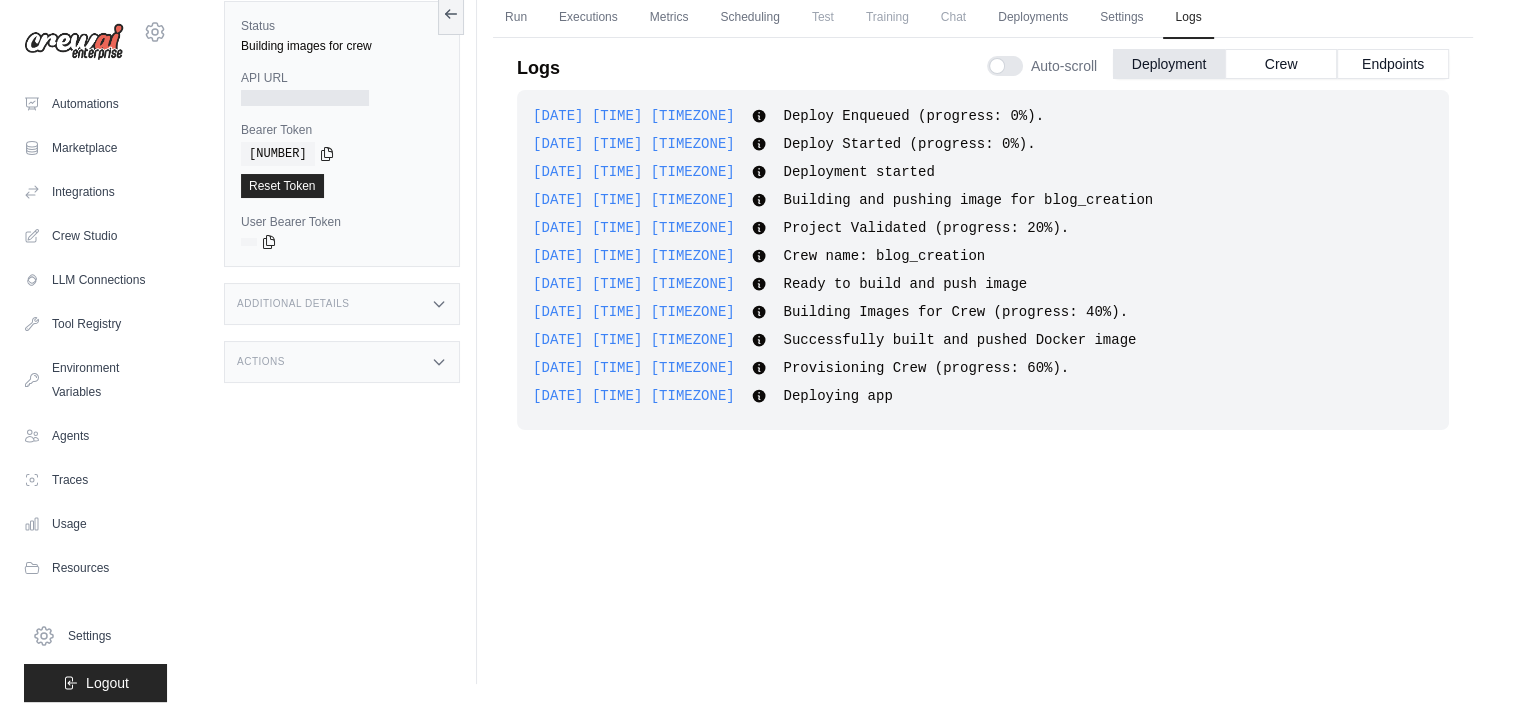 click on "[DATE] [TIME] [TIMEZONE]
Deploy Enqueued (progress: 0%).
Show more
Show less
[DATE] [TIME] [TIMEZONE]
Deploy Started (progress: 0%).
Show more
Show less
[DATE] [TIME] [TIMEZONE]
Deployment started
Show more
." at bounding box center (983, 353) 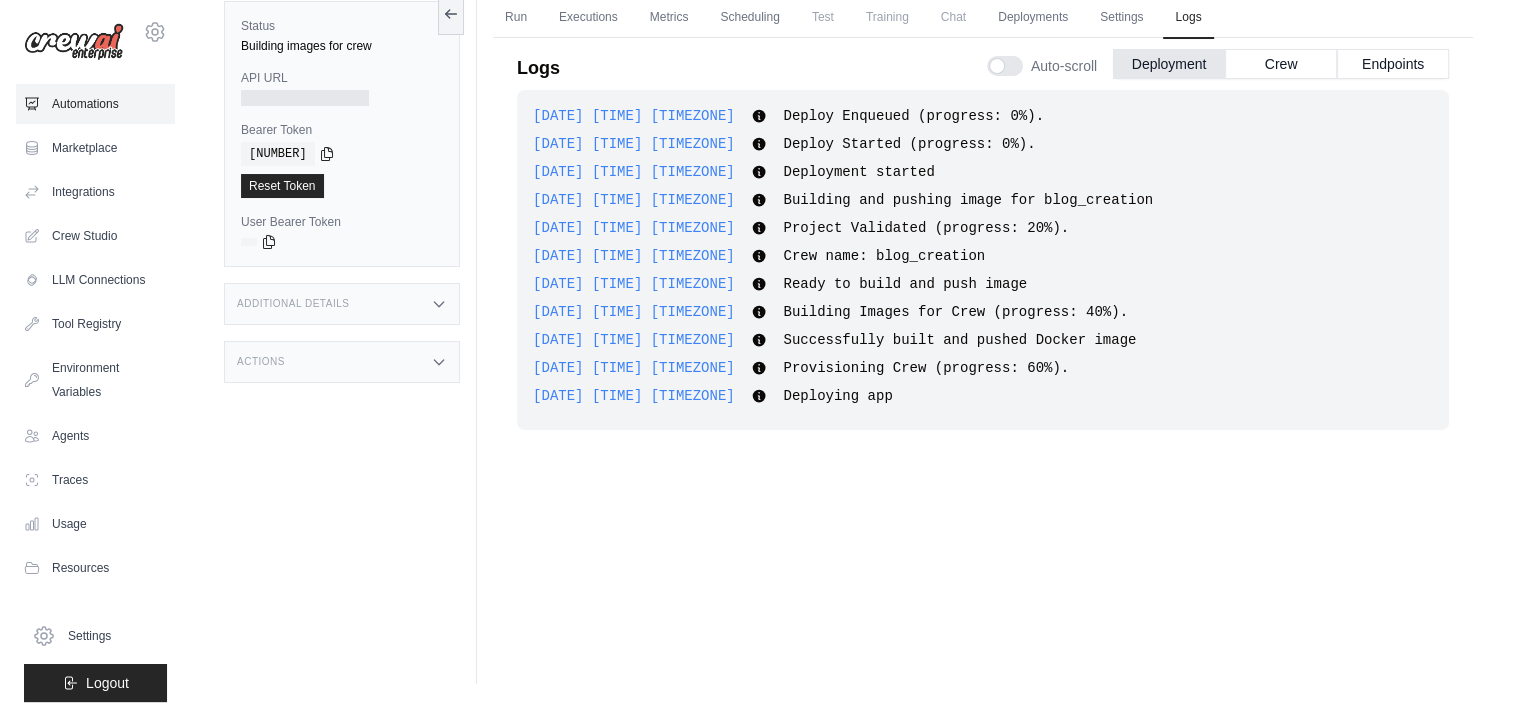 click on "Automations" at bounding box center (95, 104) 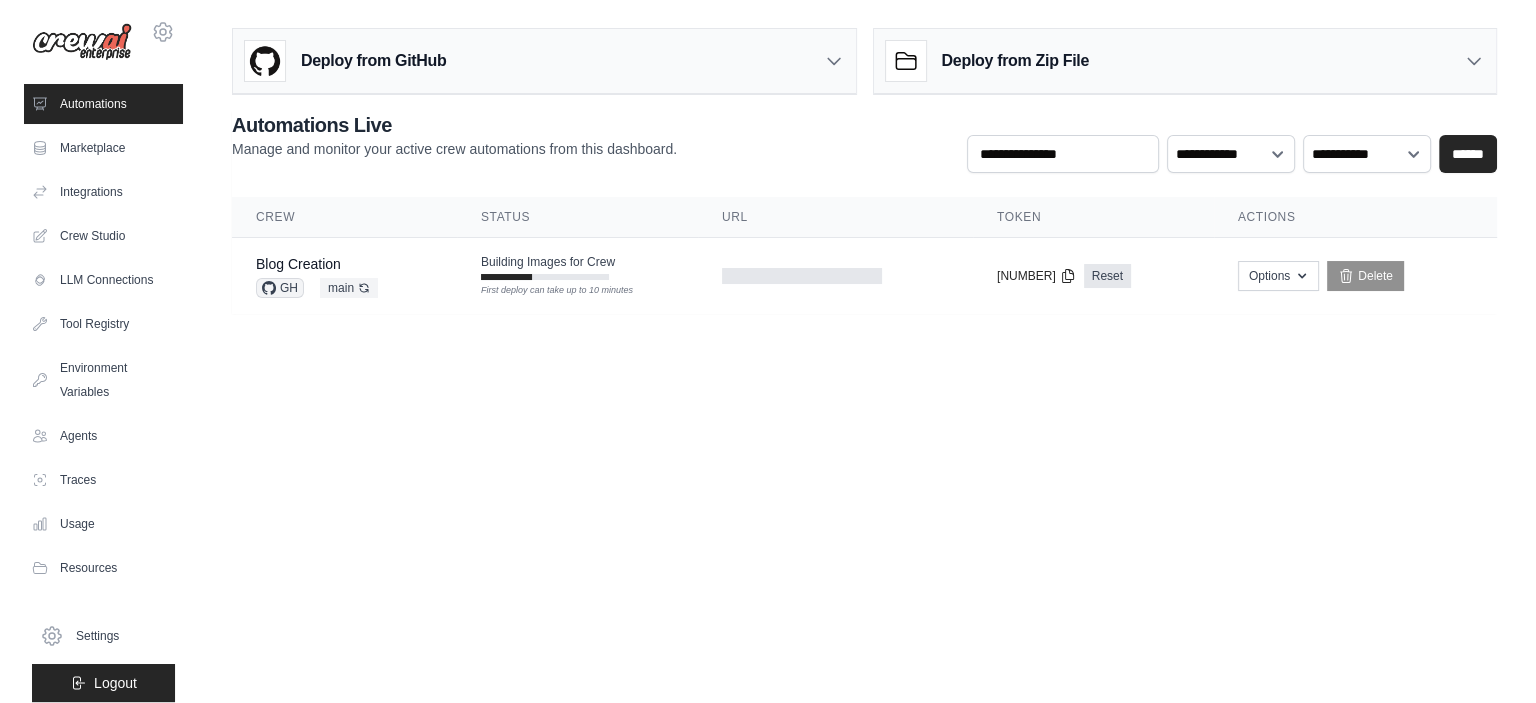 scroll, scrollTop: 0, scrollLeft: 0, axis: both 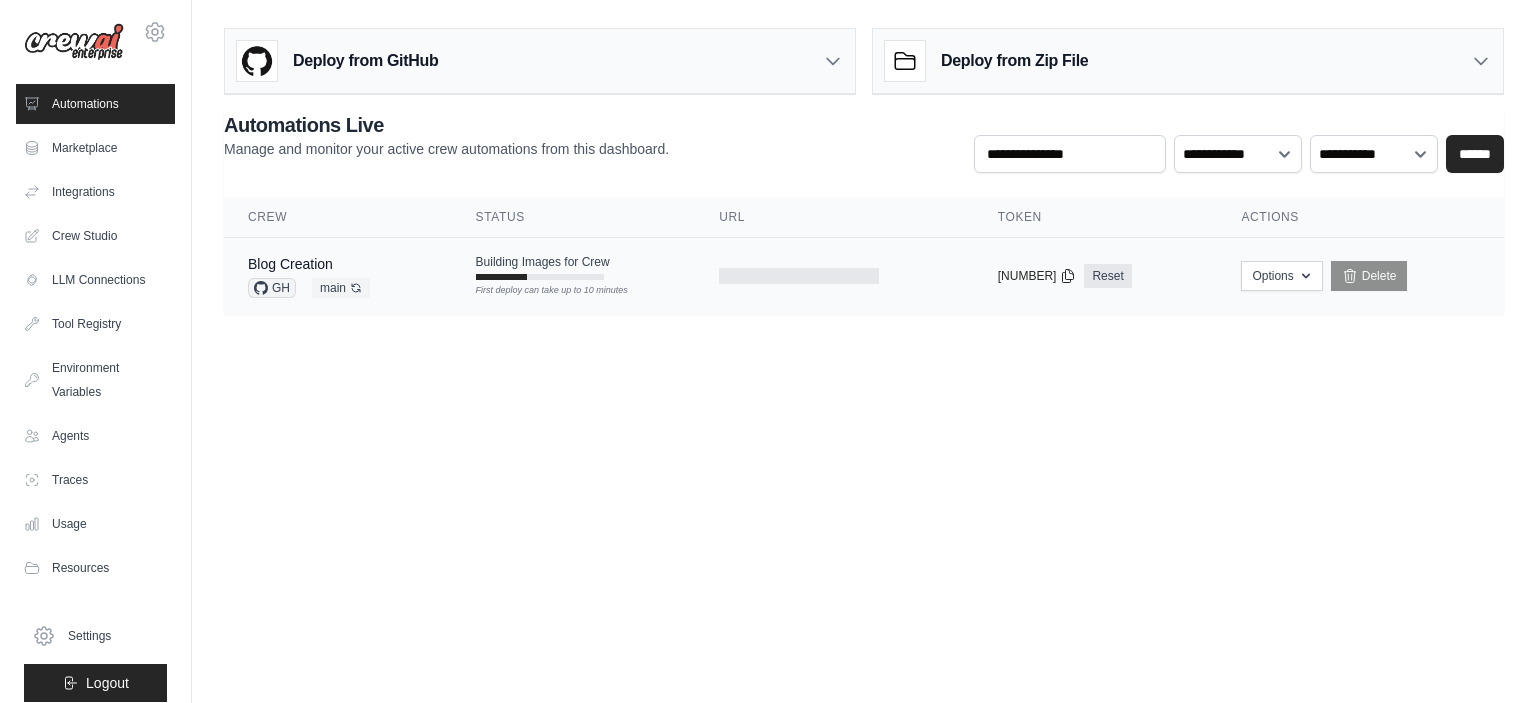 click on "First deploy can take up to 10 minutes" at bounding box center (540, 277) 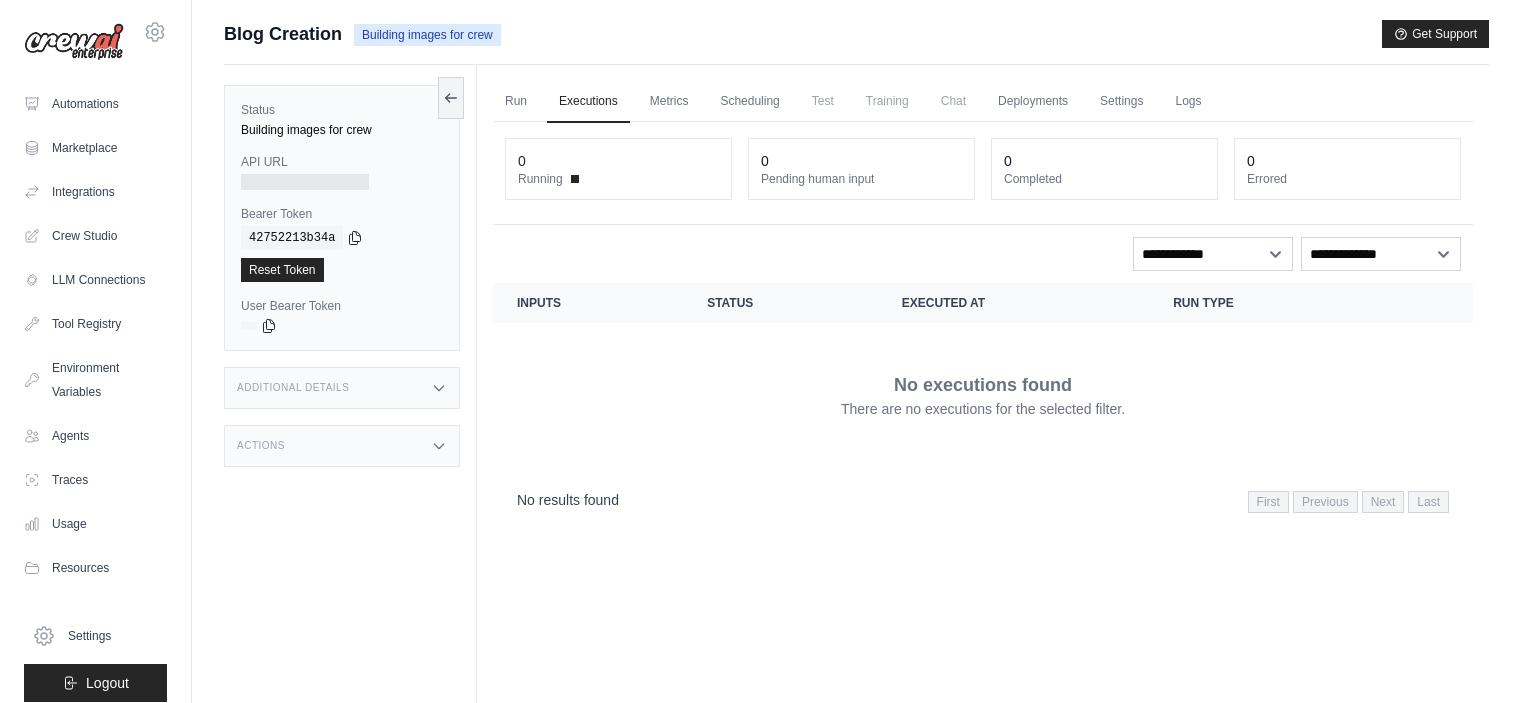 scroll, scrollTop: 0, scrollLeft: 0, axis: both 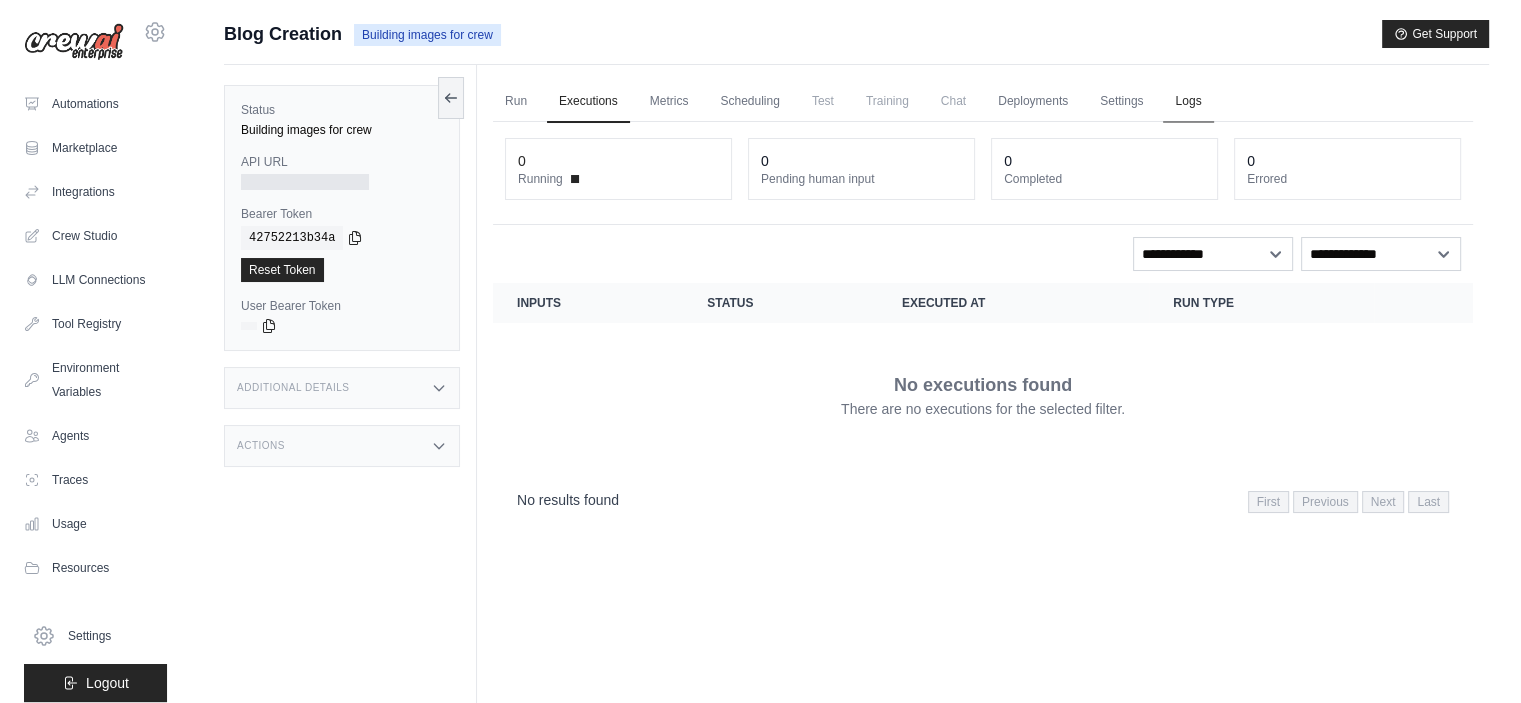 click on "Logs" at bounding box center (1188, 102) 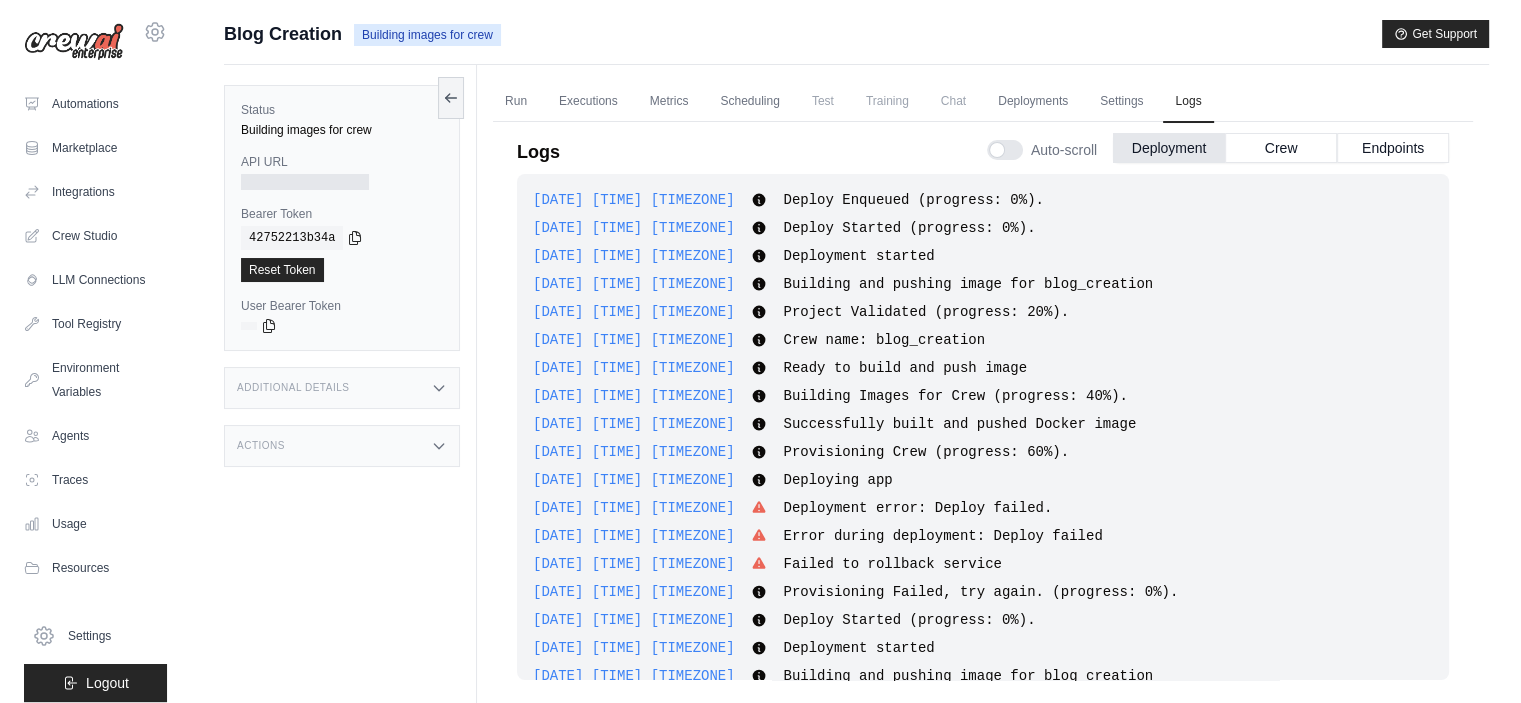 scroll, scrollTop: 161, scrollLeft: 0, axis: vertical 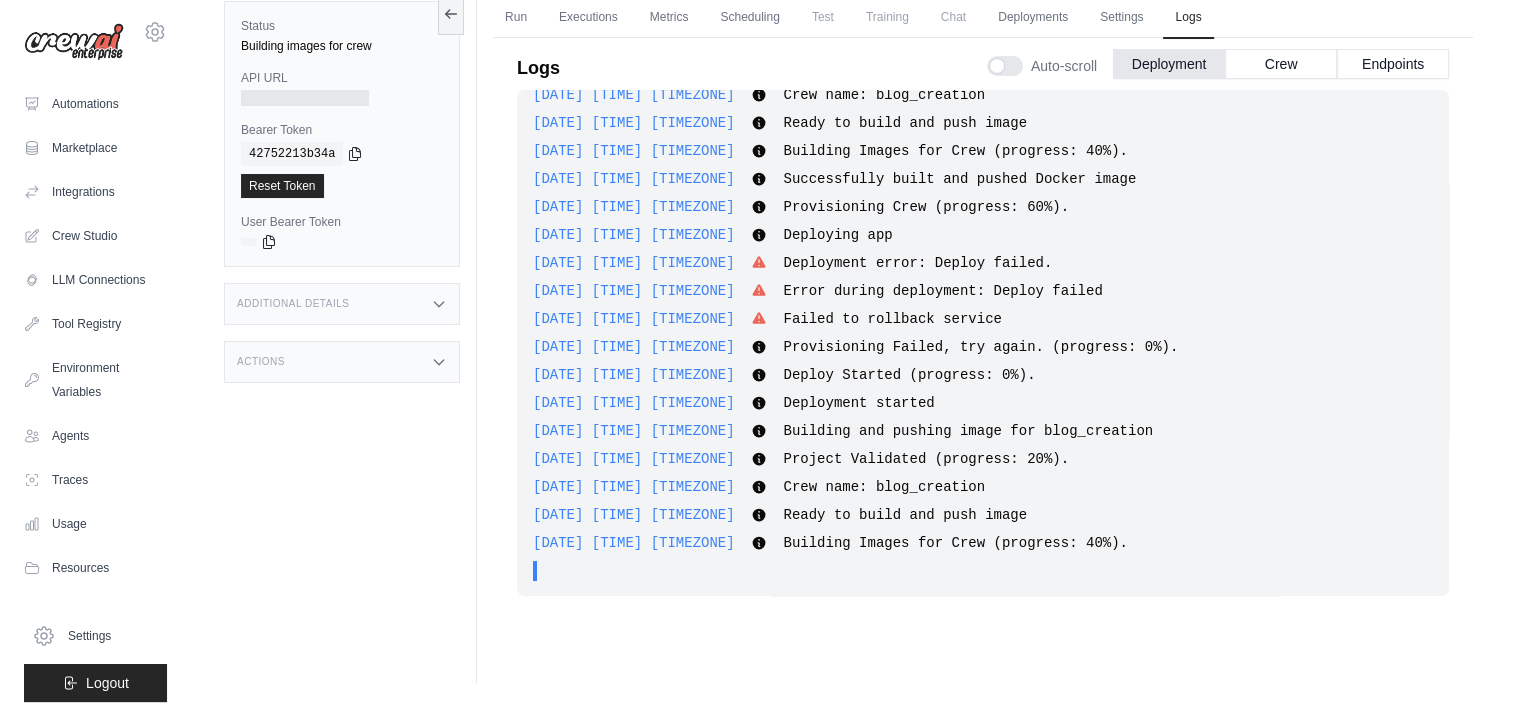 click on "Building and pushing image for blog_creation" at bounding box center (968, 431) 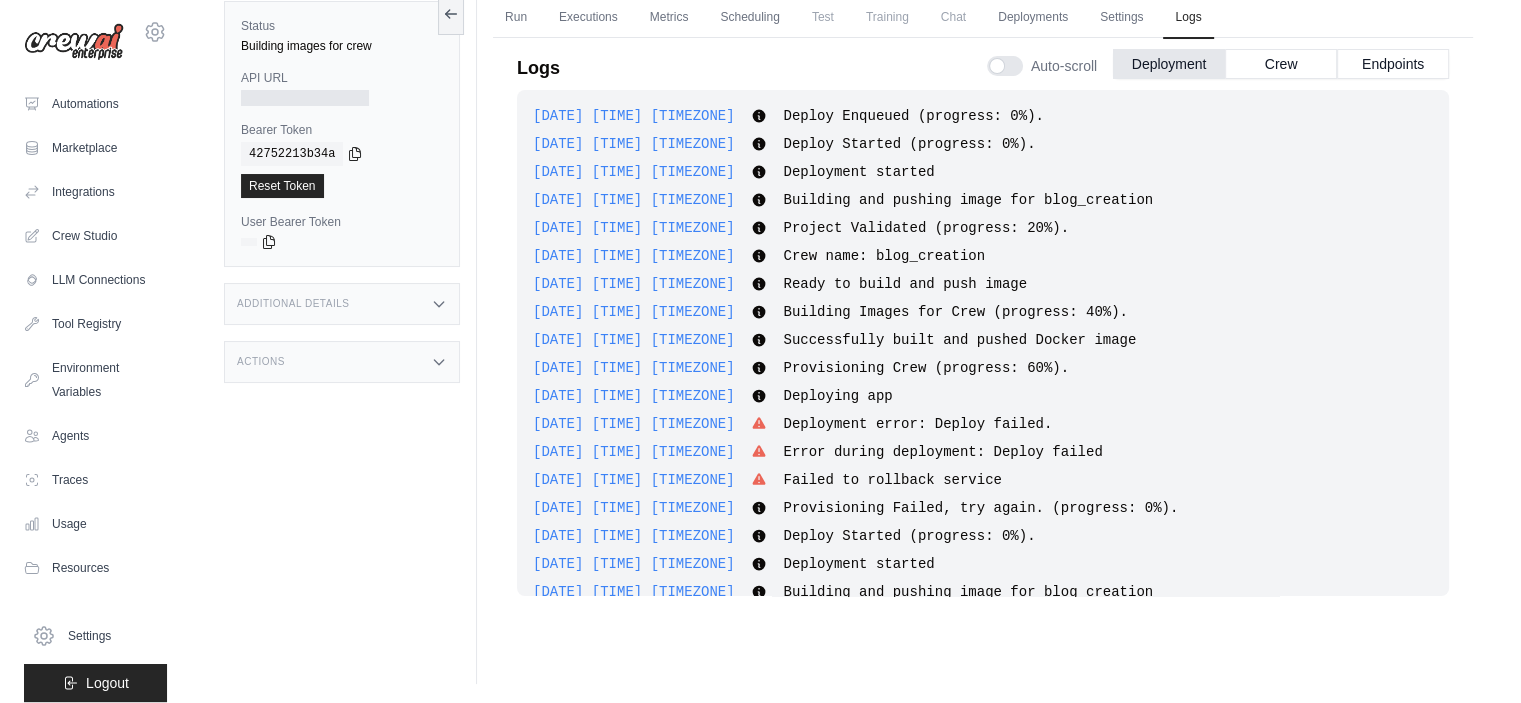 scroll, scrollTop: 161, scrollLeft: 0, axis: vertical 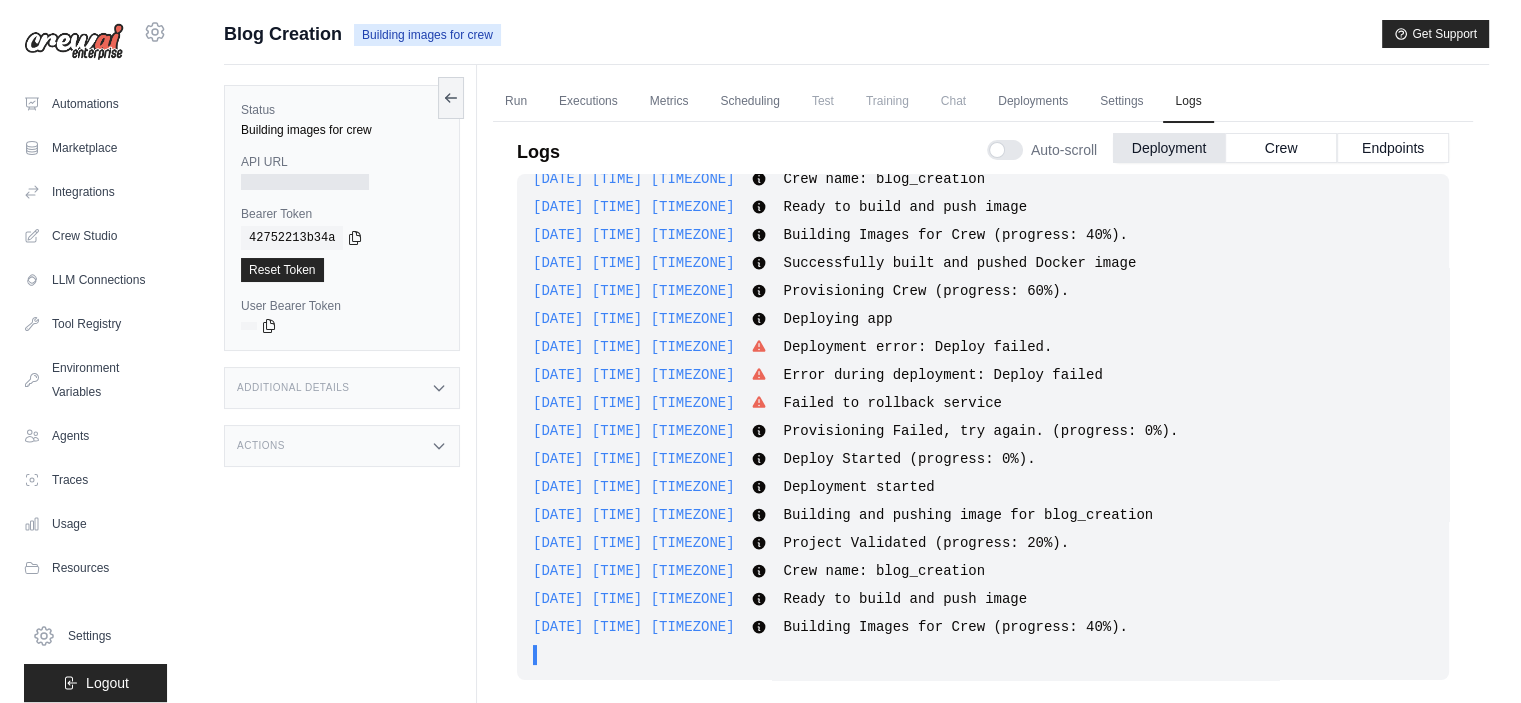 click on "Deployment error: Deploy failed." at bounding box center [917, 347] 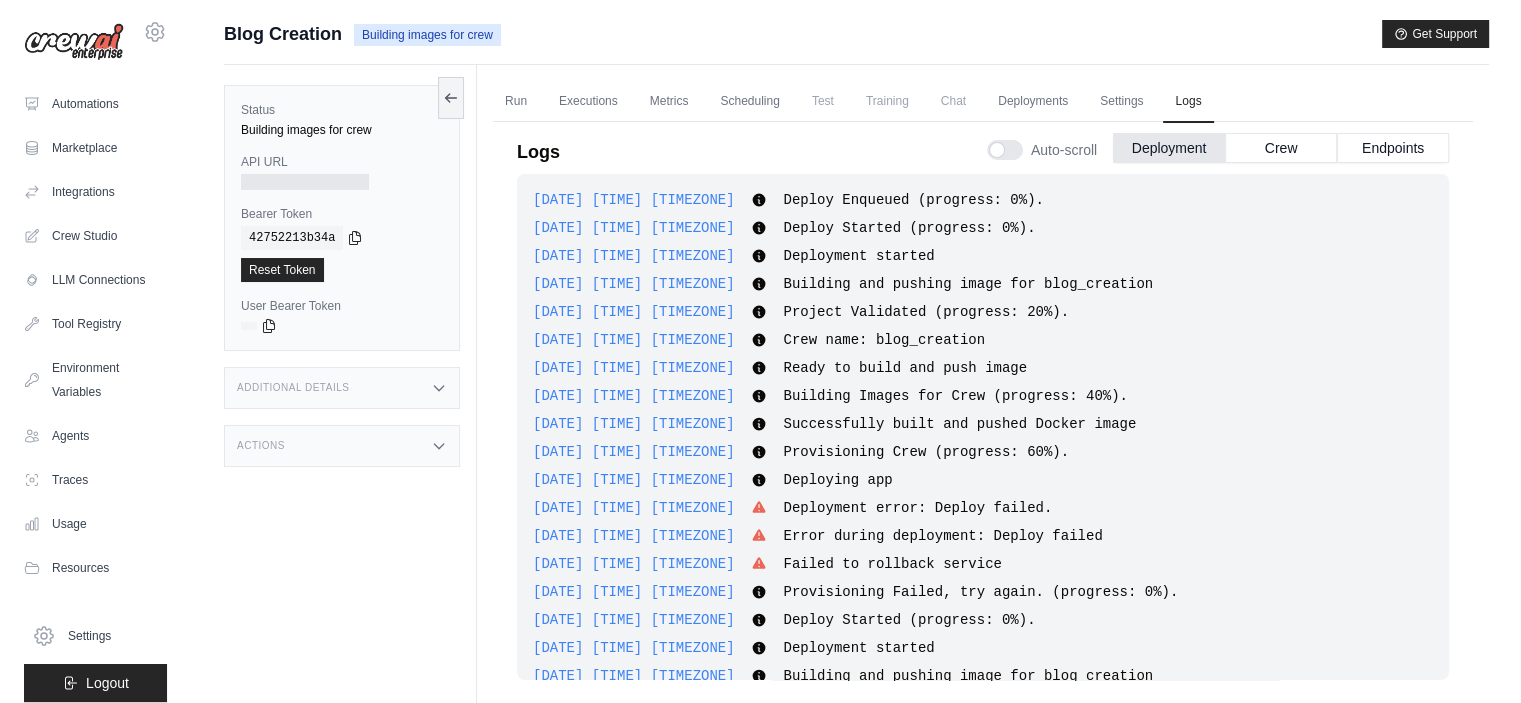 scroll, scrollTop: 161, scrollLeft: 0, axis: vertical 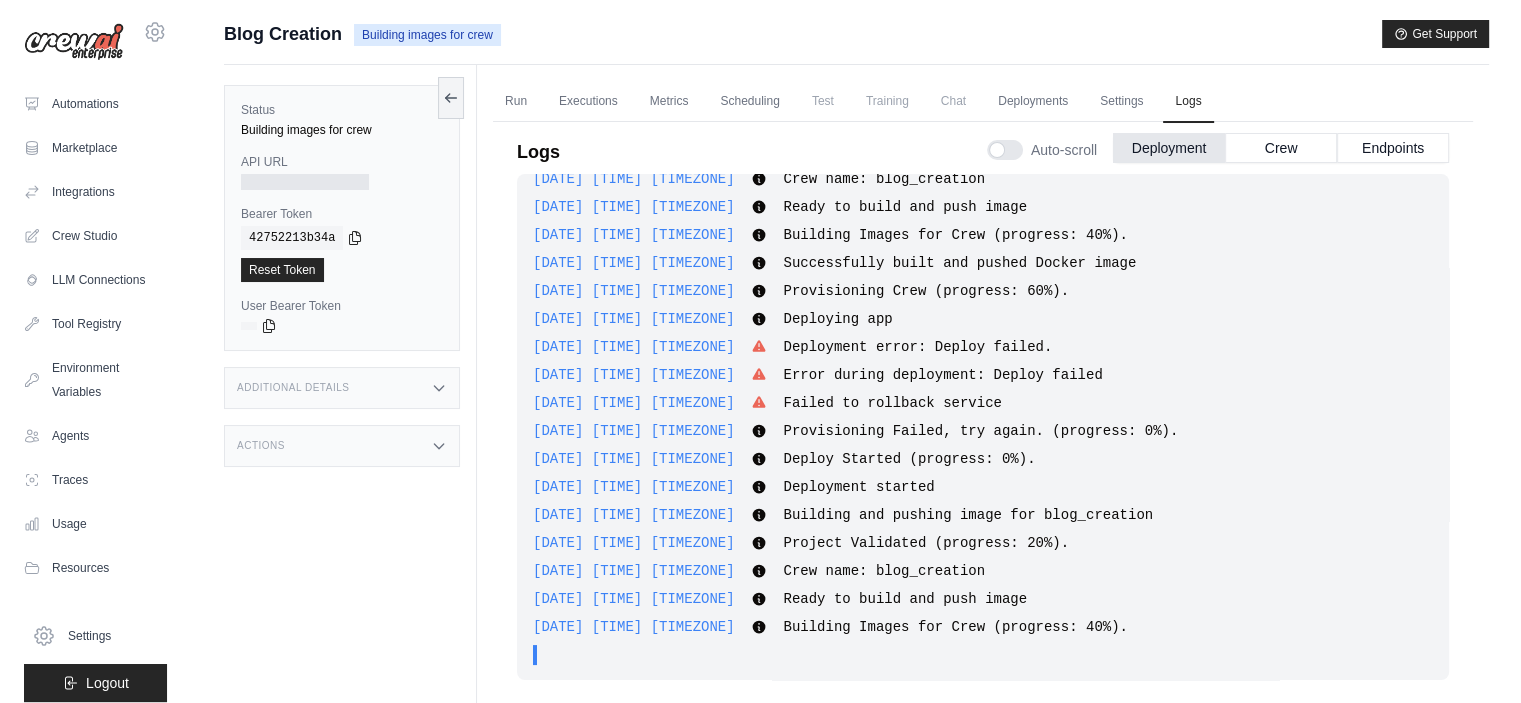 click on "Failed to rollback service" at bounding box center (892, 403) 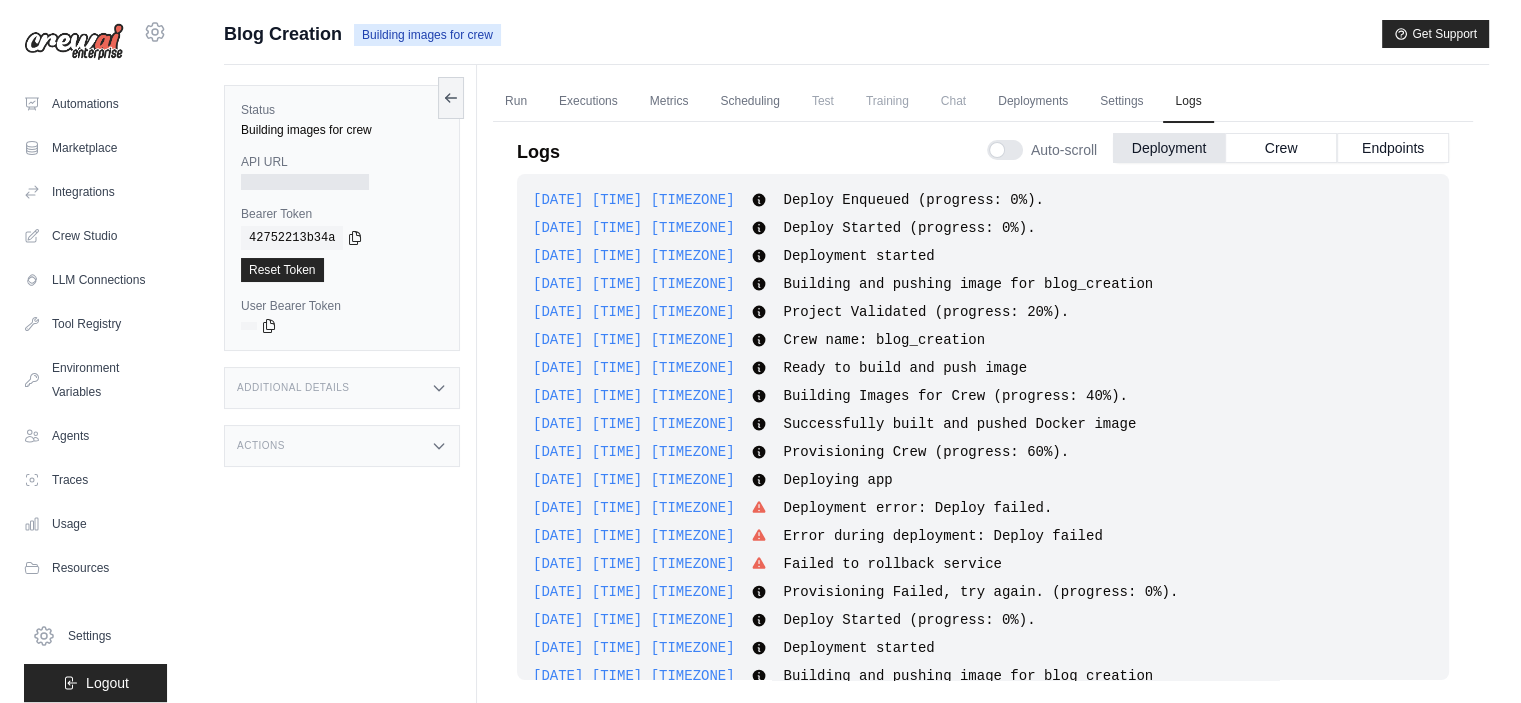 scroll, scrollTop: 161, scrollLeft: 0, axis: vertical 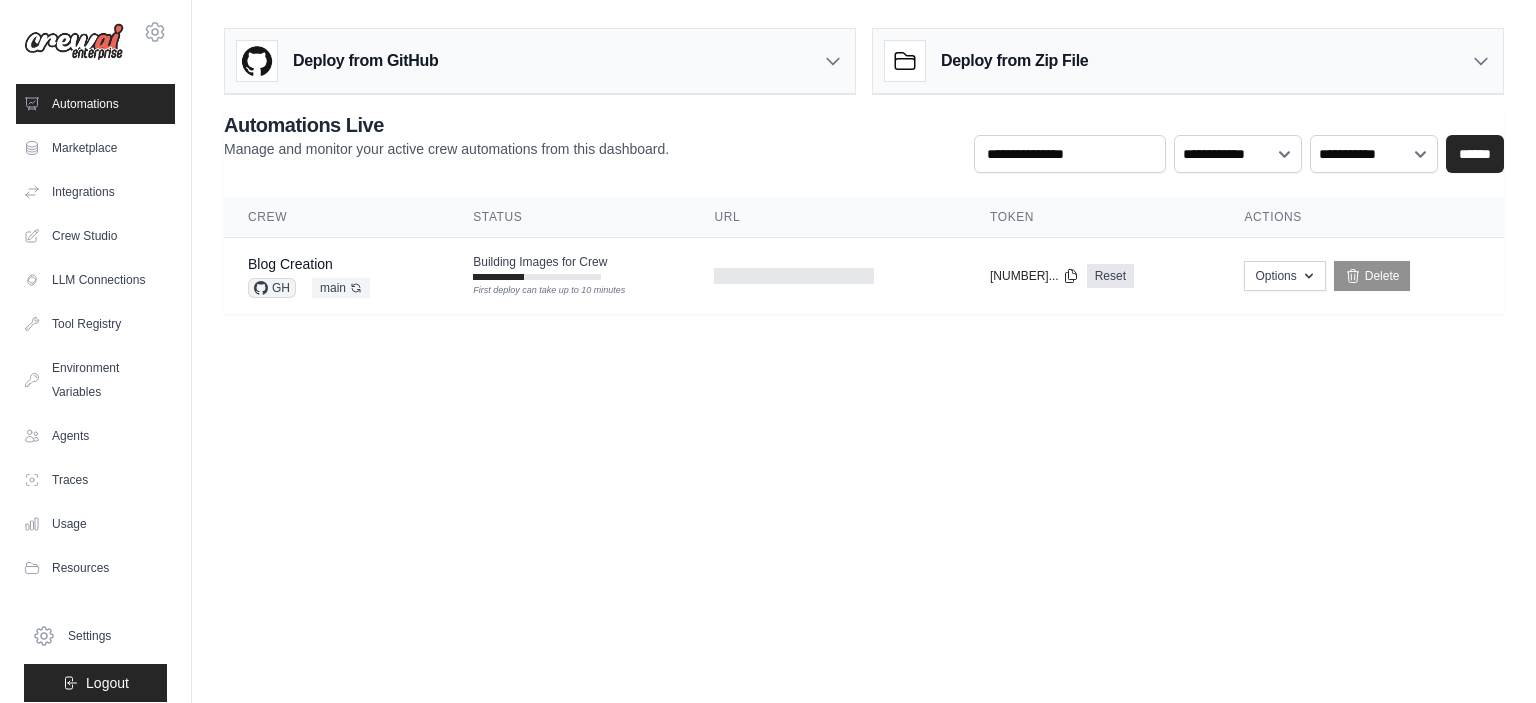 click on "kdincho@gmail.com
Settings
Automations
Marketplace
Integrations
Blog" at bounding box center (768, 351) 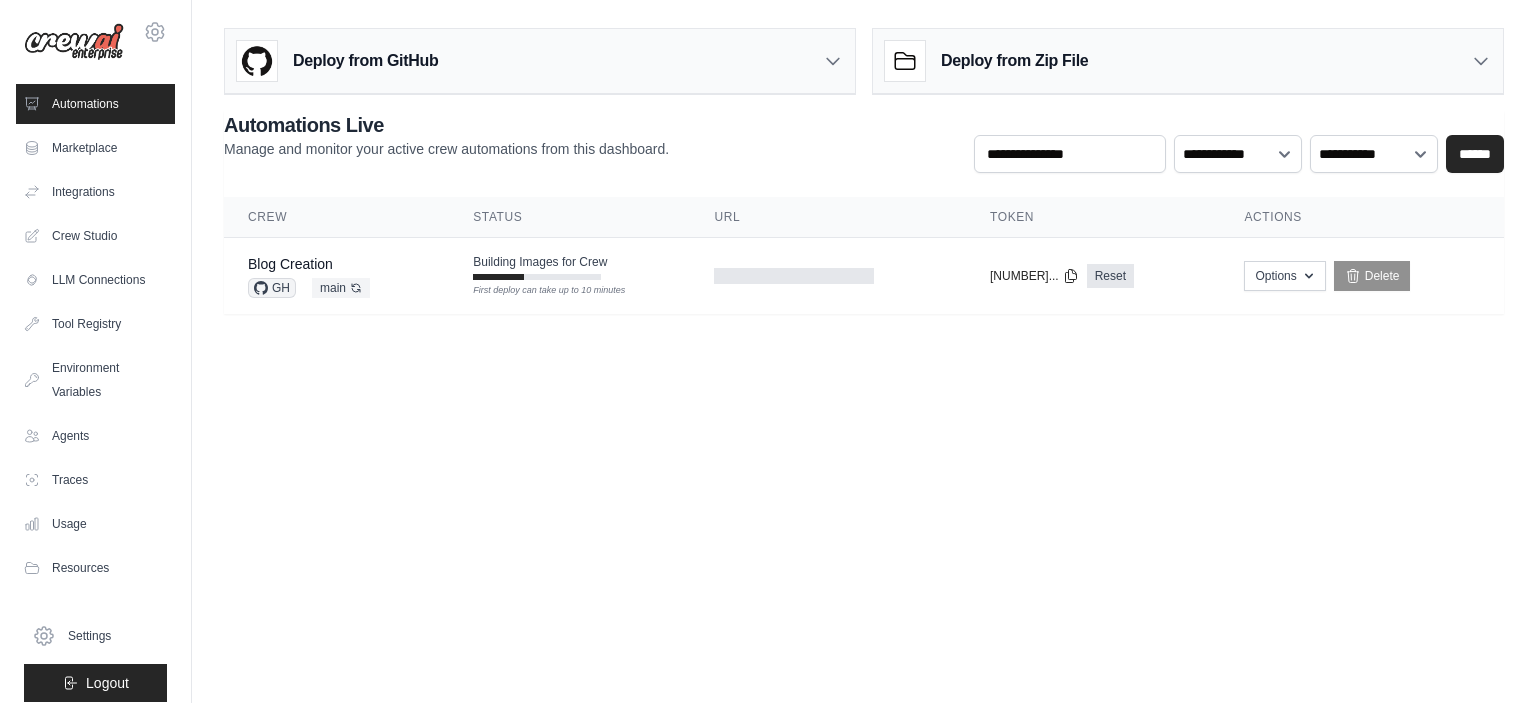 click on "kdincho@gmail.com
Settings
Automations
Marketplace
Integrations
Blog" at bounding box center [768, 351] 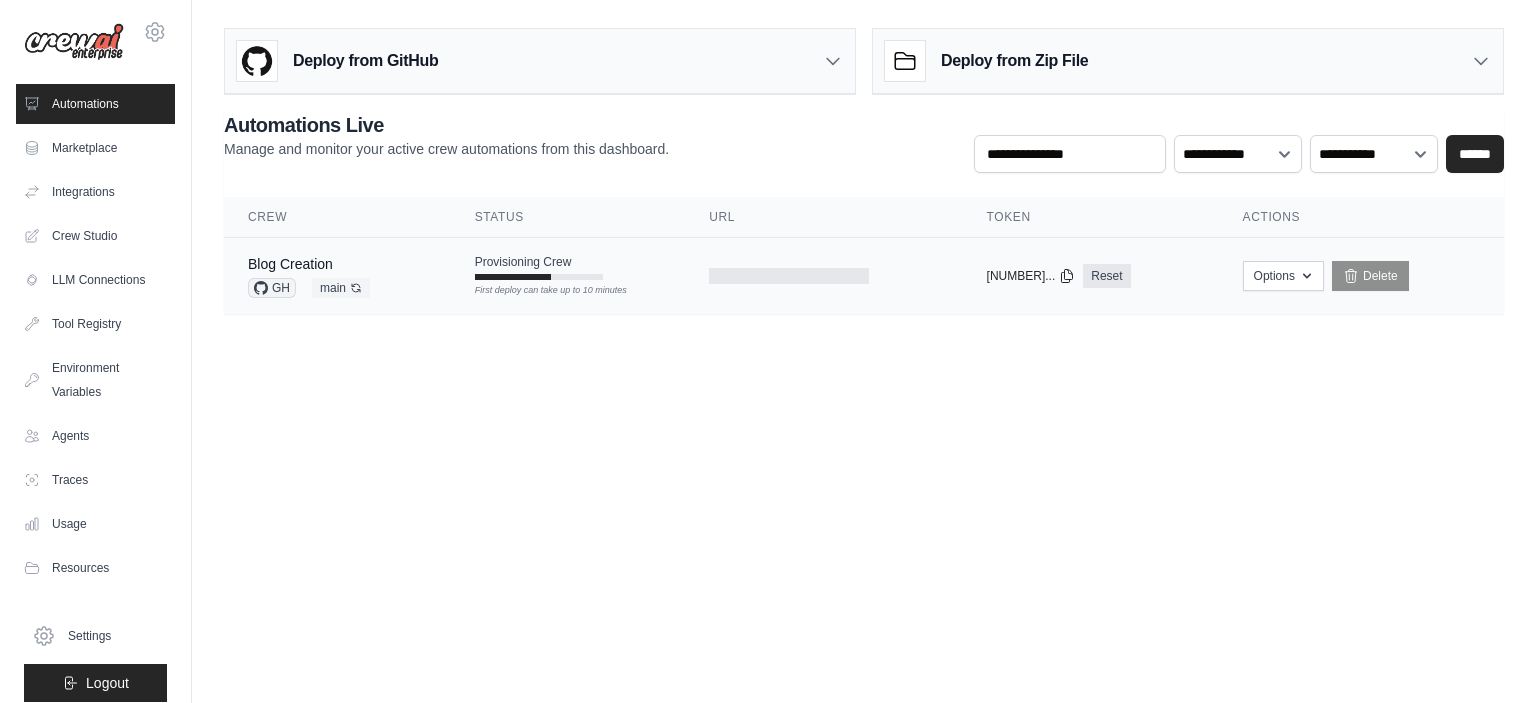 click on "Provisioning Crew
First deploy can take up to 10 minutes" at bounding box center (539, 267) 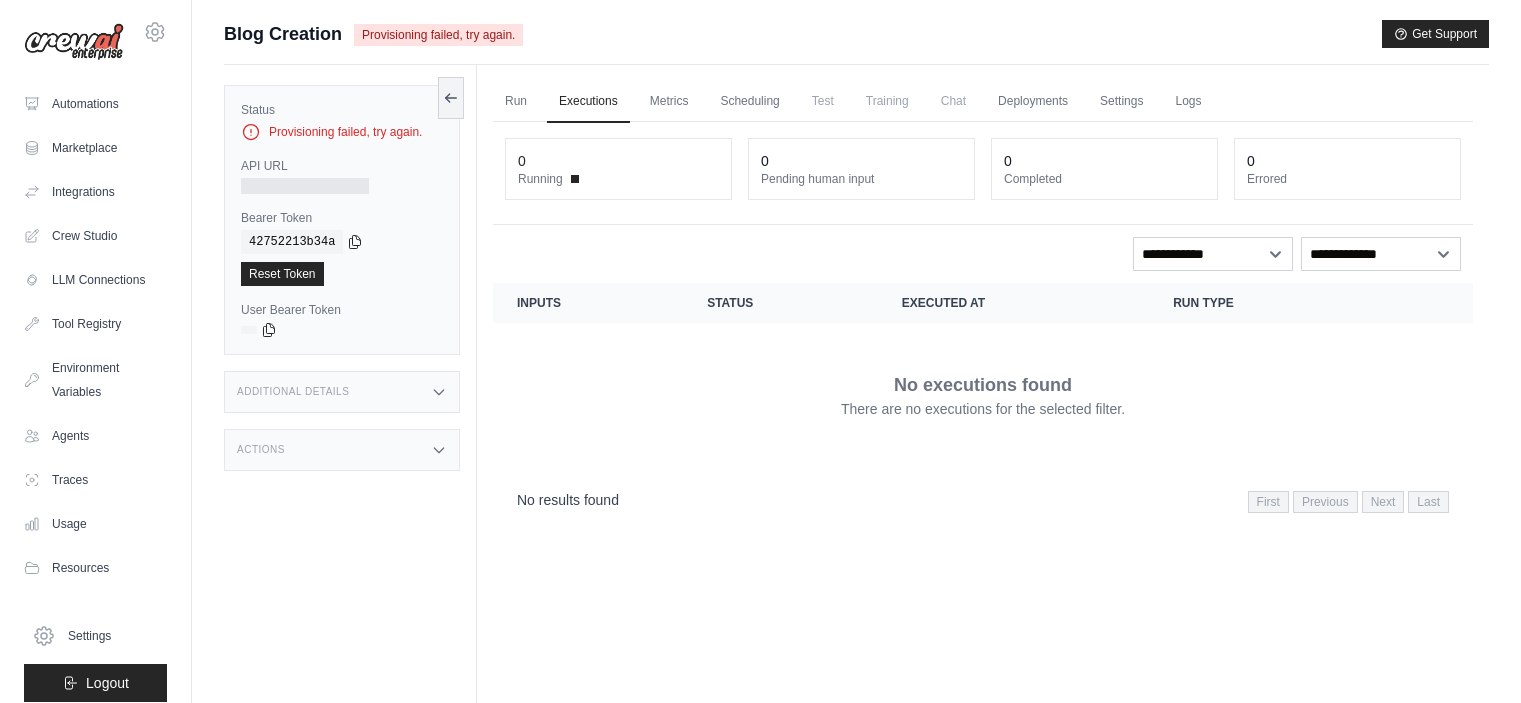 scroll, scrollTop: 0, scrollLeft: 0, axis: both 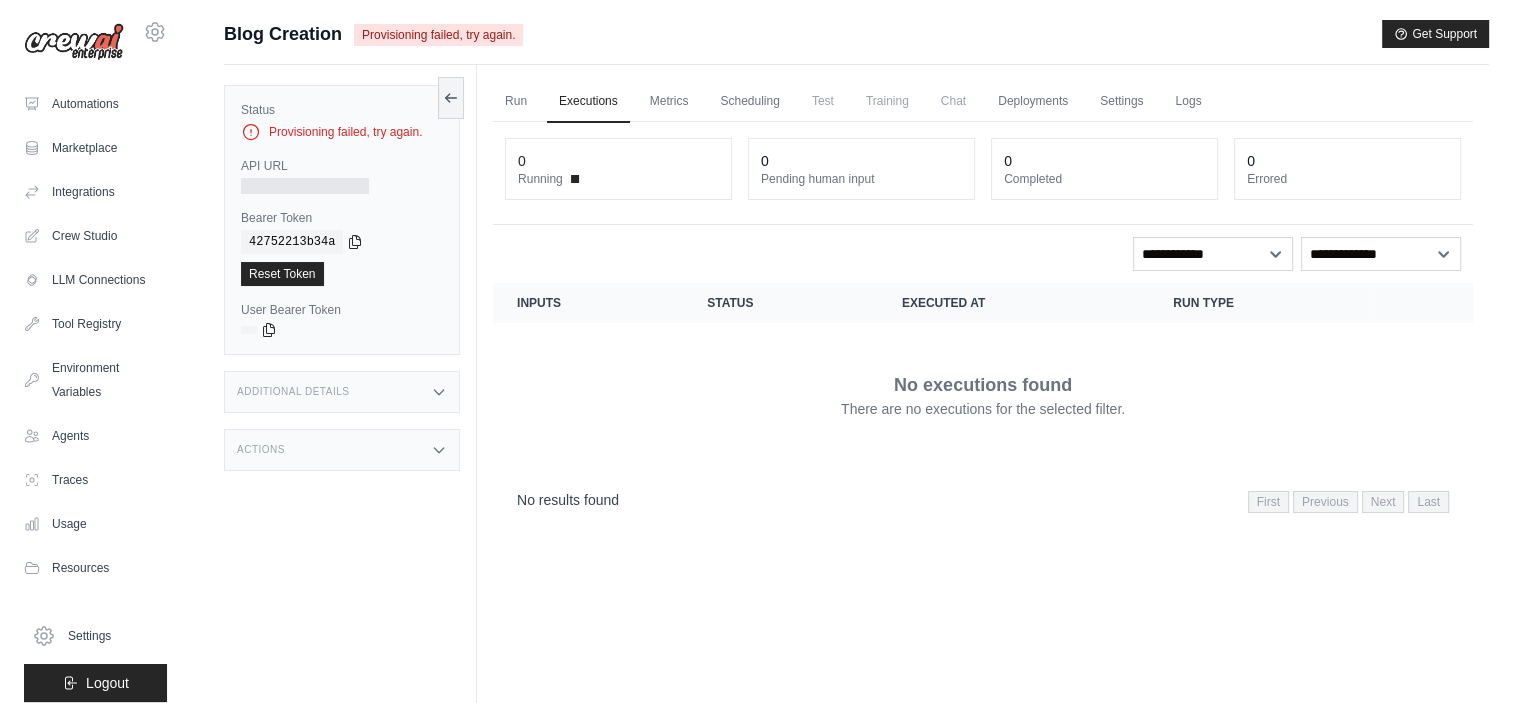 click on "Run
Executions
Metrics
Scheduling
Test
Training
Chat
Deployments
Settings
Logs" at bounding box center [983, 101] 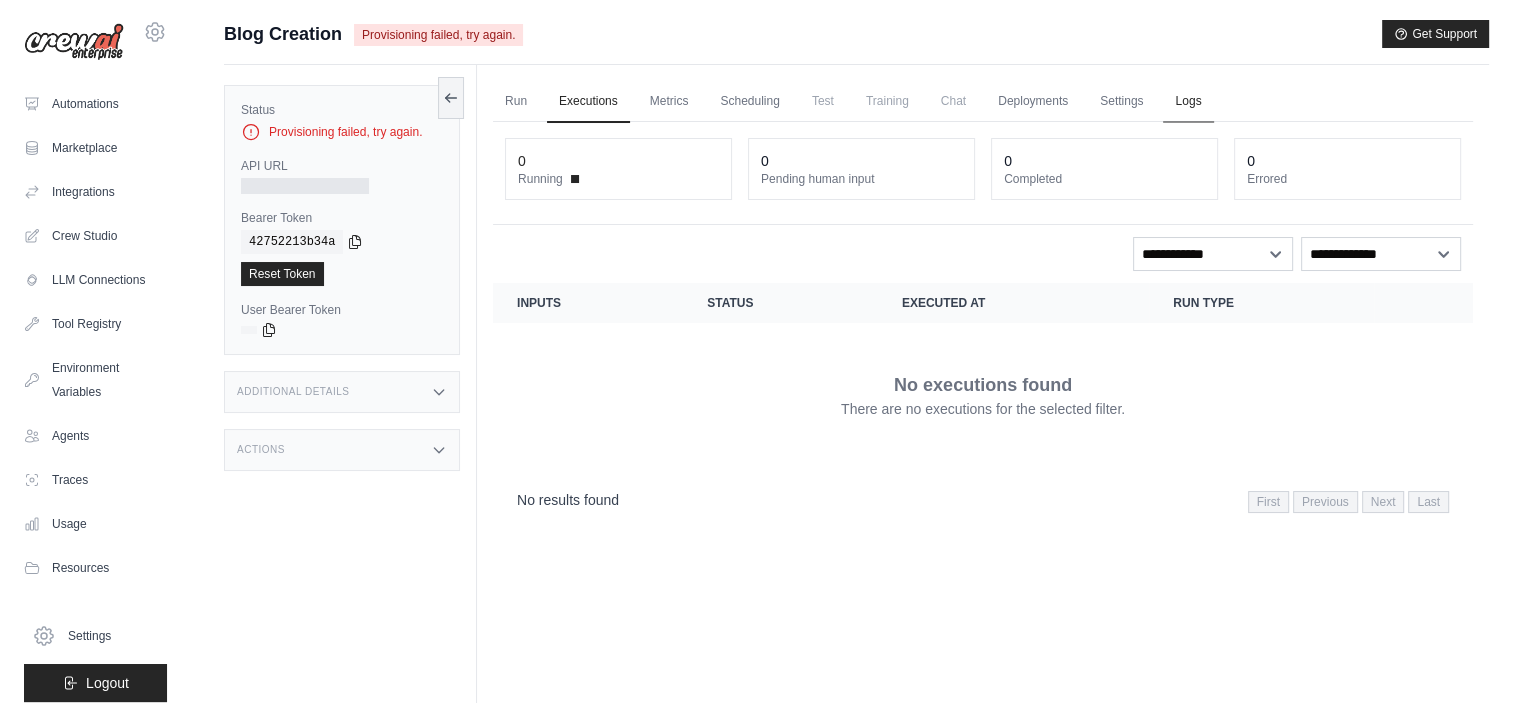 click on "Logs" at bounding box center (1188, 102) 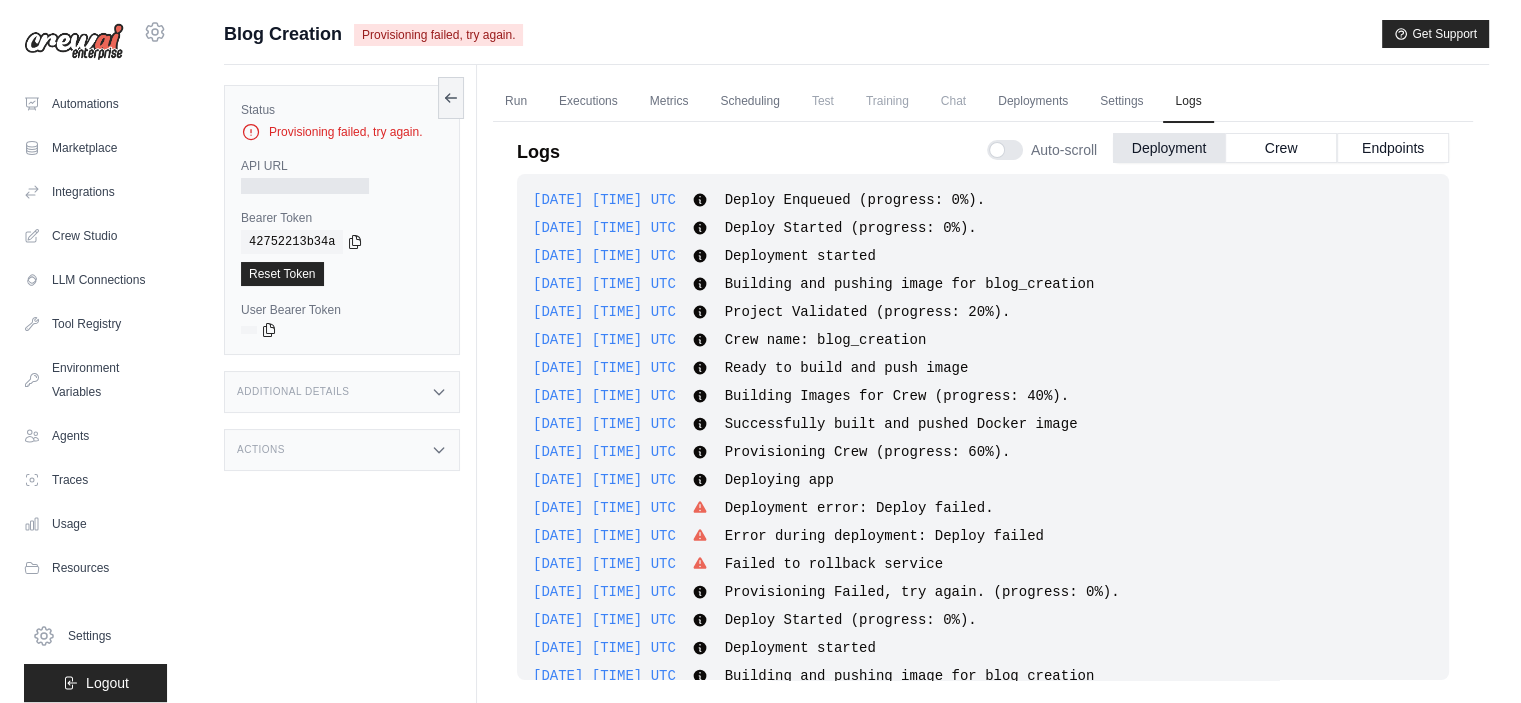 scroll, scrollTop: 337, scrollLeft: 0, axis: vertical 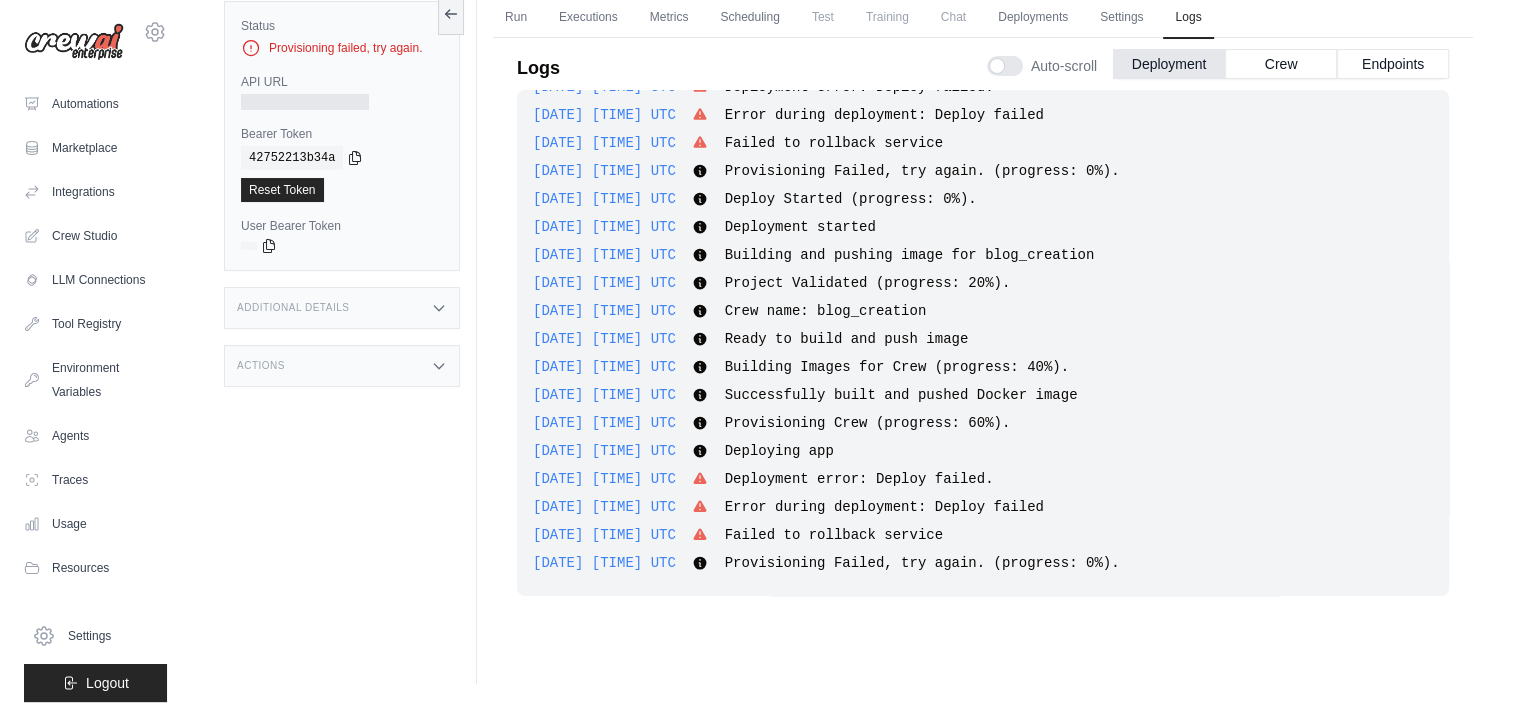 click on "Deployment error: Deploy failed." at bounding box center (859, 479) 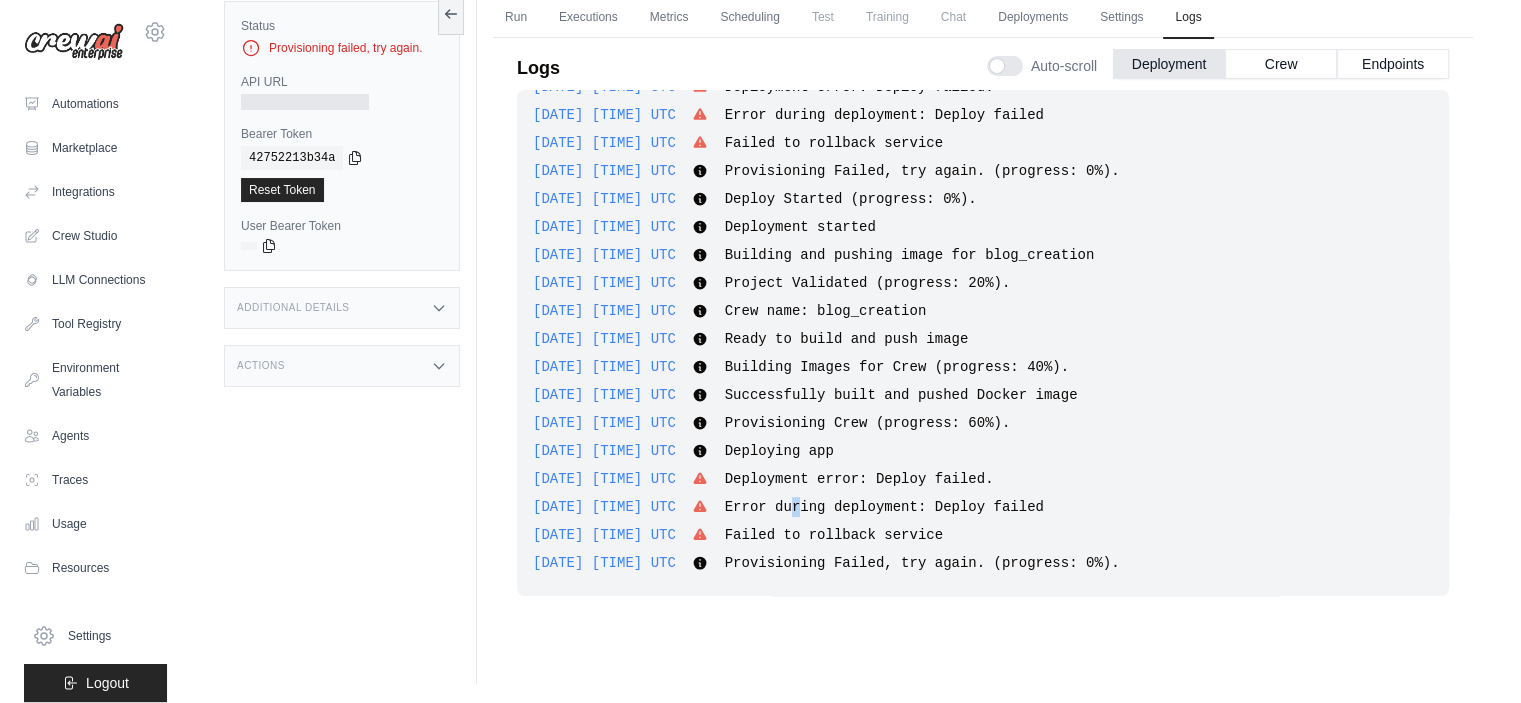 click on "Failed to rollback service" at bounding box center [834, 535] 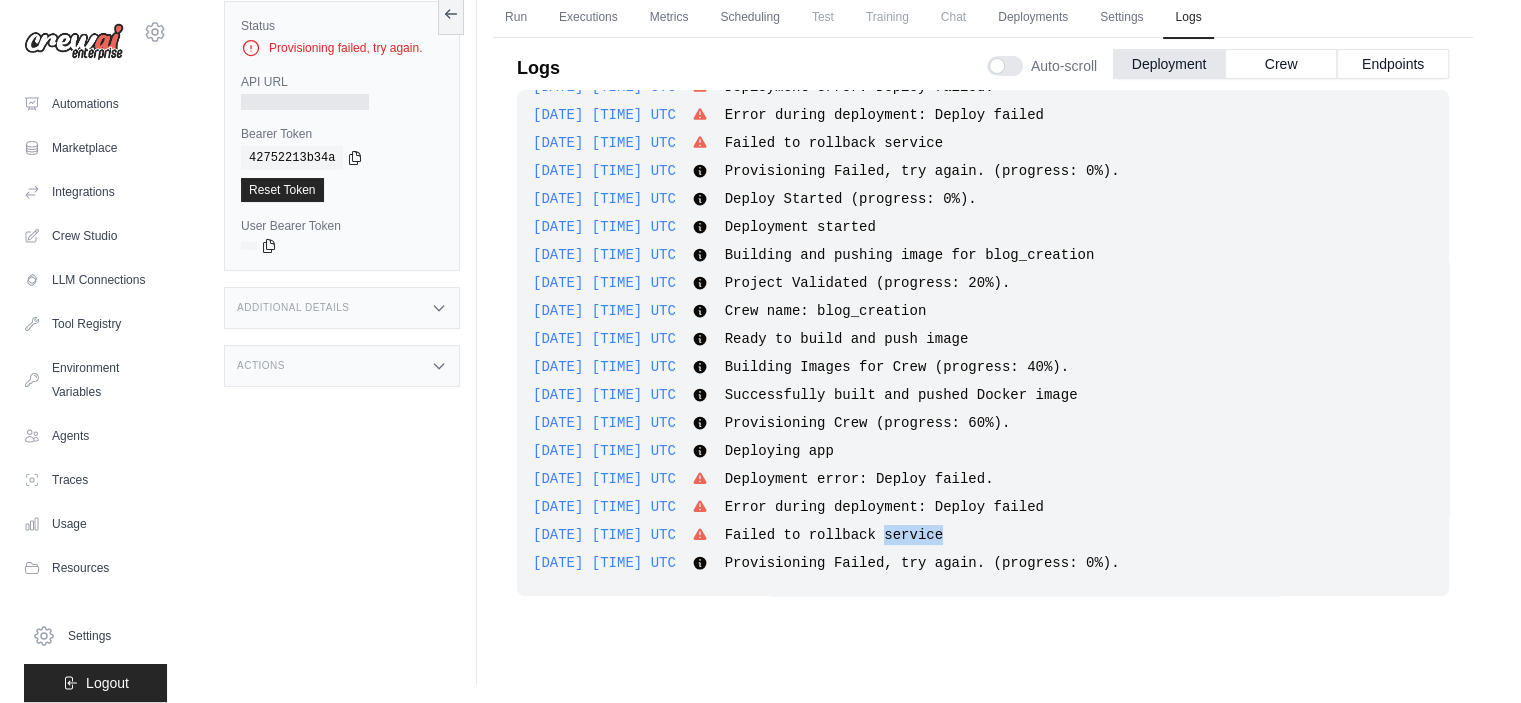 click on "Failed to rollback service" at bounding box center (834, 535) 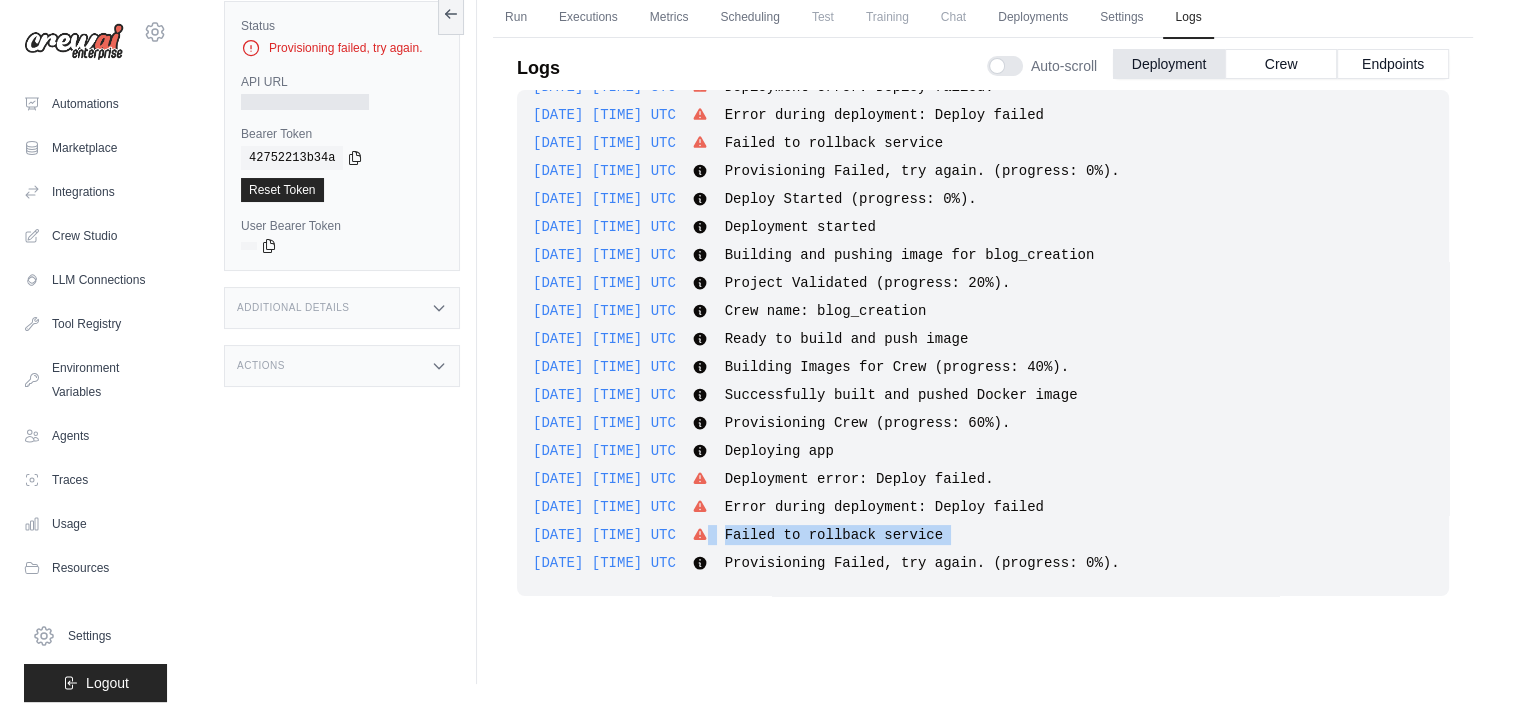 click on "Failed to rollback service" at bounding box center (834, 535) 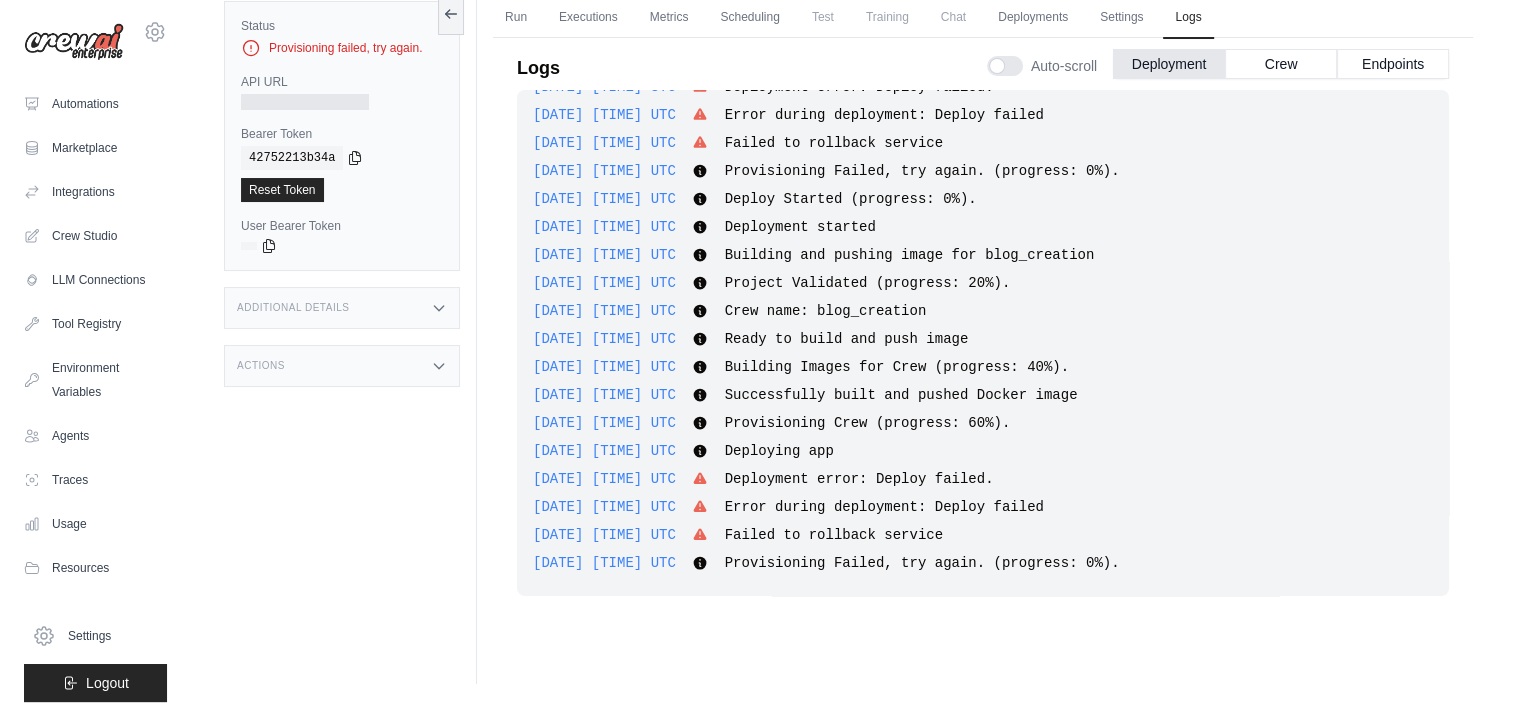 click on "2025-08-04 08:19:40 UTC
Deploy Enqueued (progress: 0%).
Show more
Show less
2025-08-04 08:19:40 UTC
Deploy Started (progress: 0%).
Show more
Show less
2025-08-04 08:19:40 UTC
Deployment started
Show more" at bounding box center [983, 343] 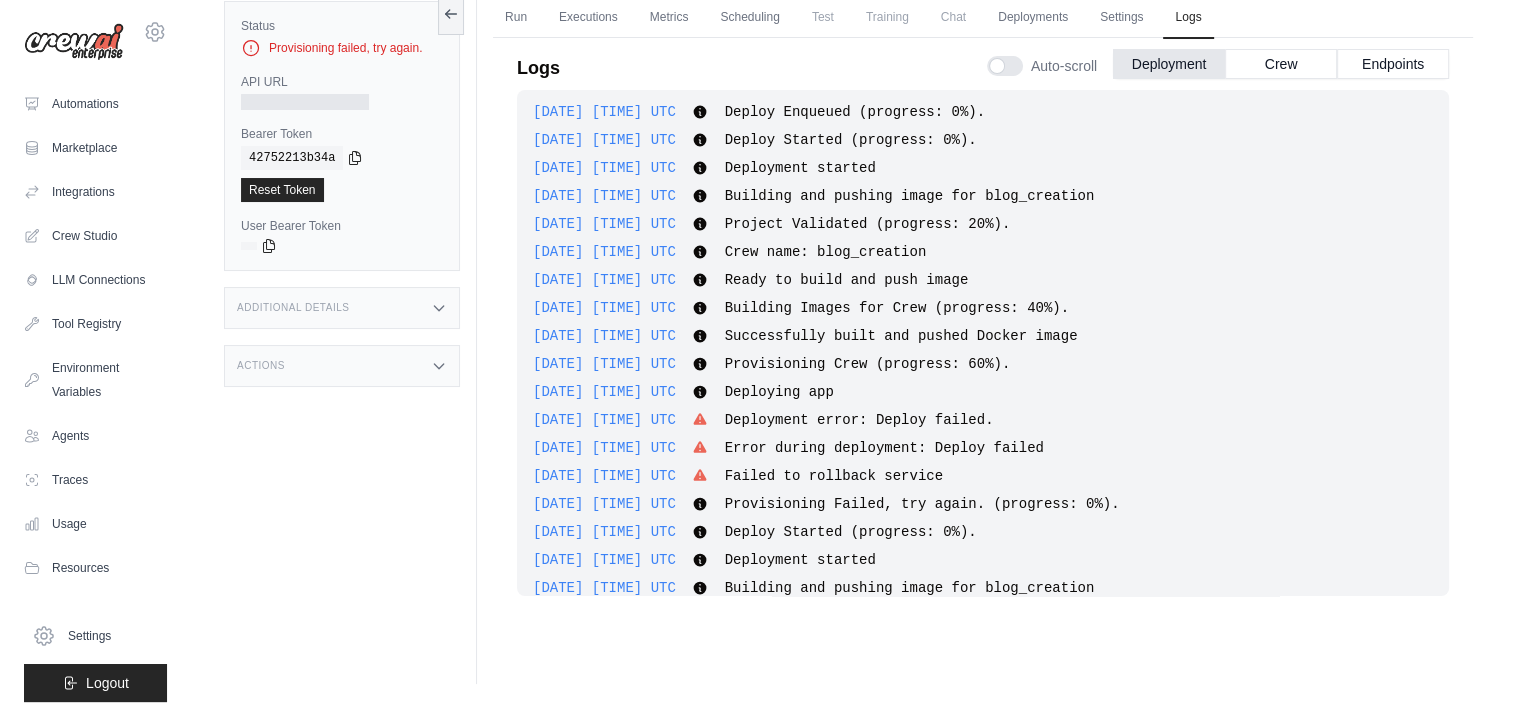 scroll, scrollTop: 0, scrollLeft: 0, axis: both 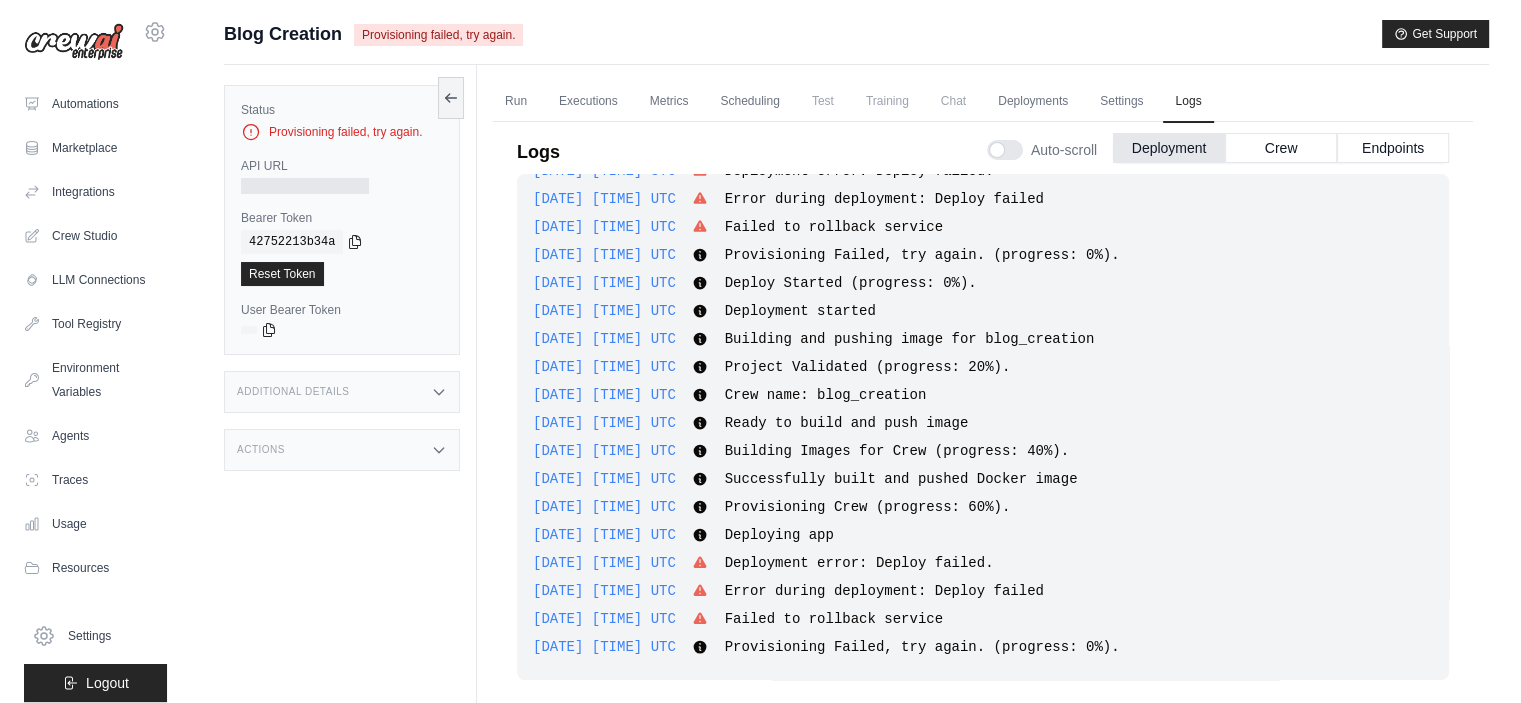 click on "Logs
Auto-scroll
Deployment
Crew
Endpoints" at bounding box center (983, 146) 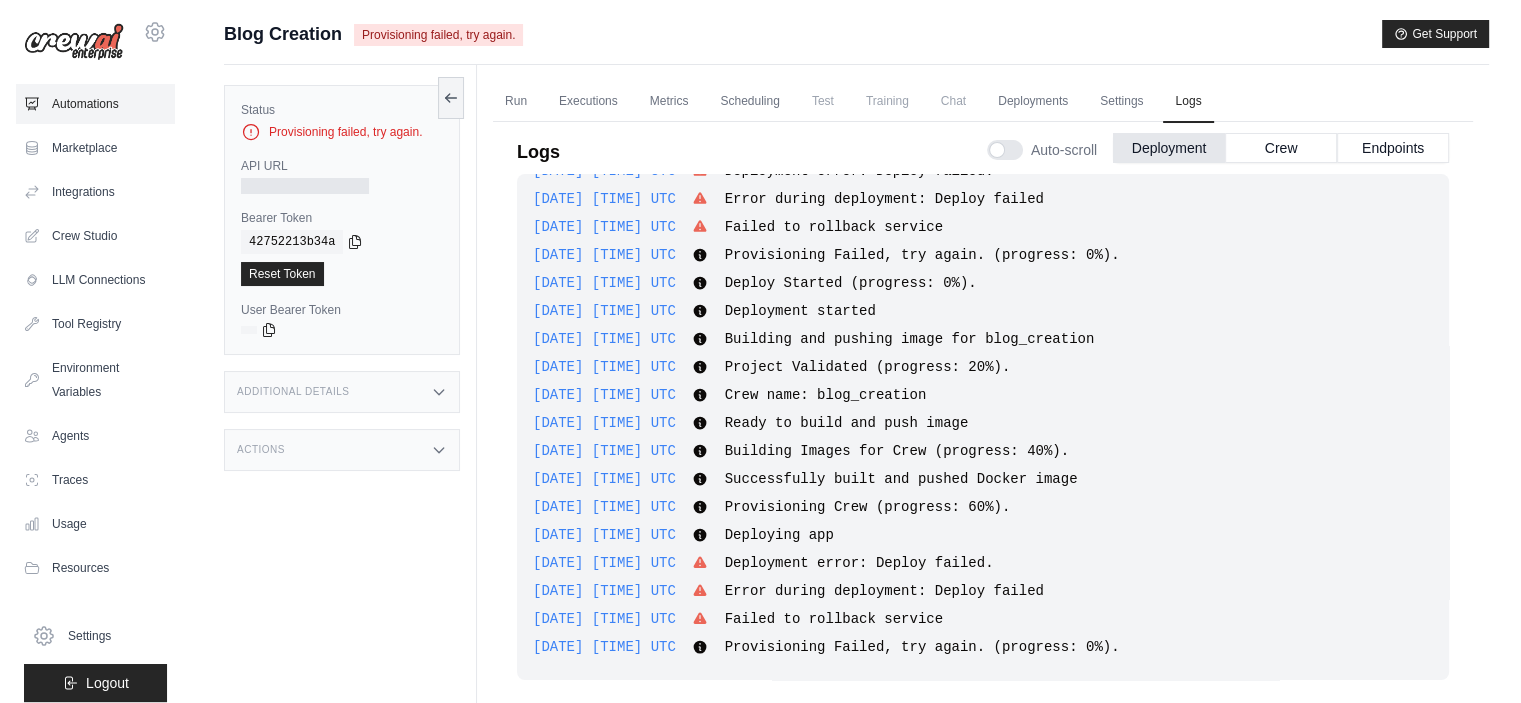click on "Automations" at bounding box center [95, 104] 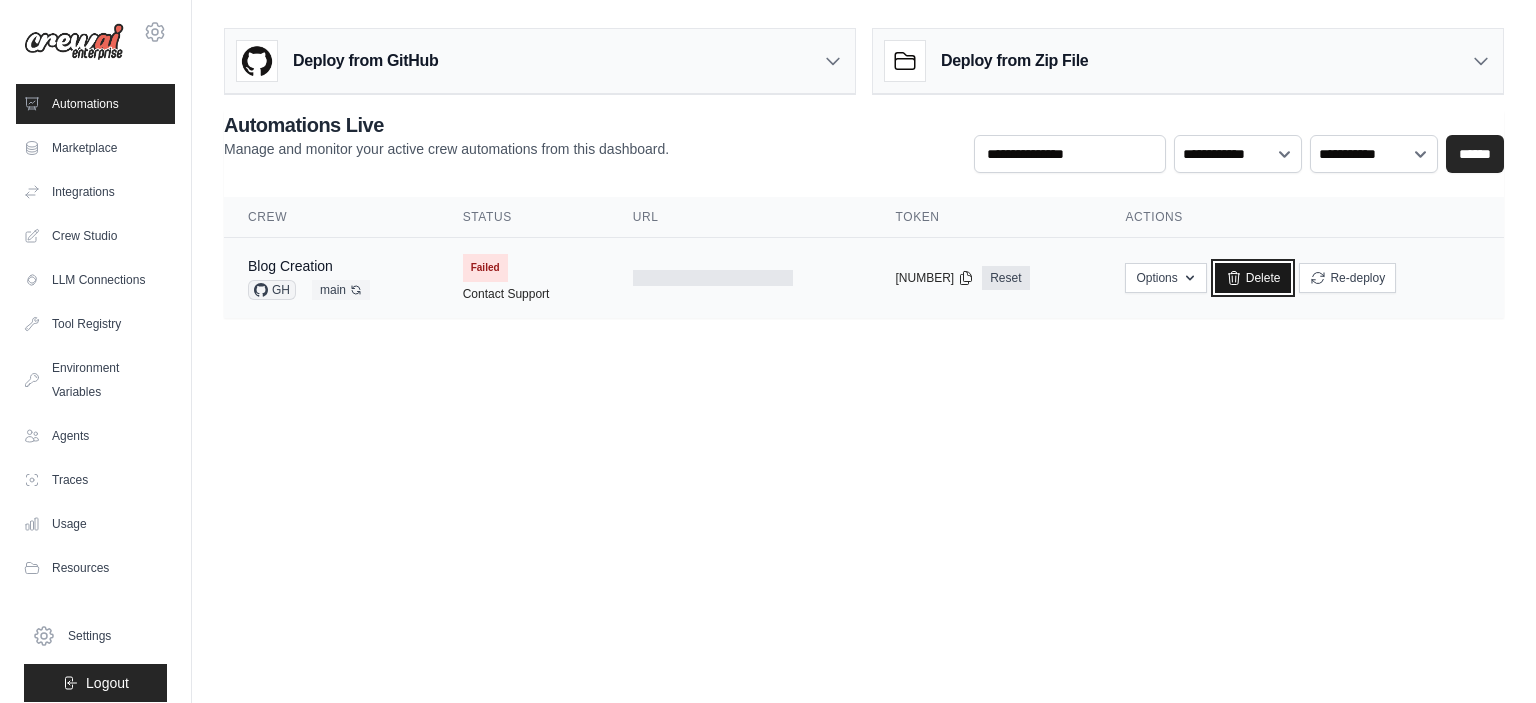 click on "Delete" at bounding box center [1253, 278] 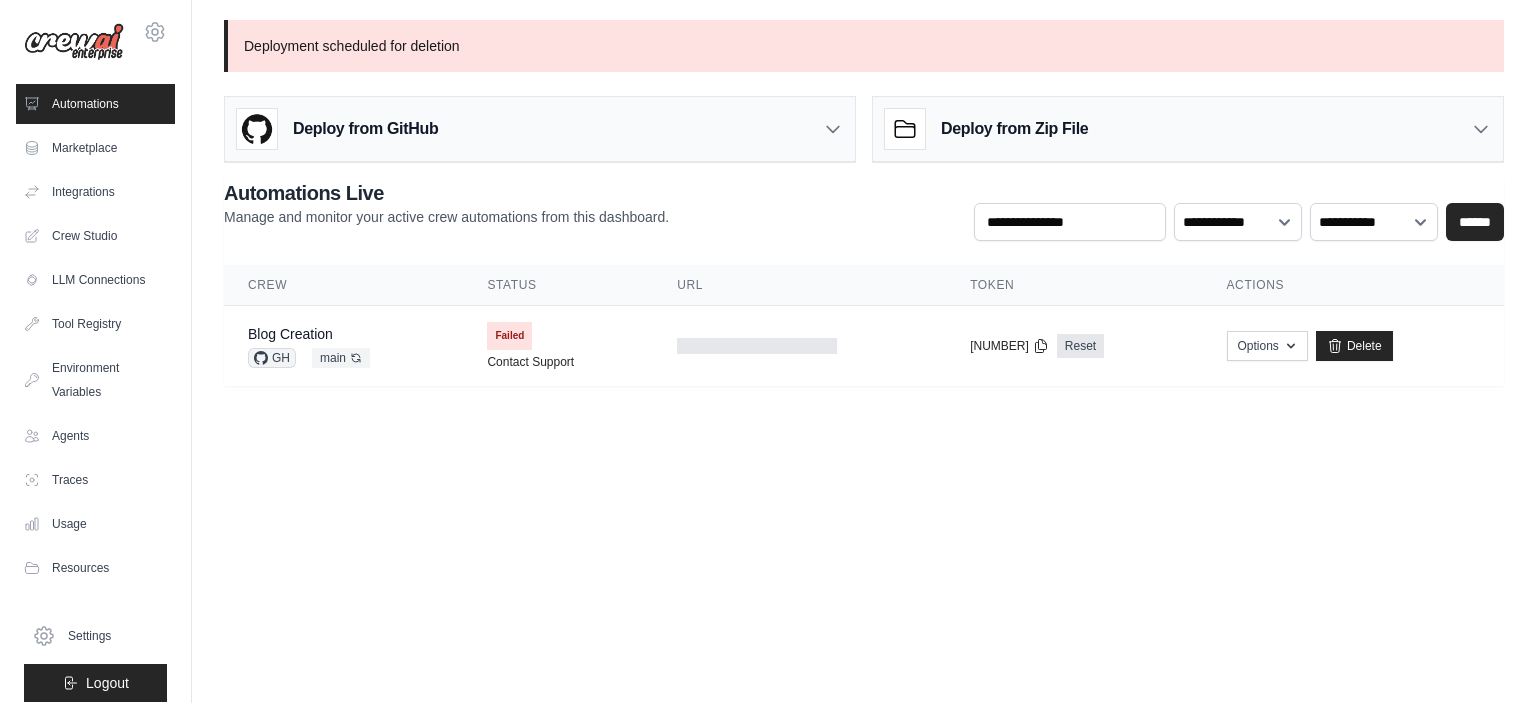 scroll, scrollTop: 0, scrollLeft: 0, axis: both 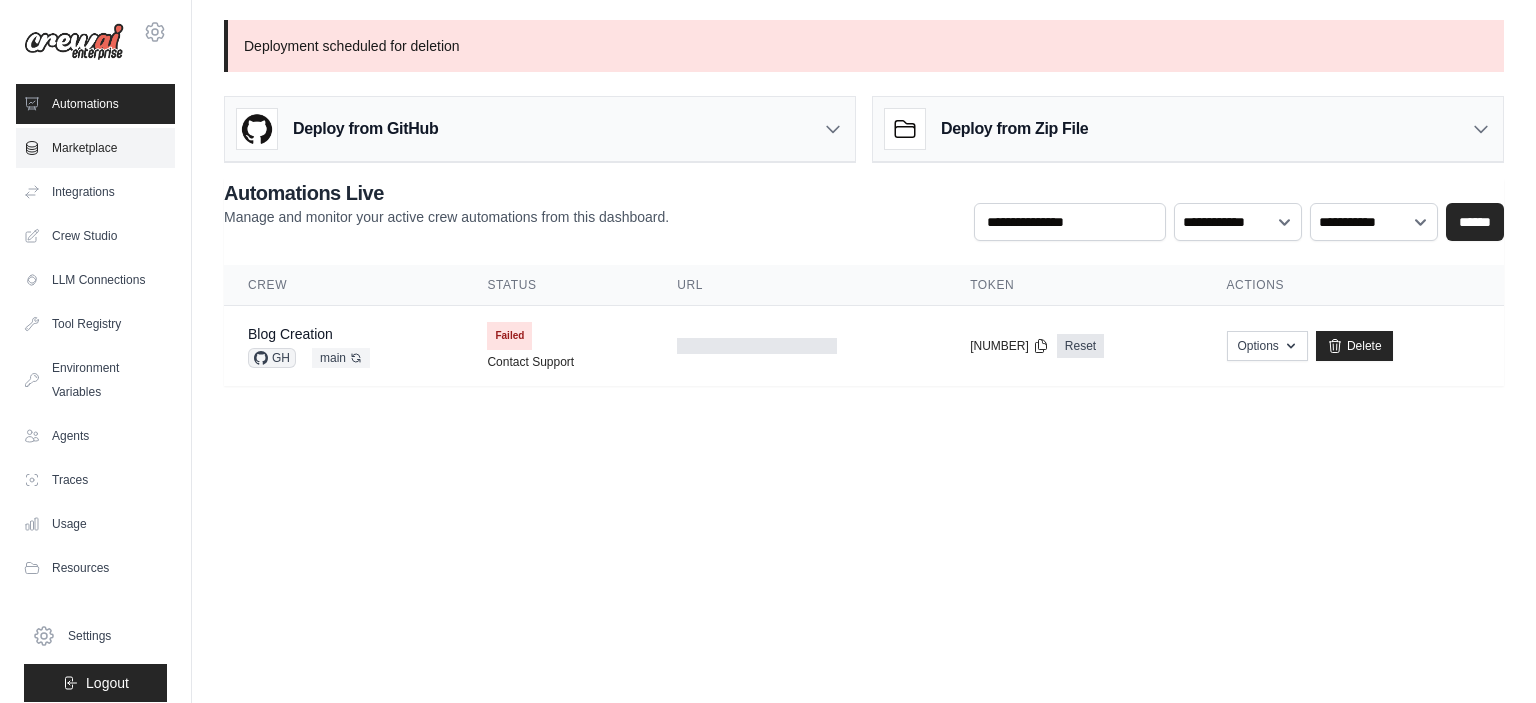click on "Marketplace" at bounding box center (95, 148) 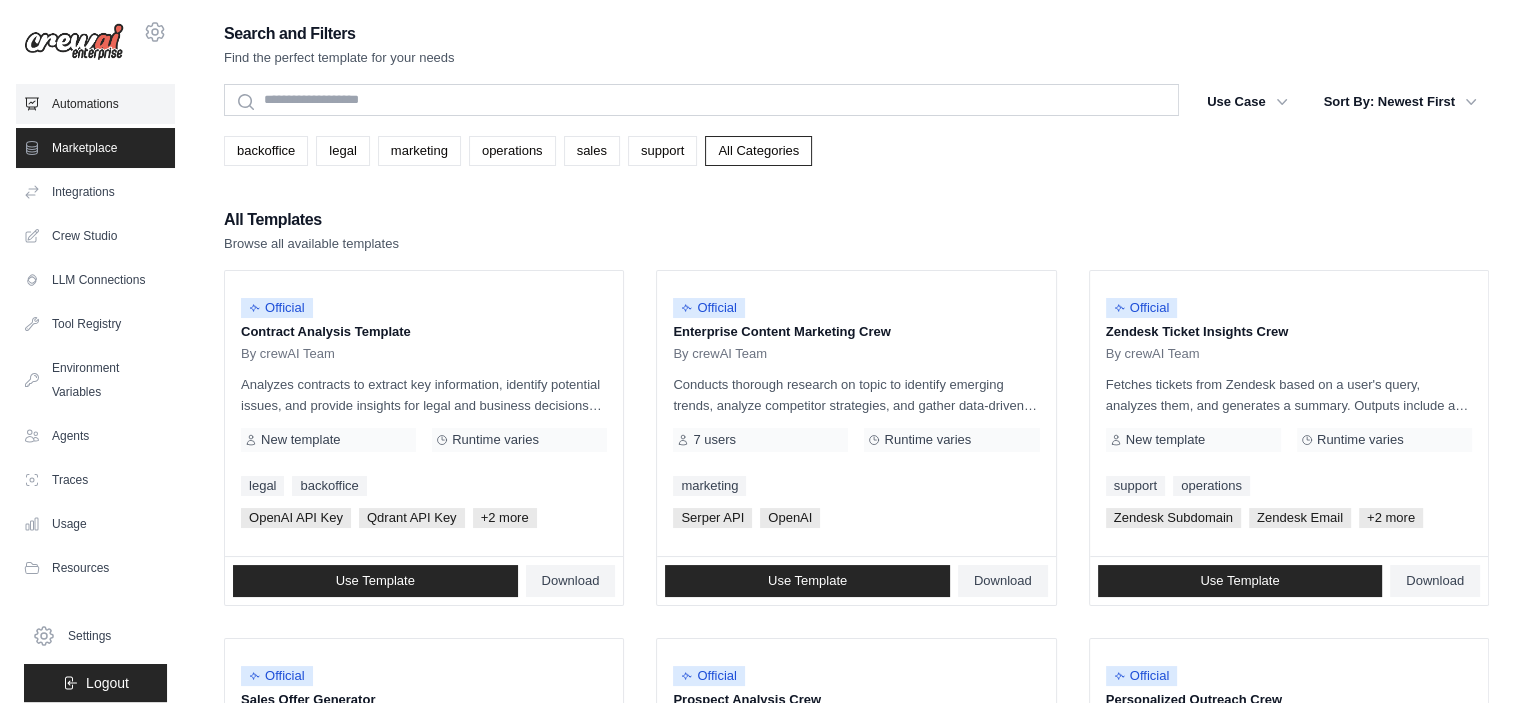 click on "Automations" at bounding box center [95, 104] 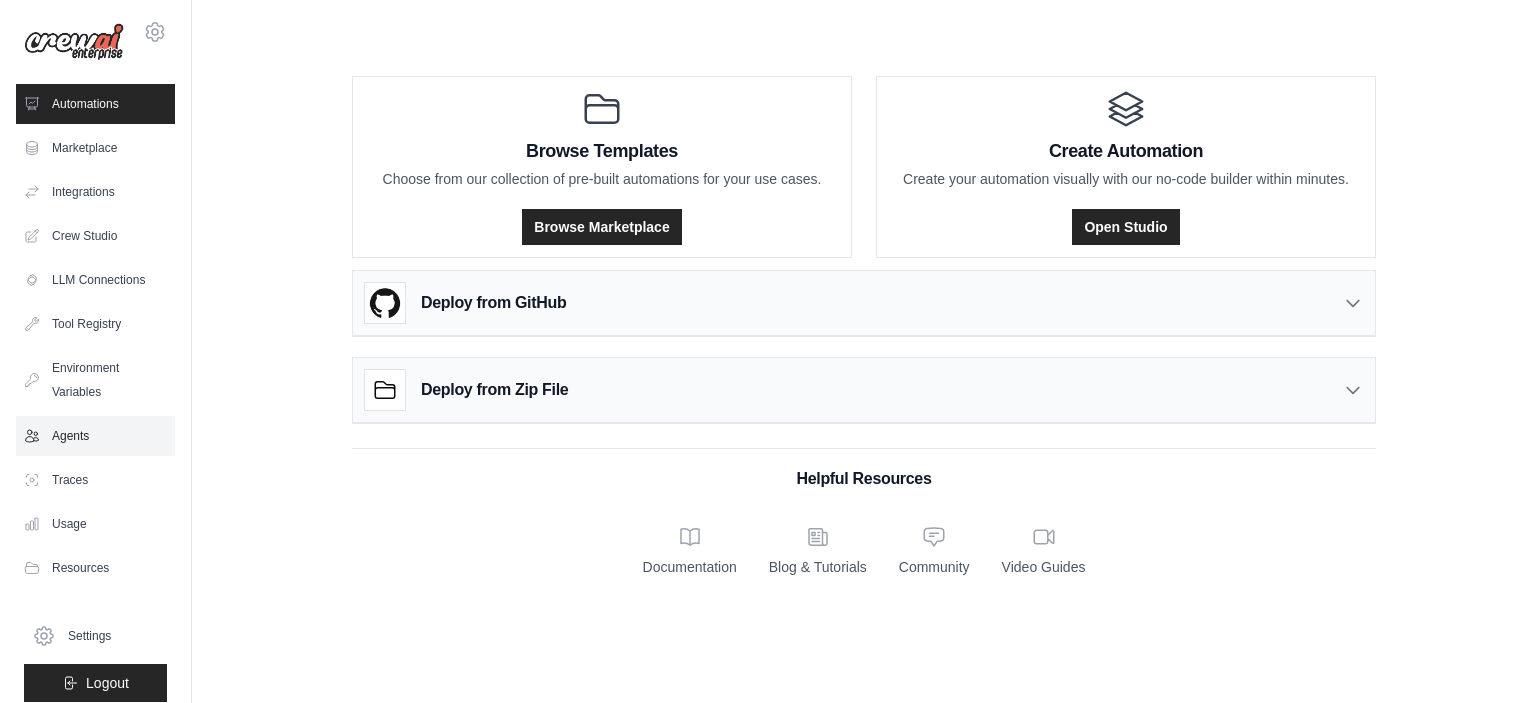 click on "Agents" at bounding box center (95, 436) 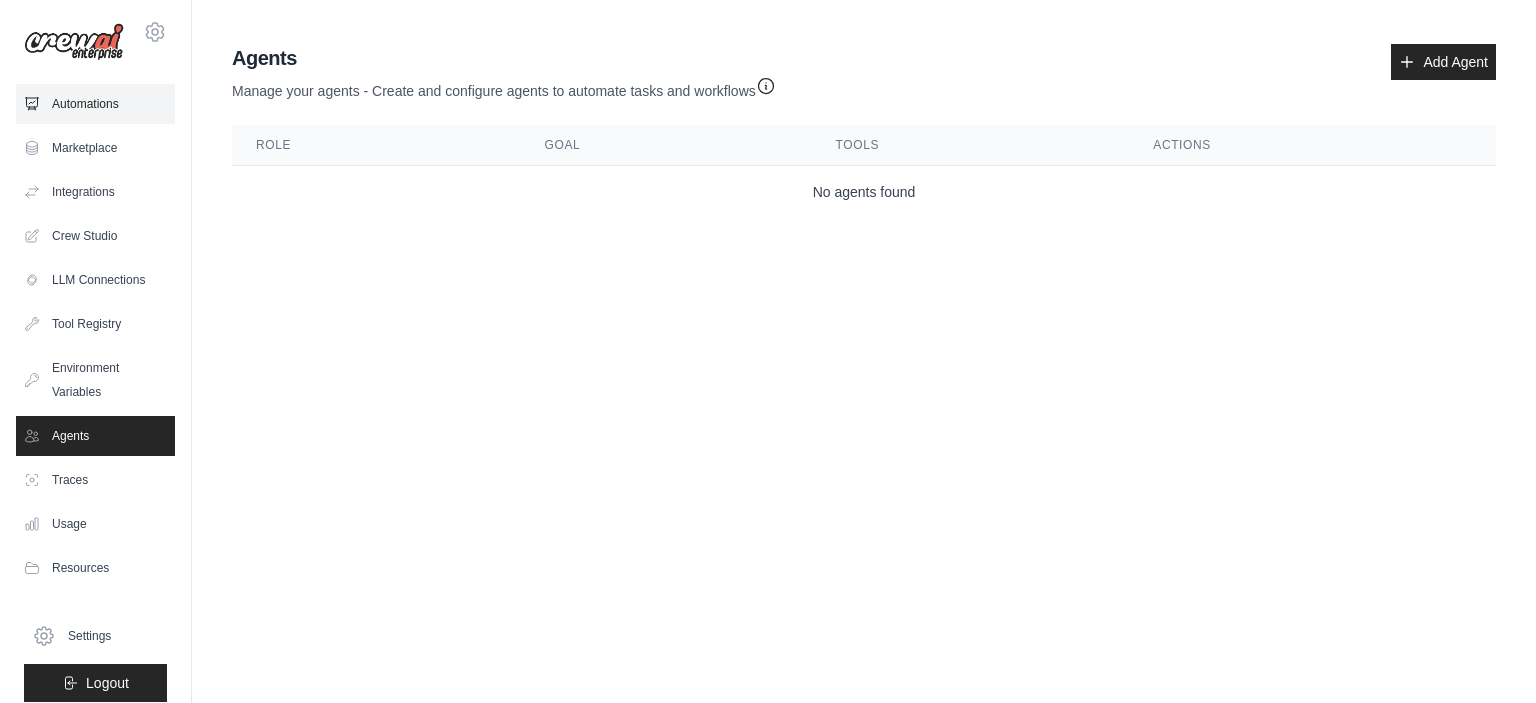 click on "Automations" at bounding box center (95, 104) 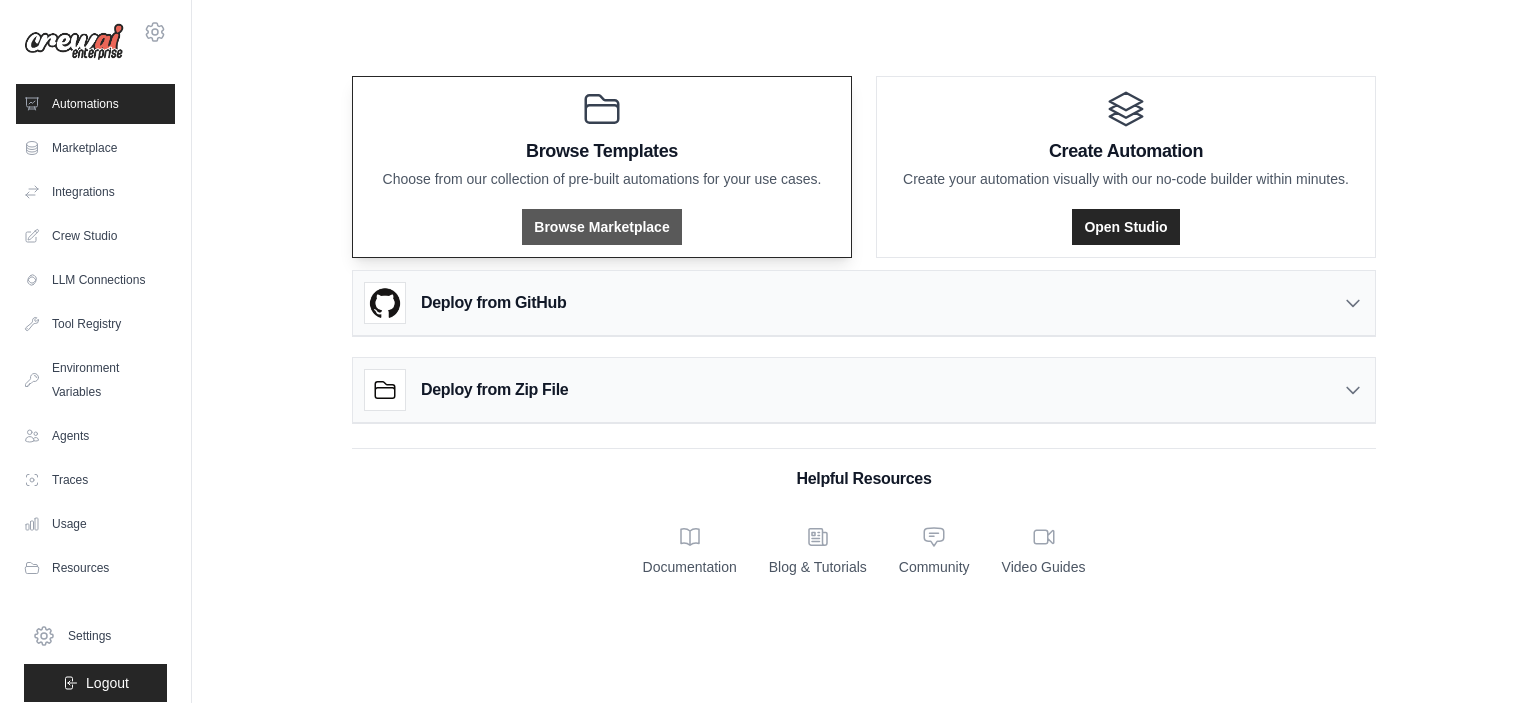 click on "Browse Marketplace" at bounding box center (601, 227) 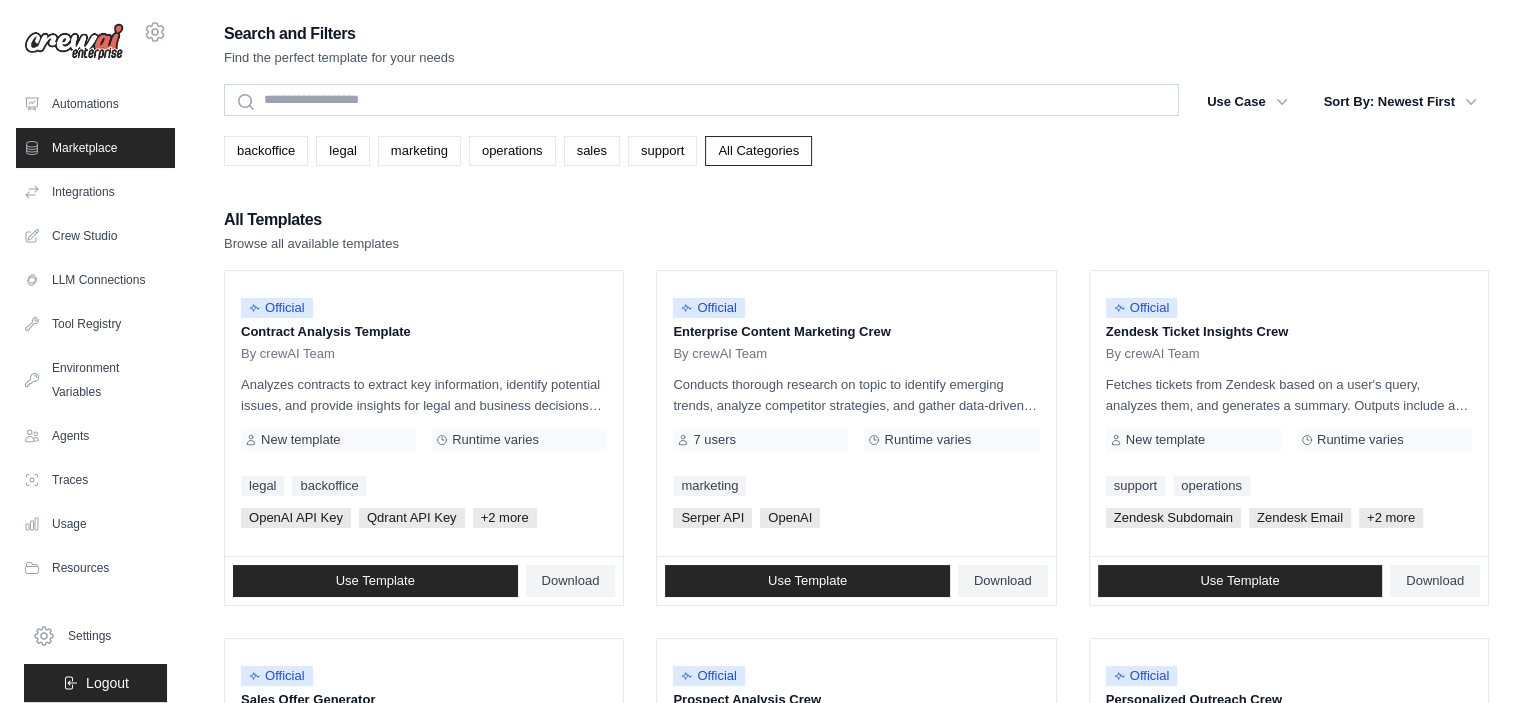 click at bounding box center [74, 42] 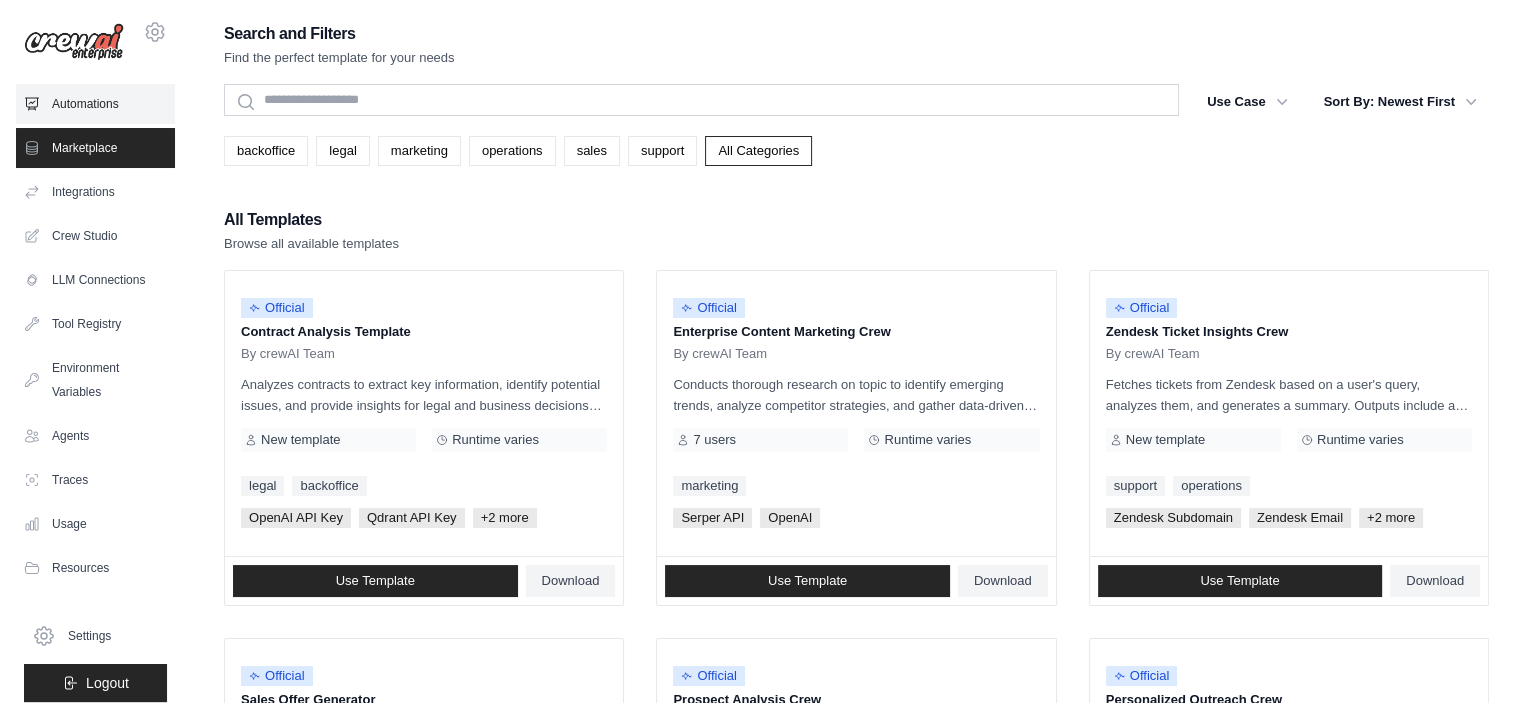 click on "Automations" at bounding box center (95, 104) 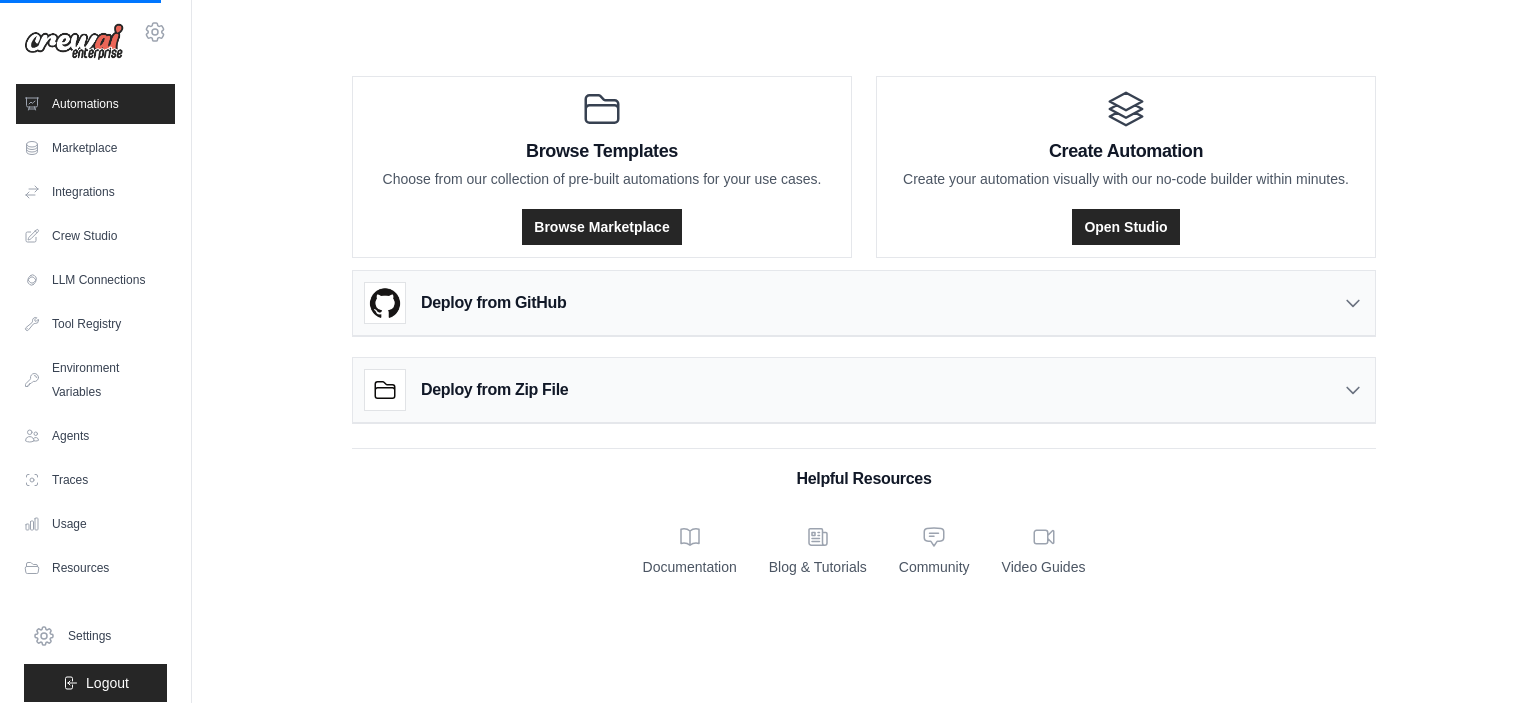 click on "Deploy from GitHub" at bounding box center [864, 303] 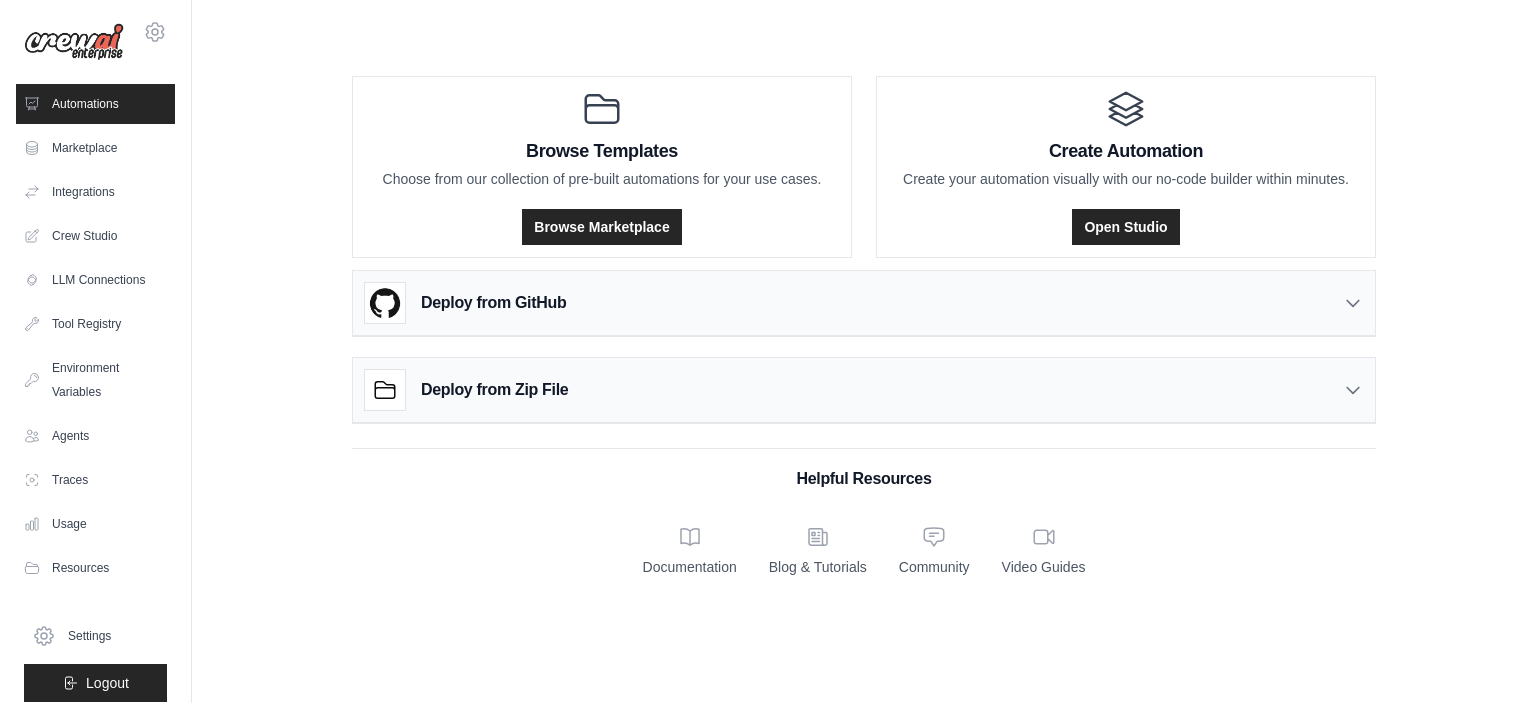 click on "Deploy from GitHub" at bounding box center (465, 303) 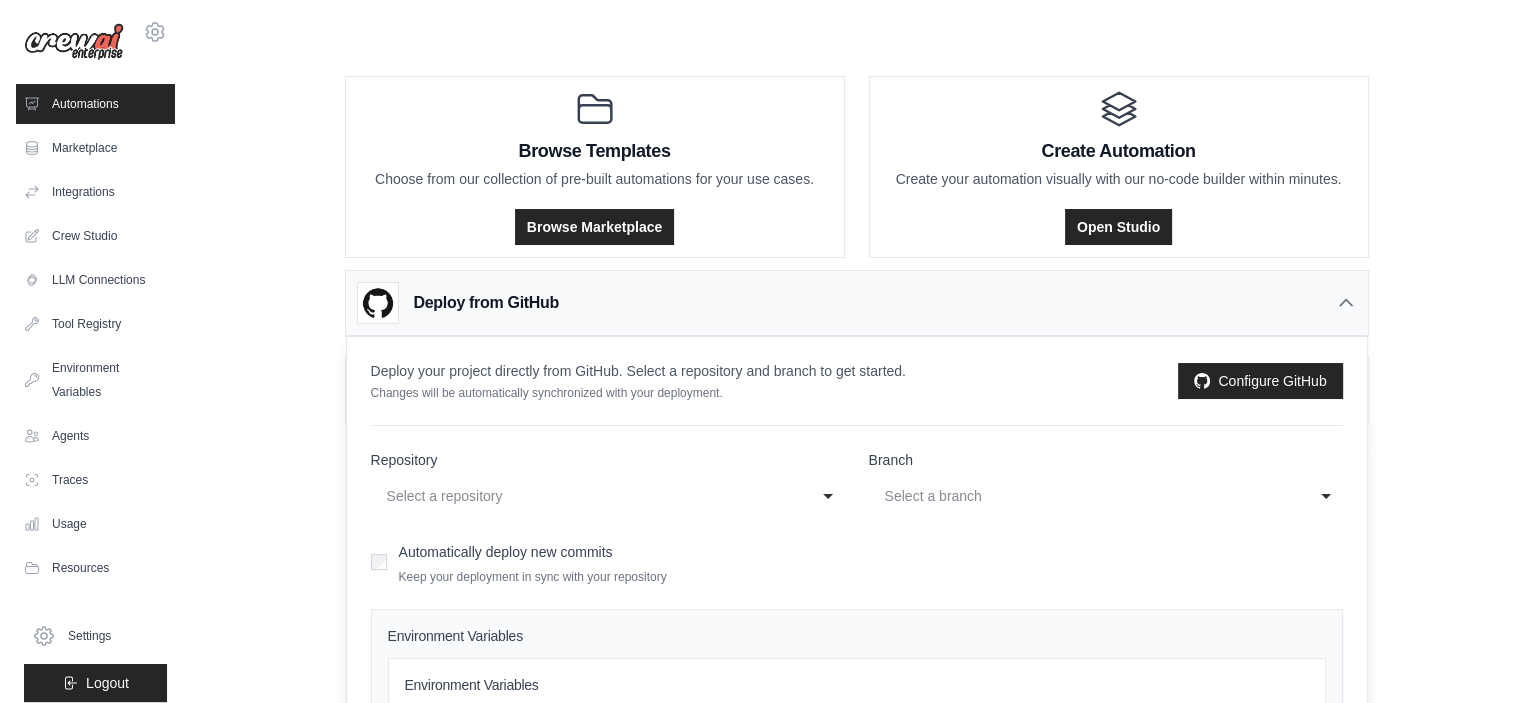 click on "Select a repository" at bounding box center (588, 496) 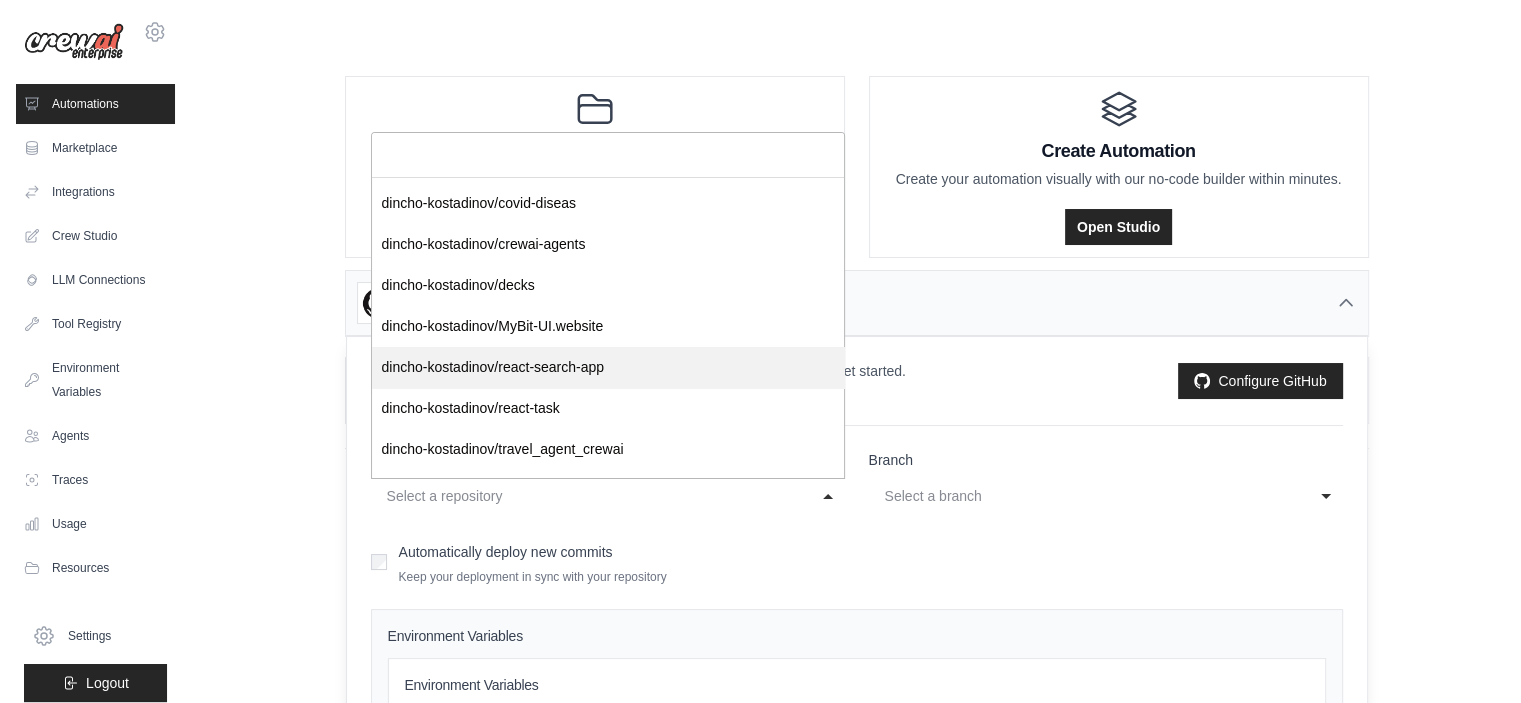 scroll, scrollTop: 274, scrollLeft: 0, axis: vertical 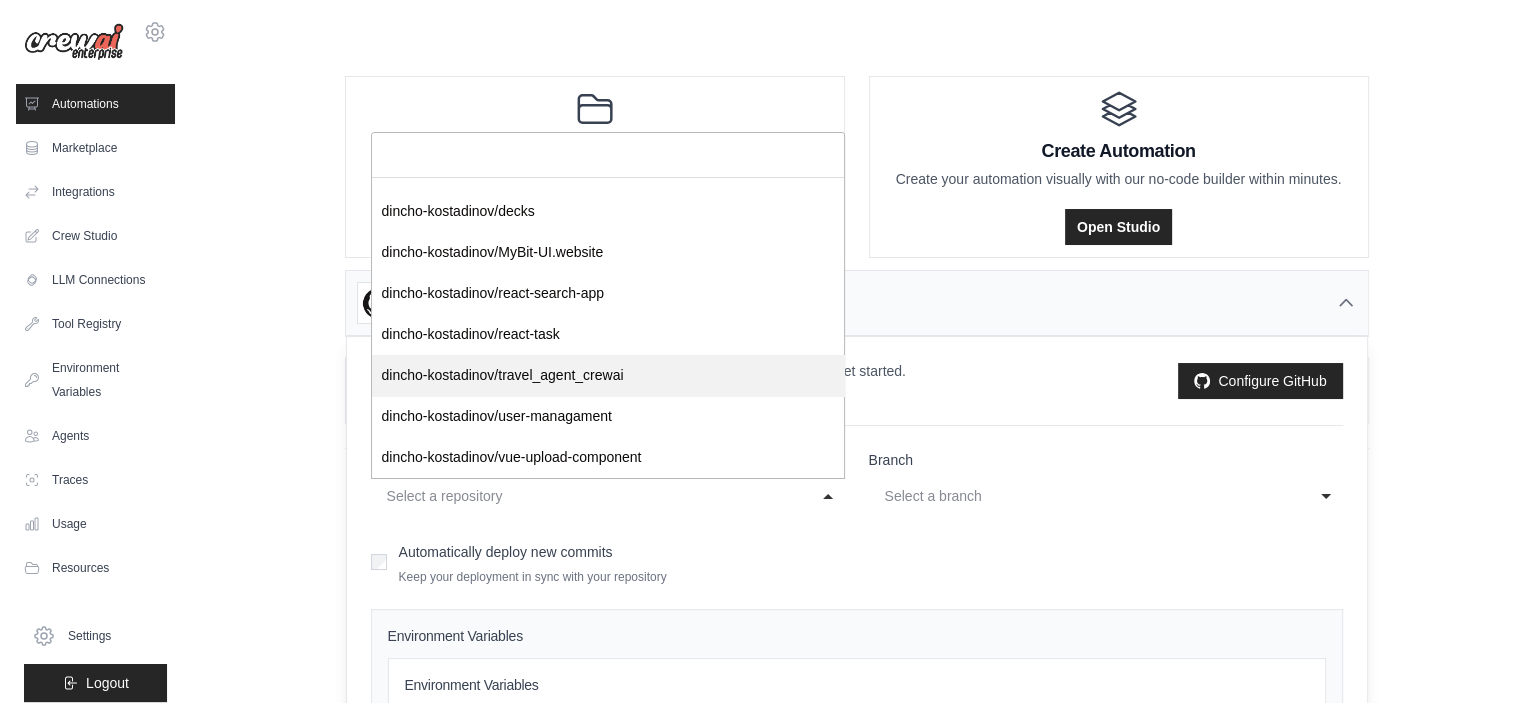 select on "**********" 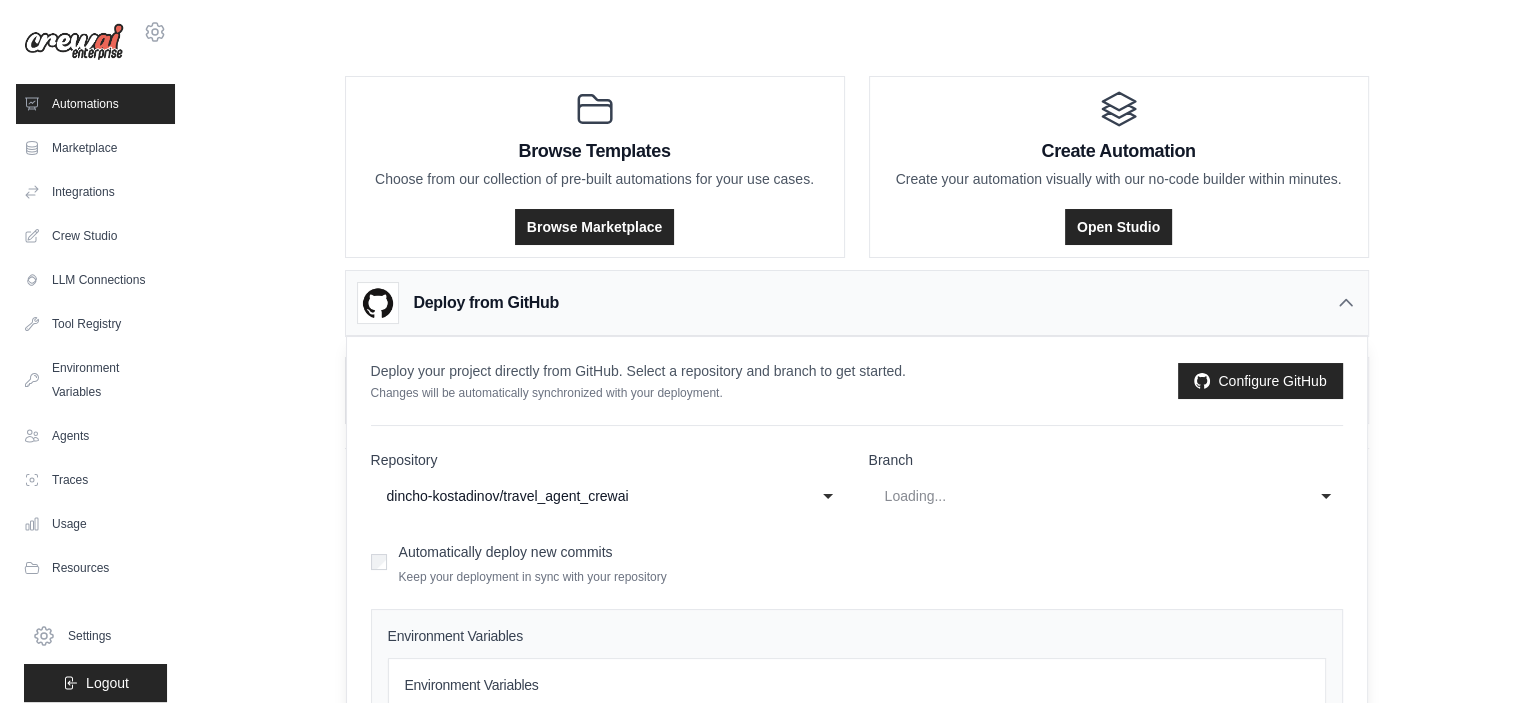 scroll, scrollTop: 0, scrollLeft: 0, axis: both 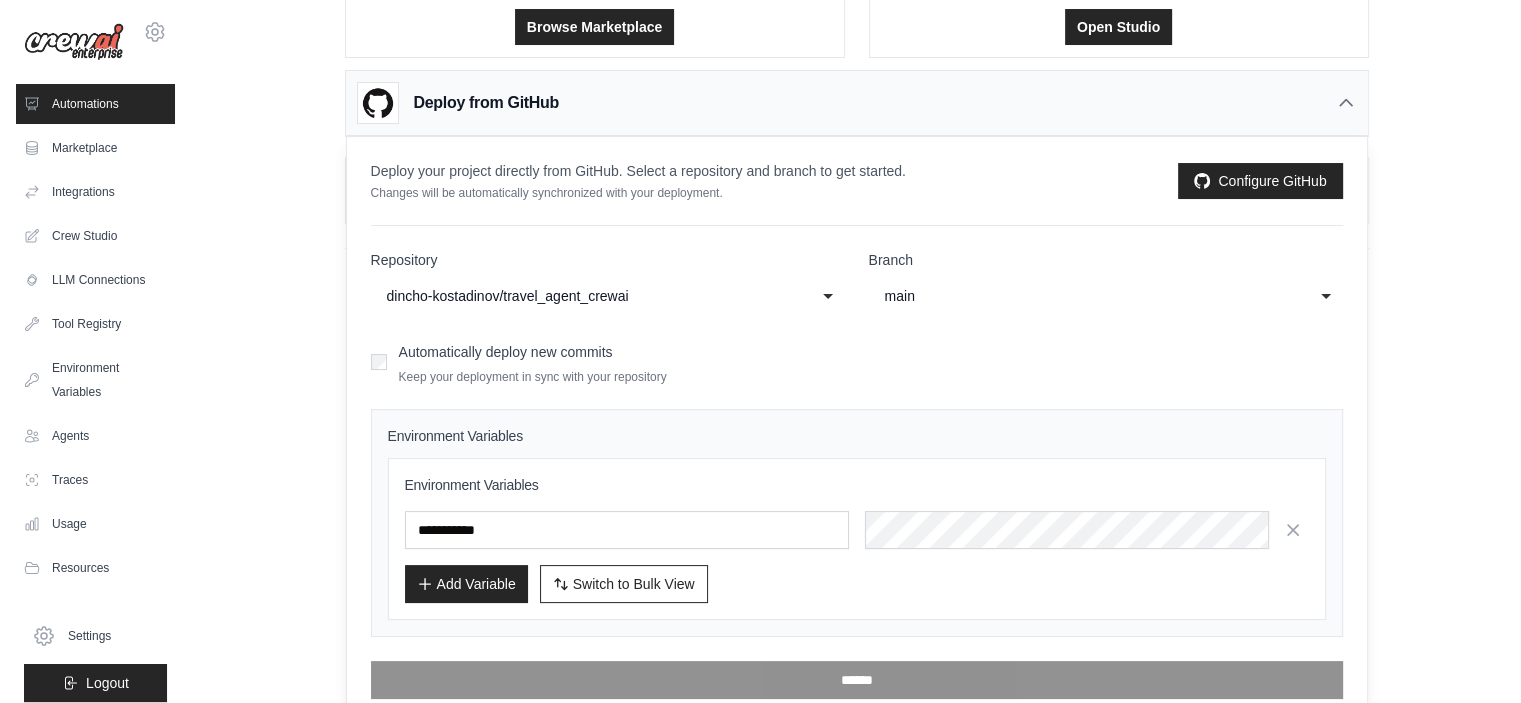 click on "main" 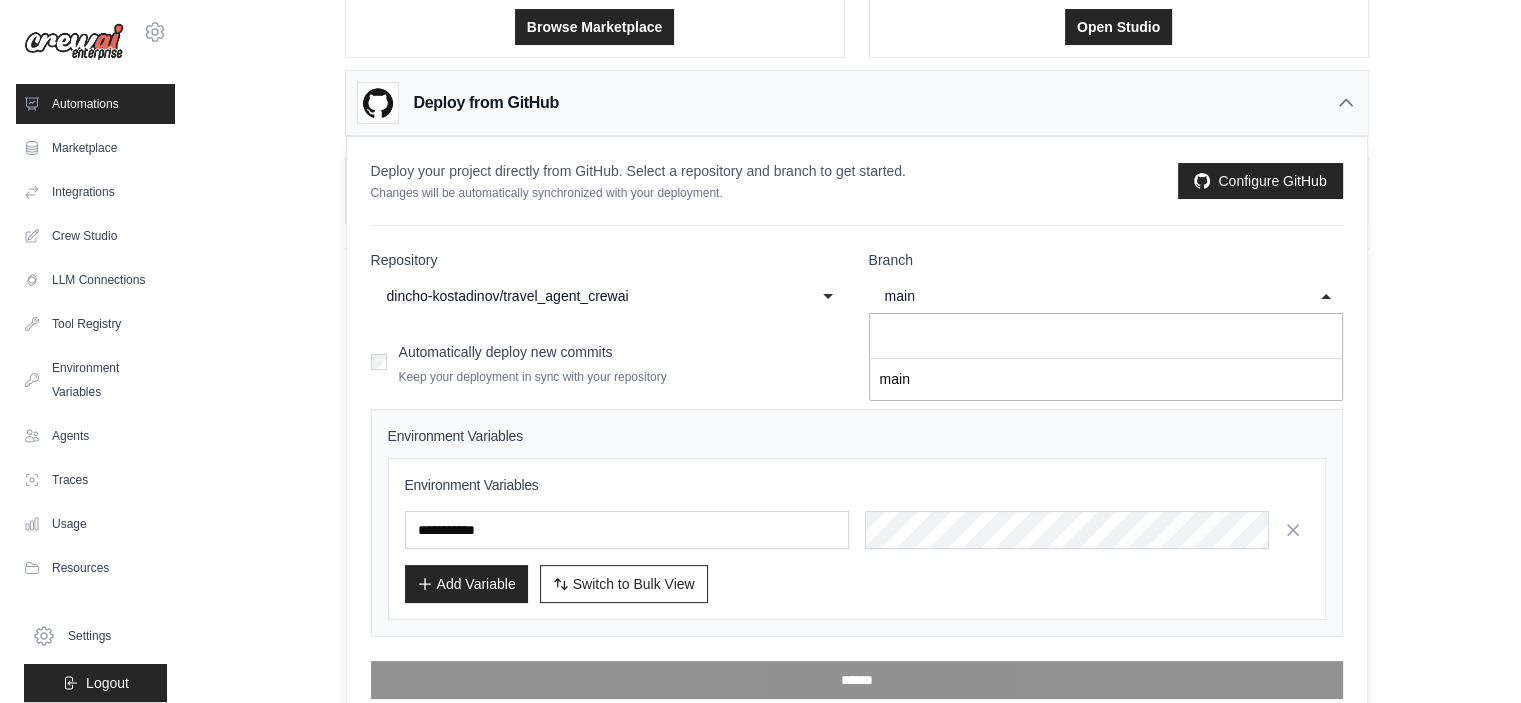 click on "main" 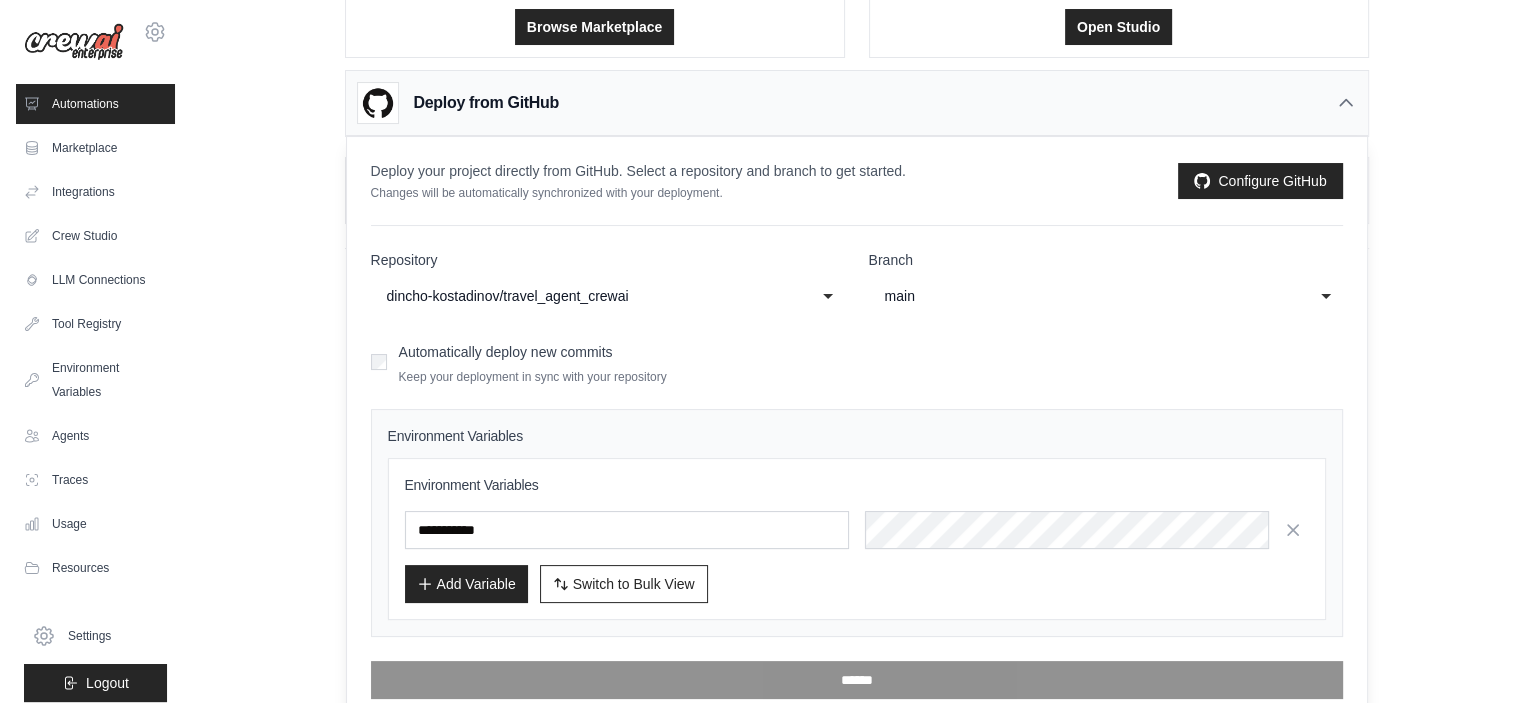 click on "main" 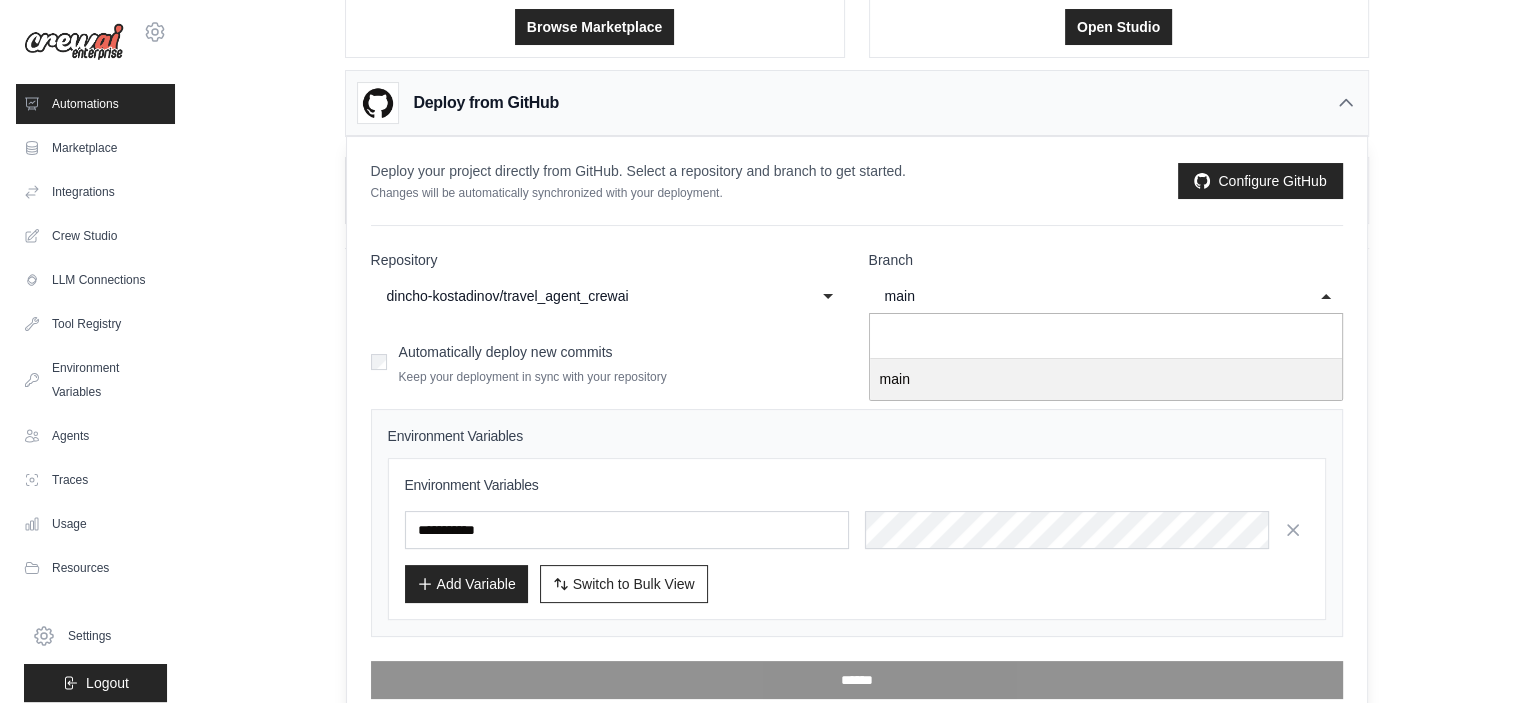 click on "**********" at bounding box center [857, 474] 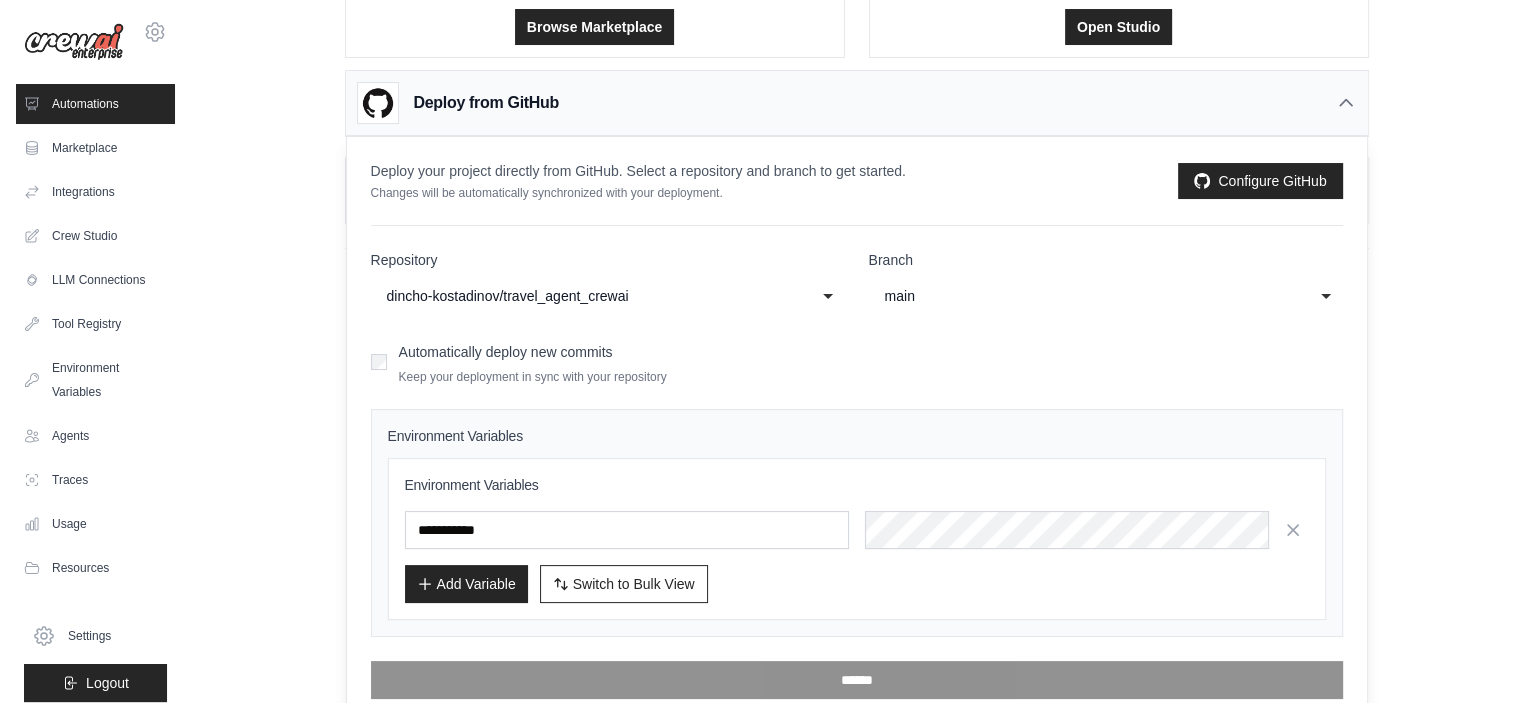 click on "Automatically deploy new commits
Keep your deployment in sync with your repository" at bounding box center (857, 361) 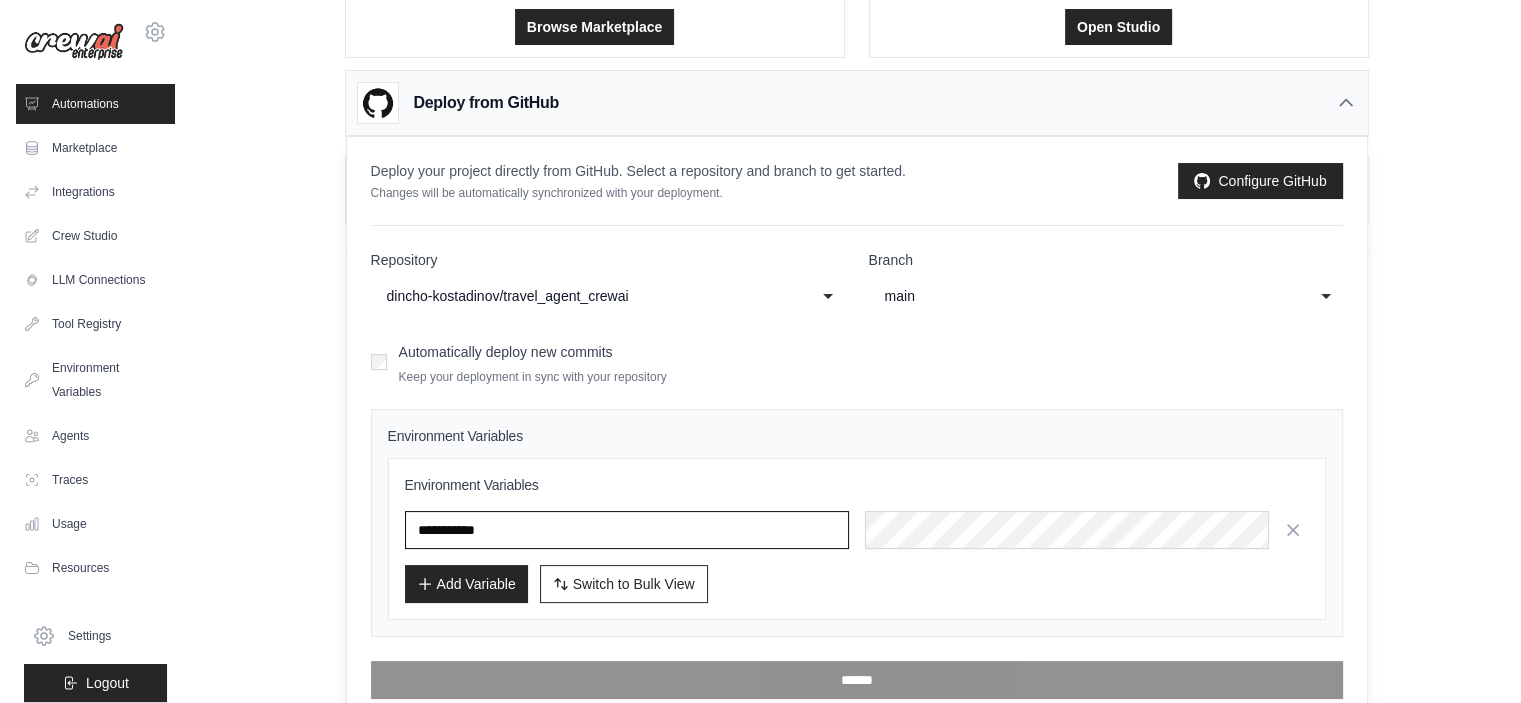 click at bounding box center (627, 530) 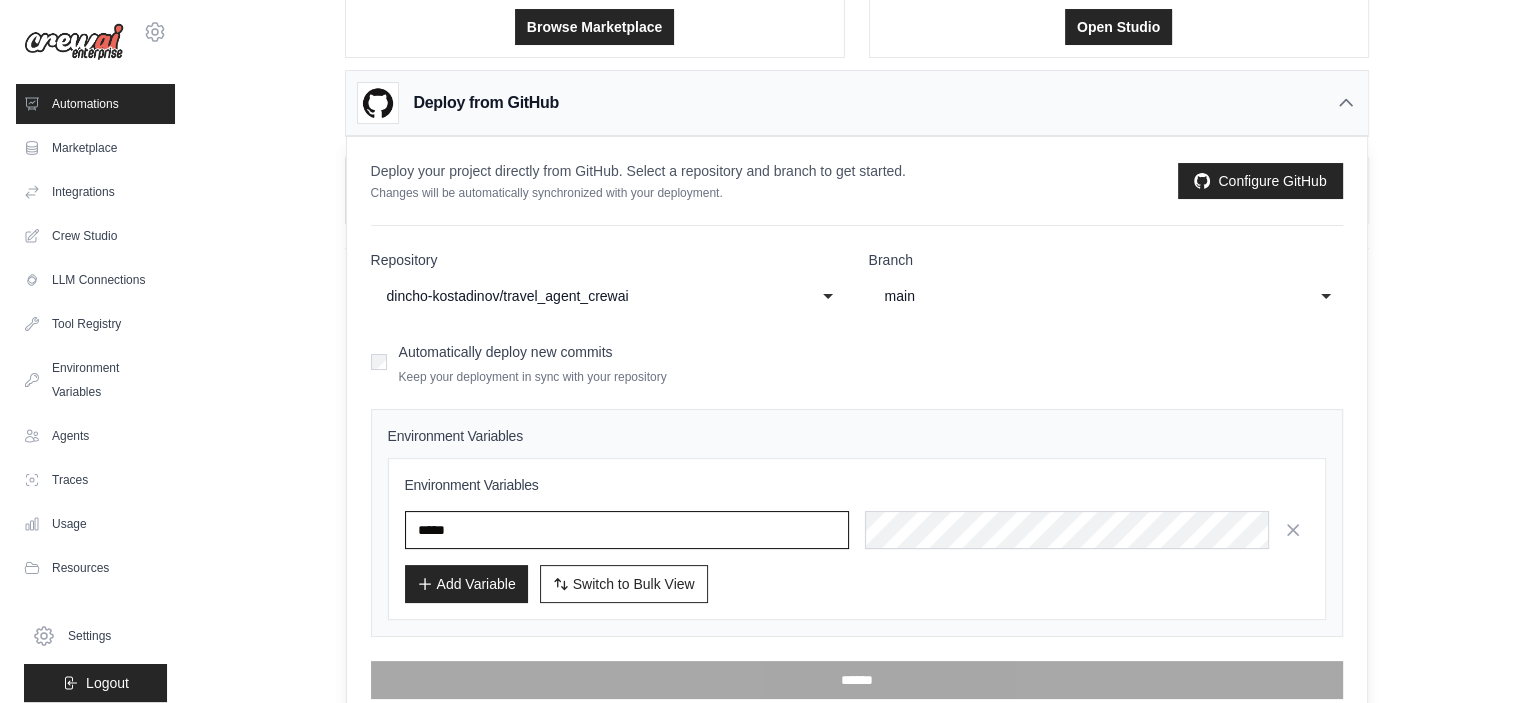 type on "*****" 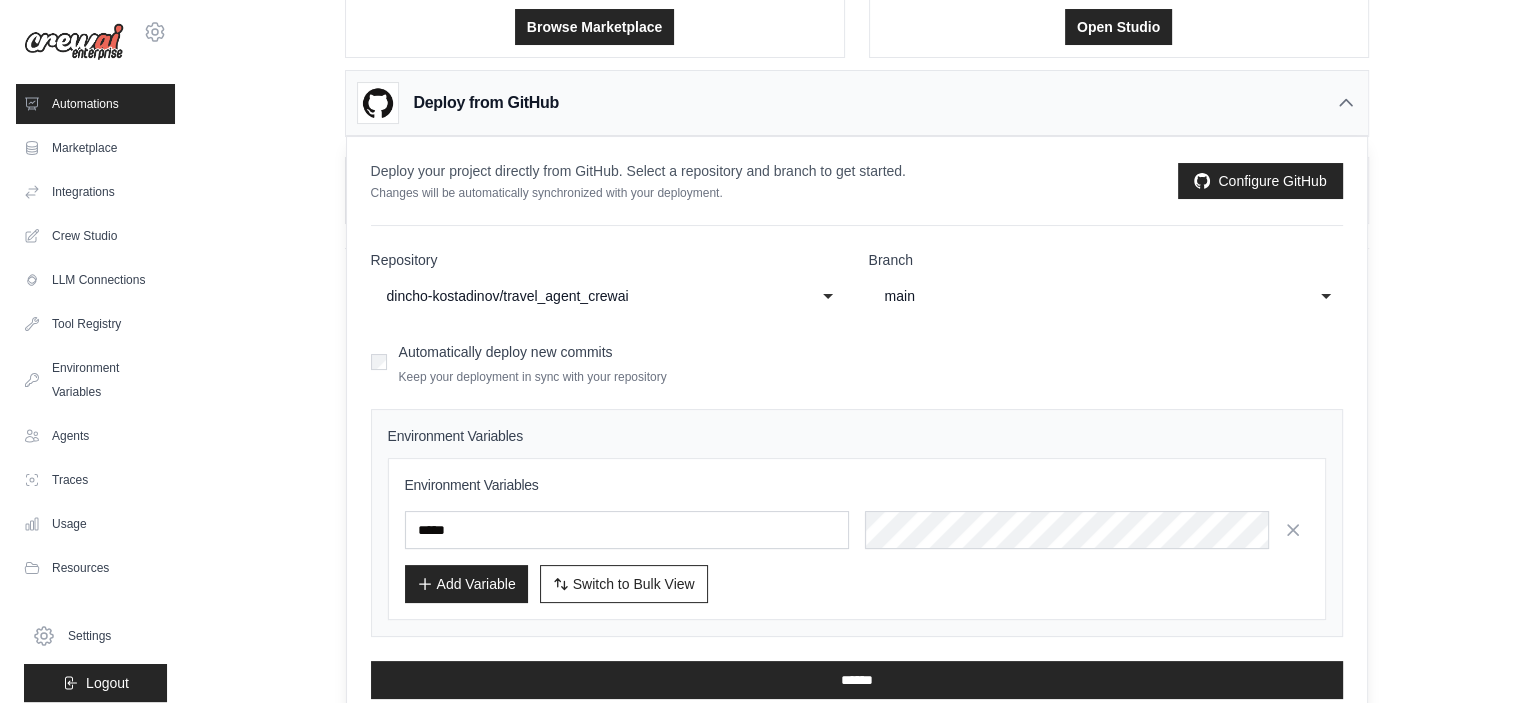 click on "Add Variable" at bounding box center (466, 584) 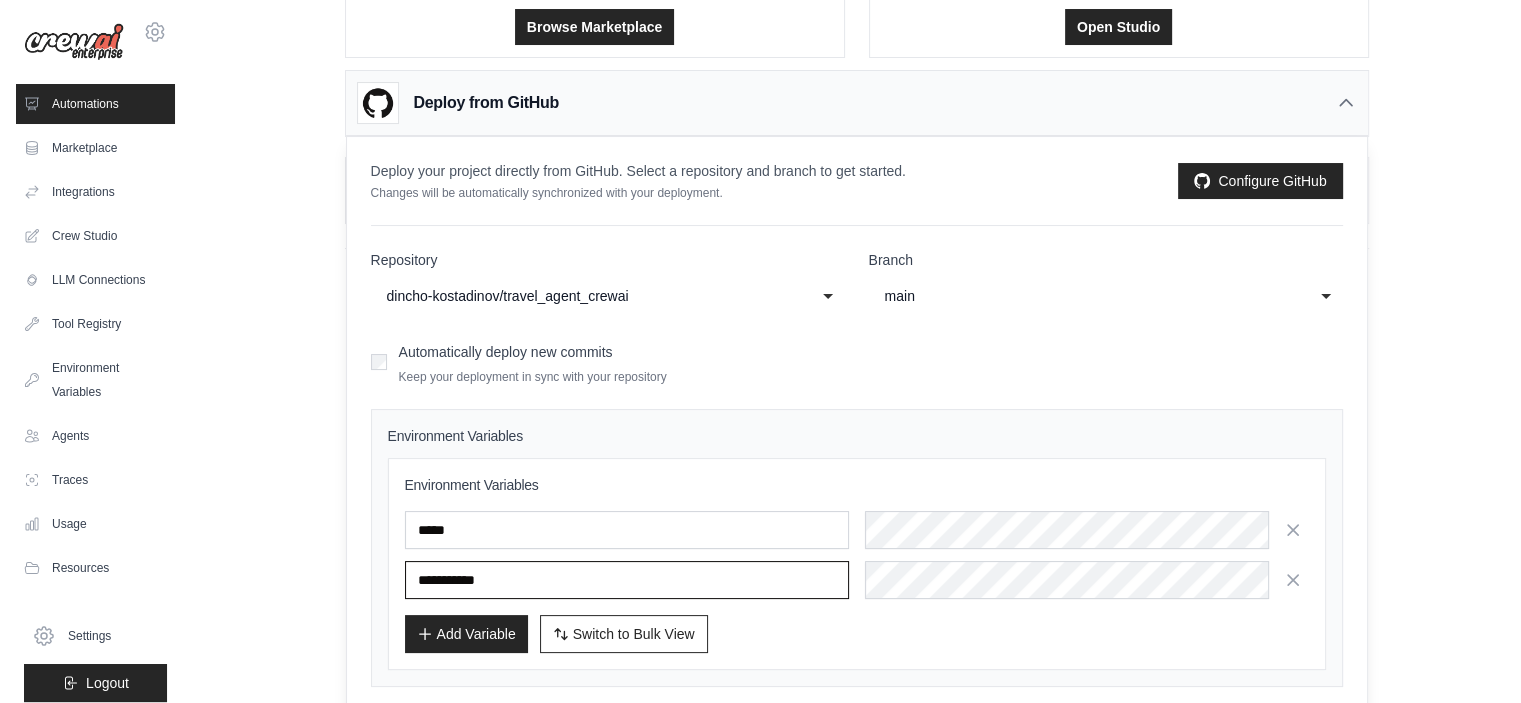 paste on "**********" 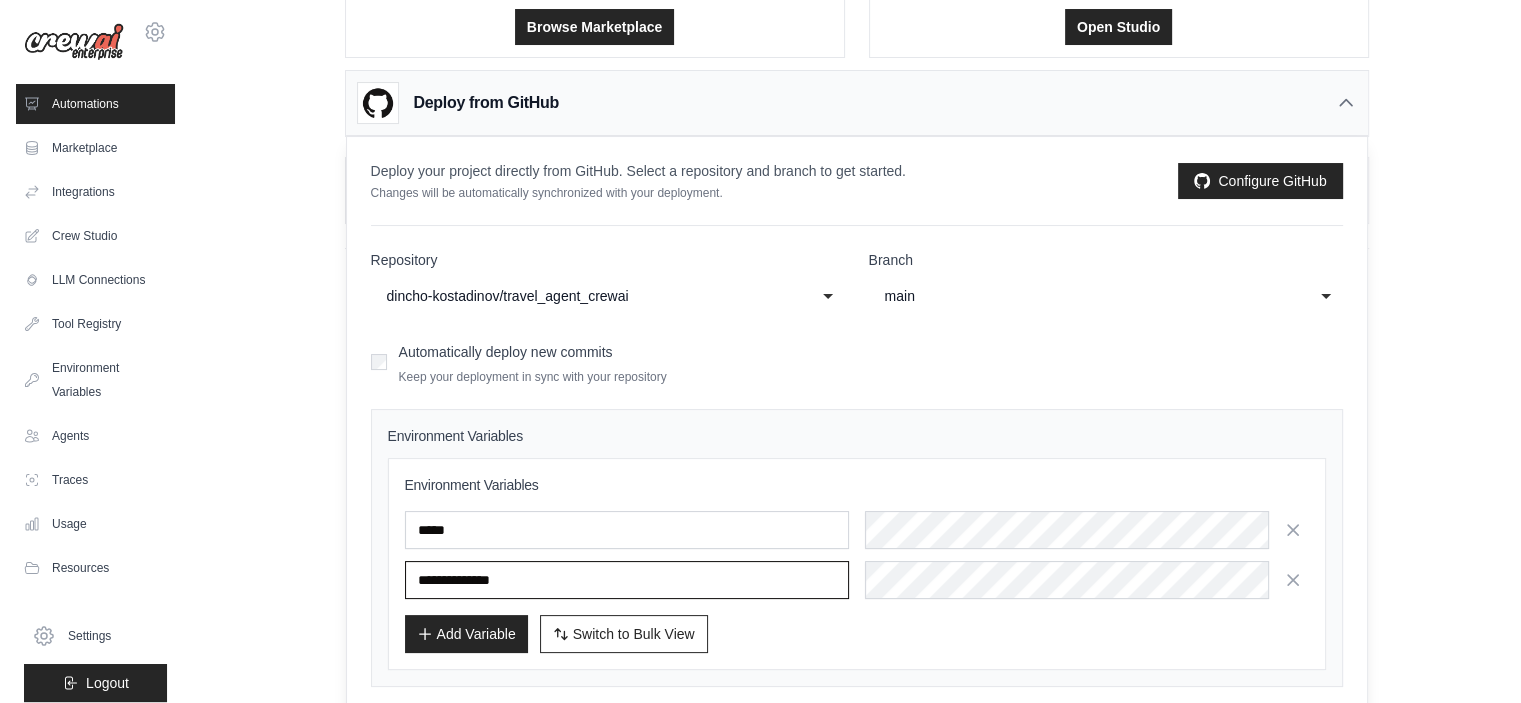 type on "**********" 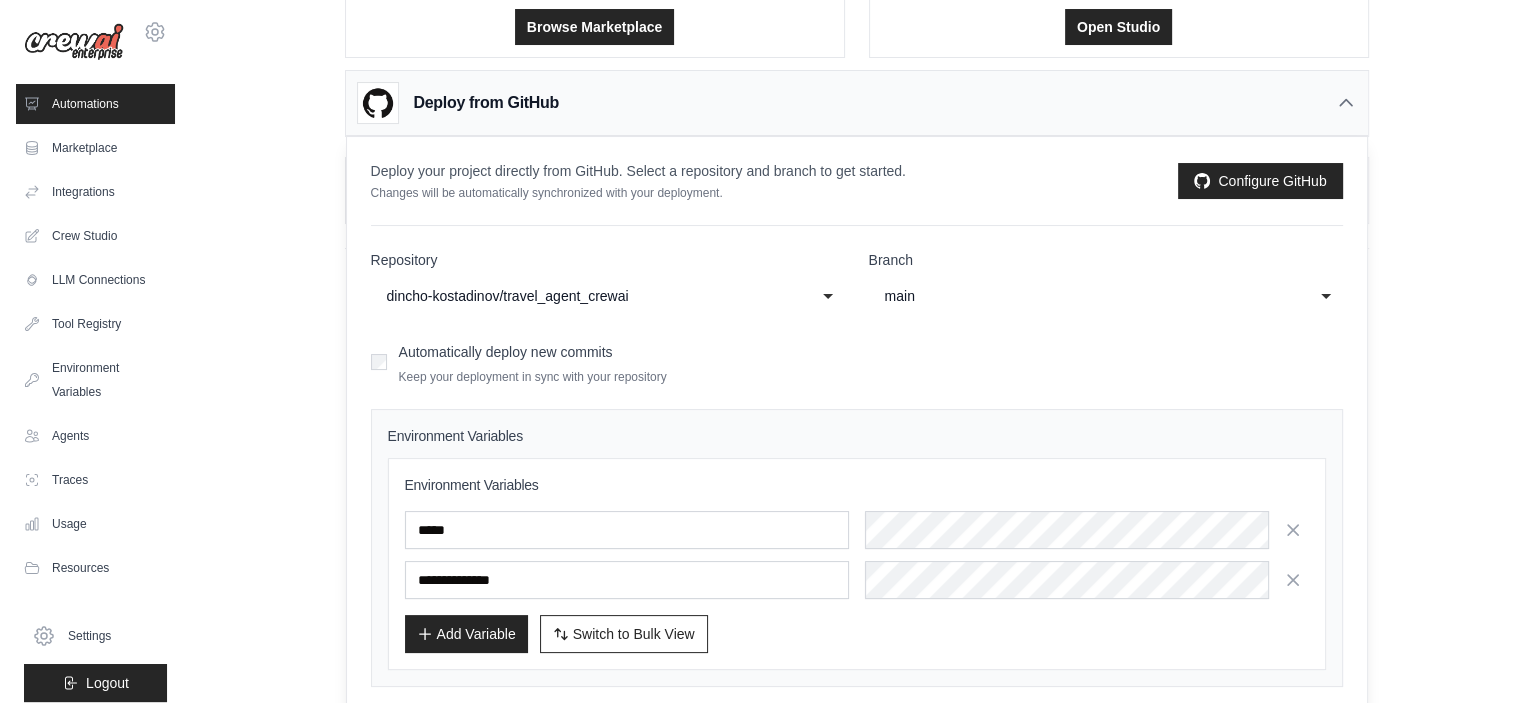 click on "Add Variable
Switch to Bulk View
Switch to Table View" at bounding box center (857, 634) 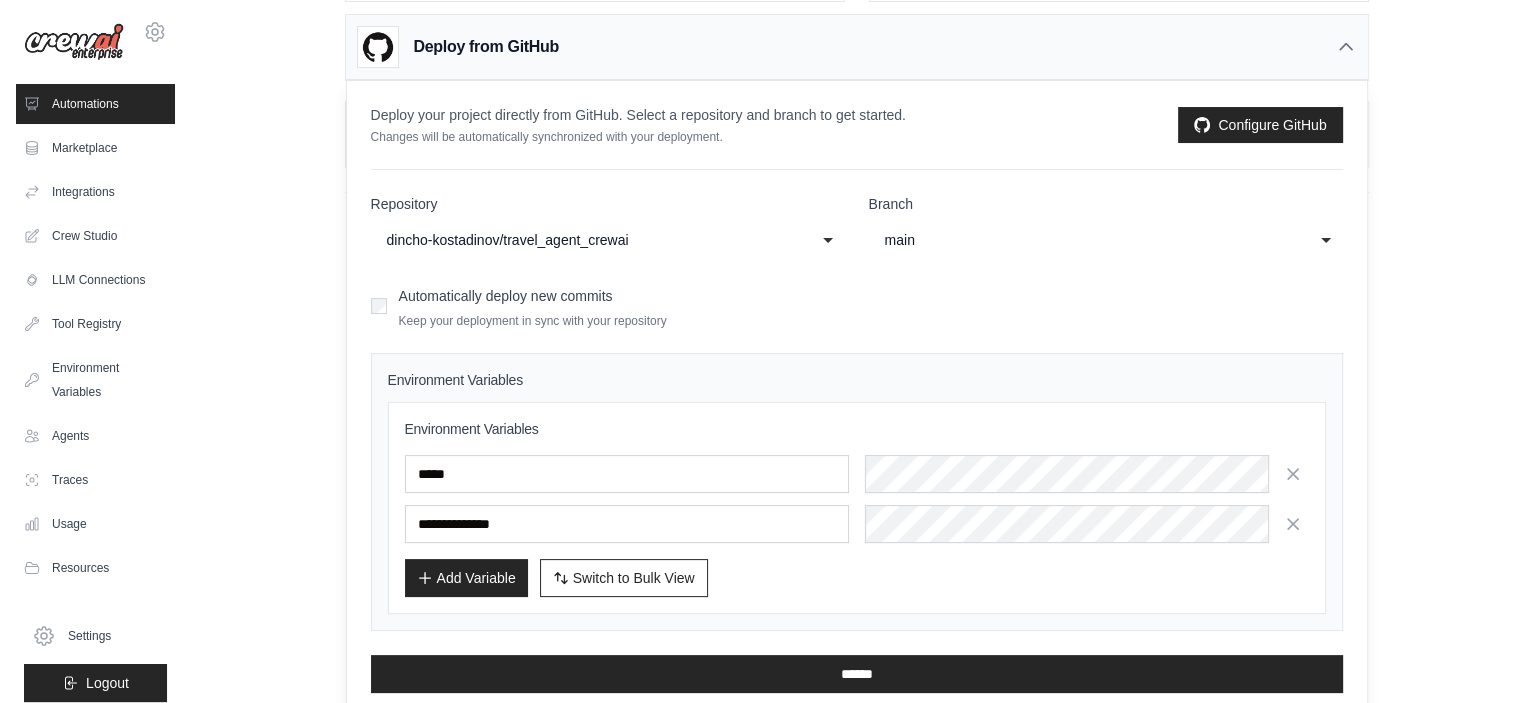 scroll, scrollTop: 287, scrollLeft: 0, axis: vertical 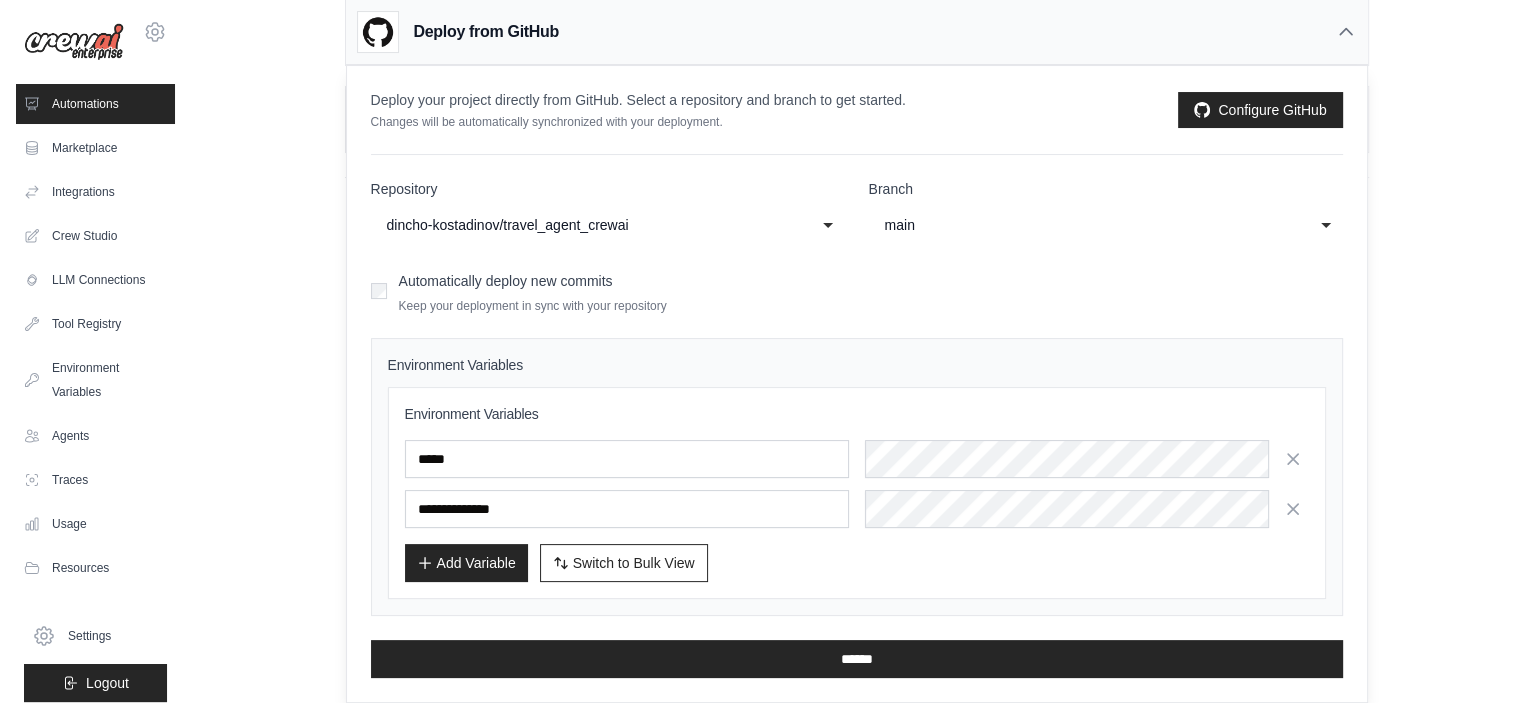 click on "Add Variable
Switch to Bulk View
Switch to Table View" at bounding box center (857, 563) 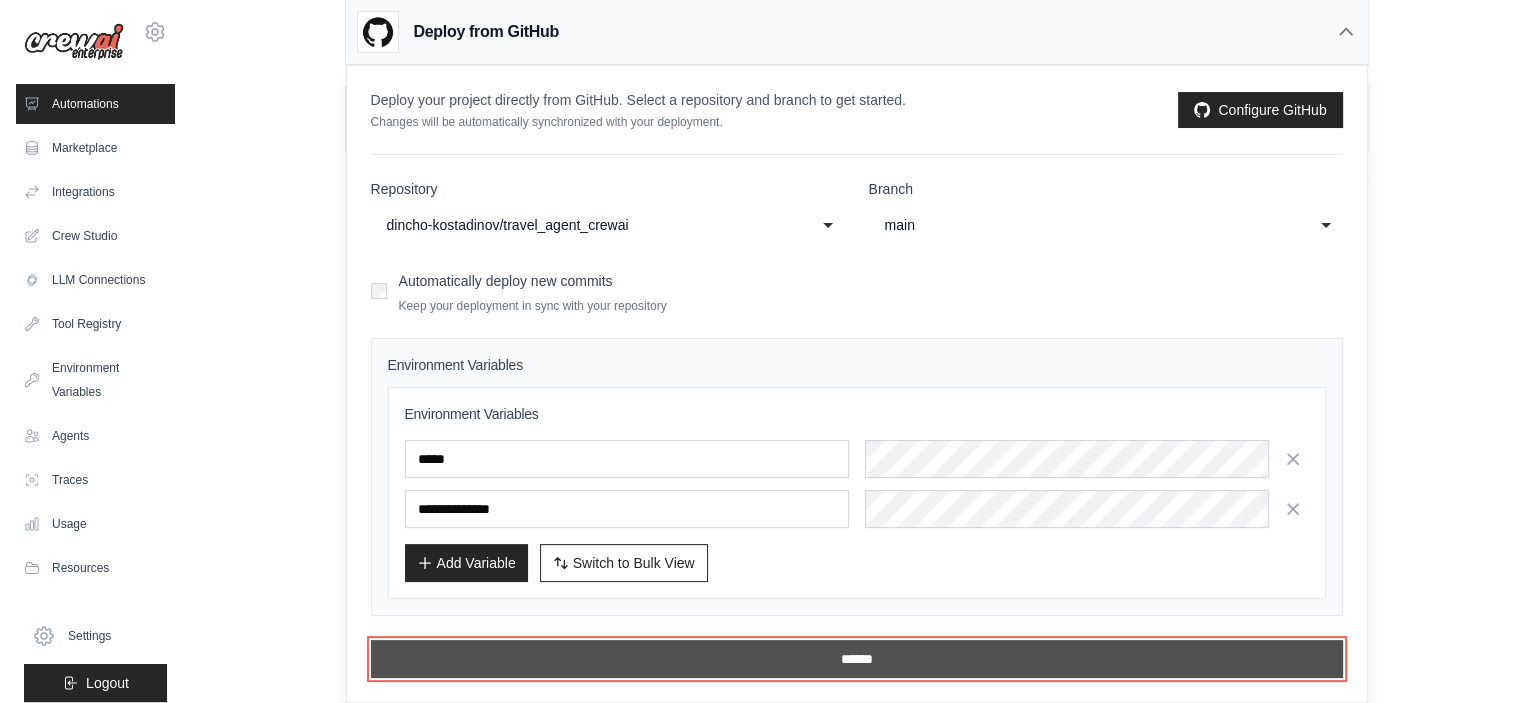 click on "******" at bounding box center [857, 659] 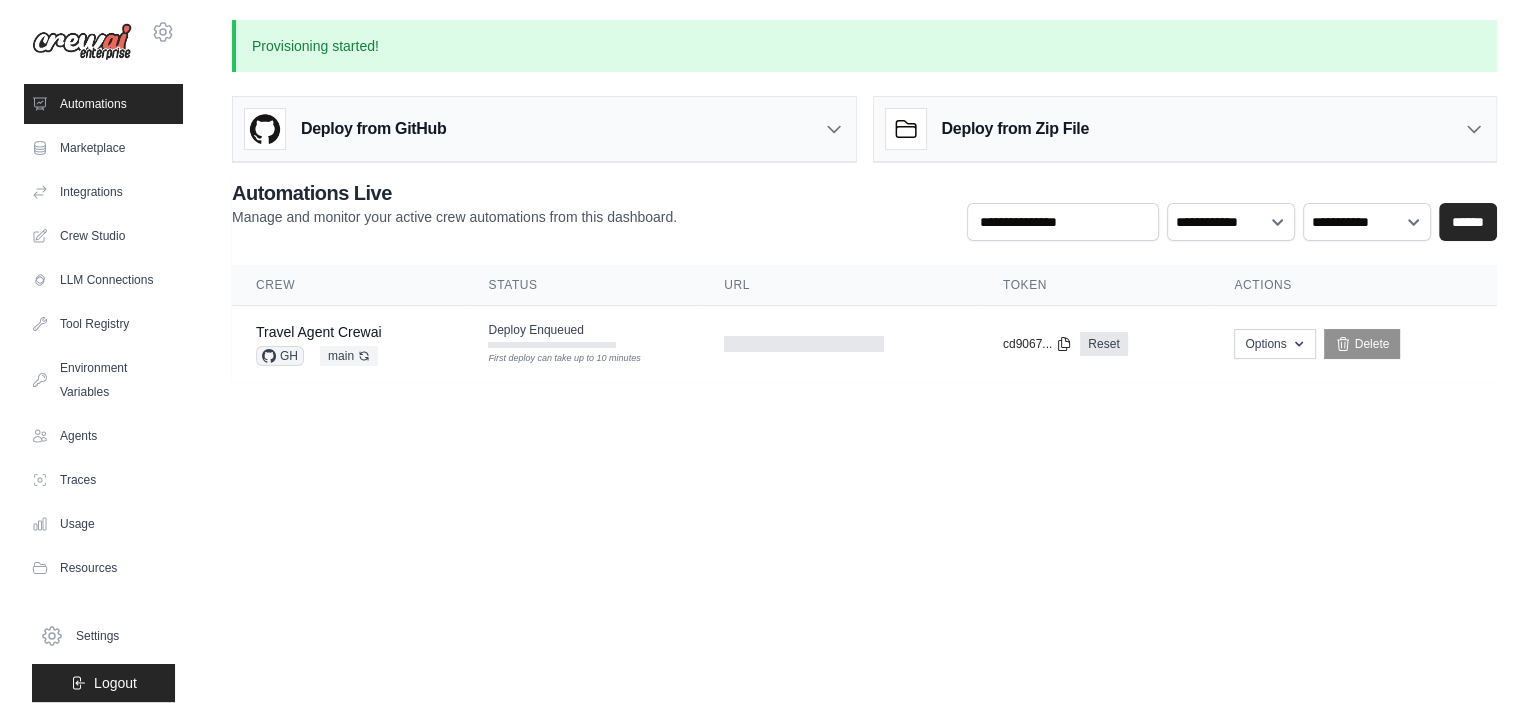 scroll, scrollTop: 0, scrollLeft: 0, axis: both 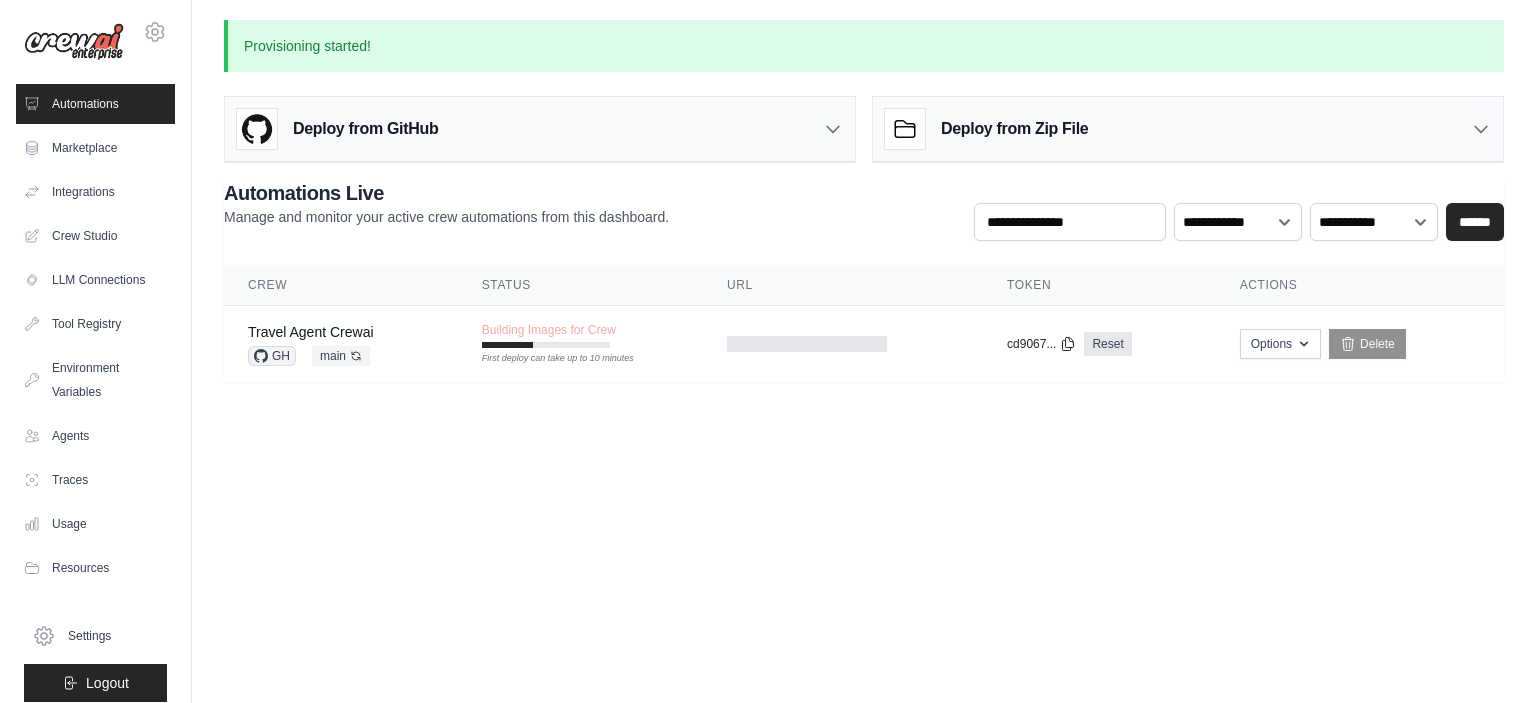 drag, startPoint x: 1441, startPoint y: 463, endPoint x: 1370, endPoint y: 469, distance: 71.25307 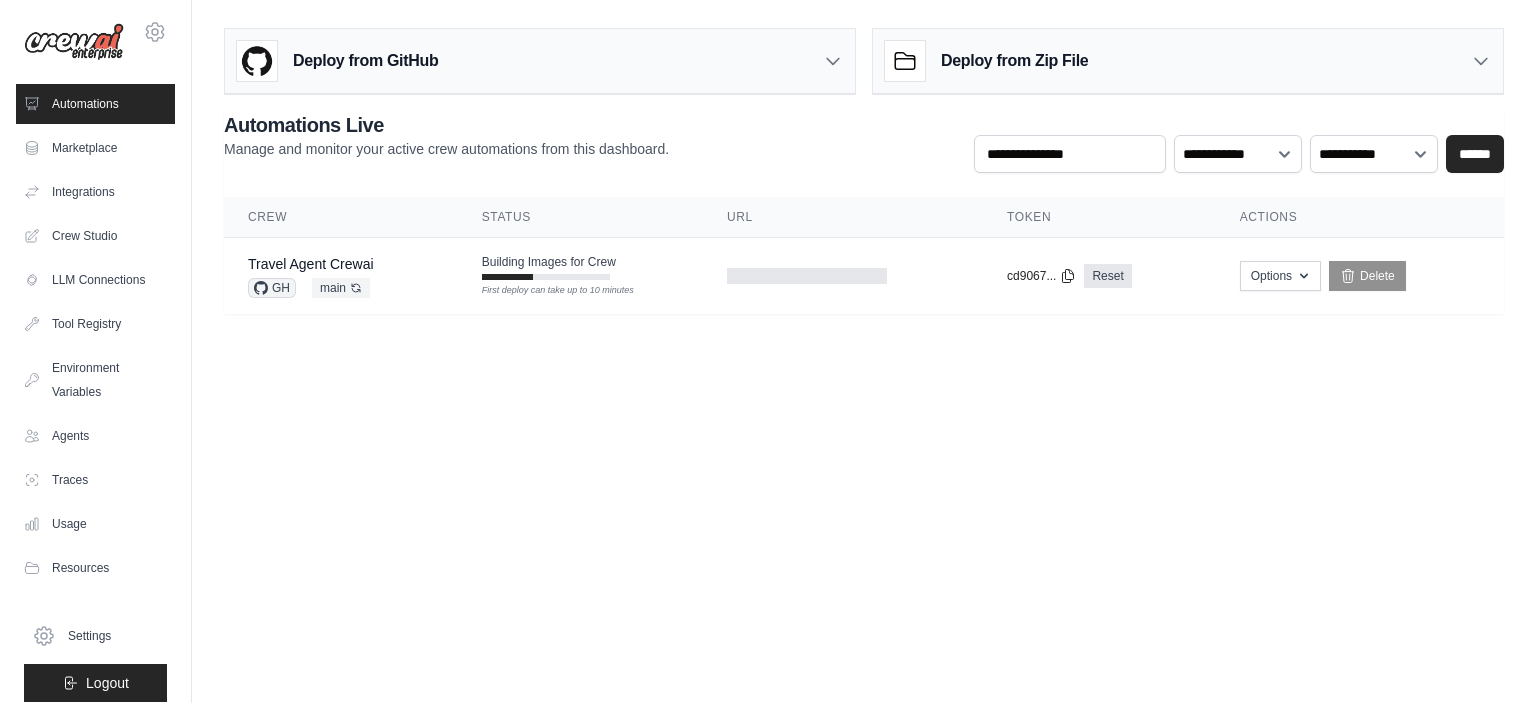 scroll, scrollTop: 0, scrollLeft: 0, axis: both 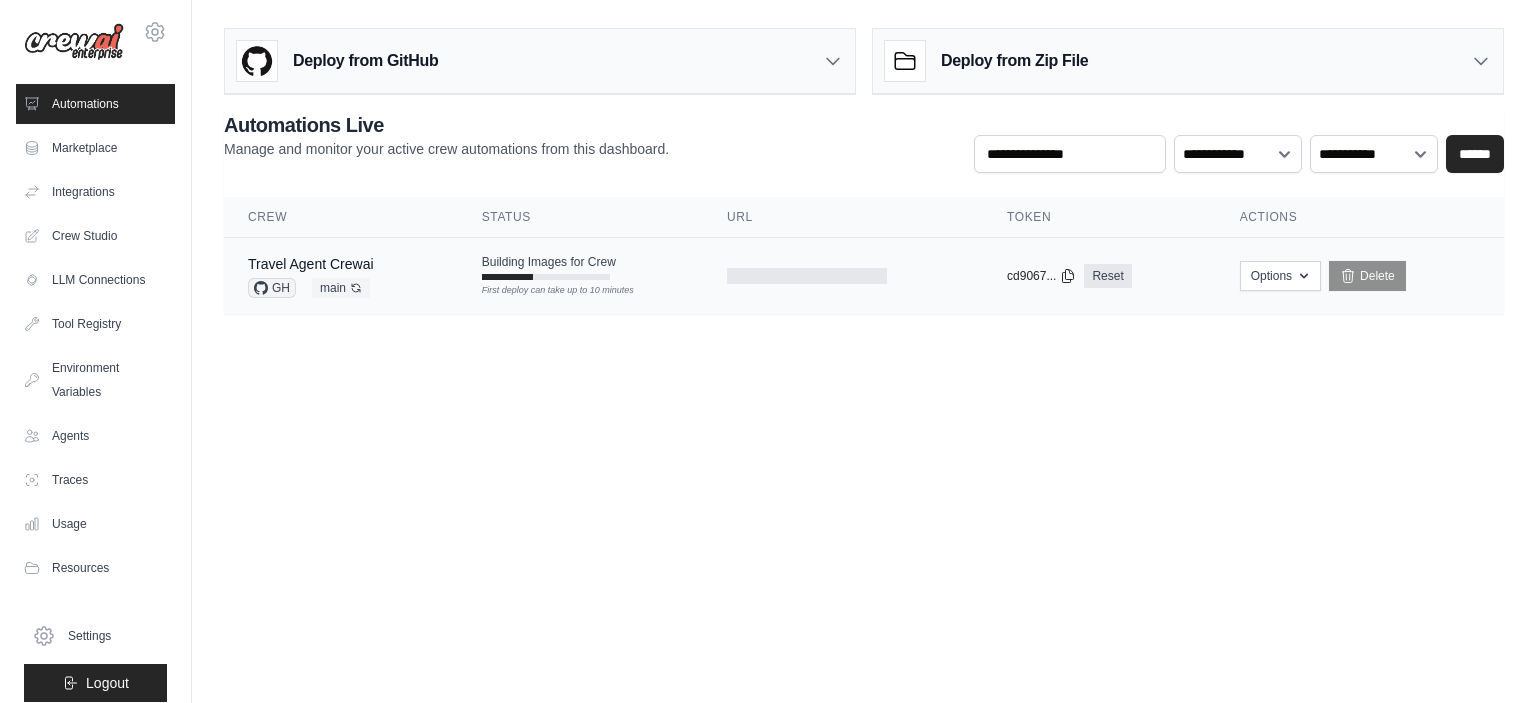 click on "Building Images for Crew
First deploy can take up to 10 minutes" at bounding box center (549, 267) 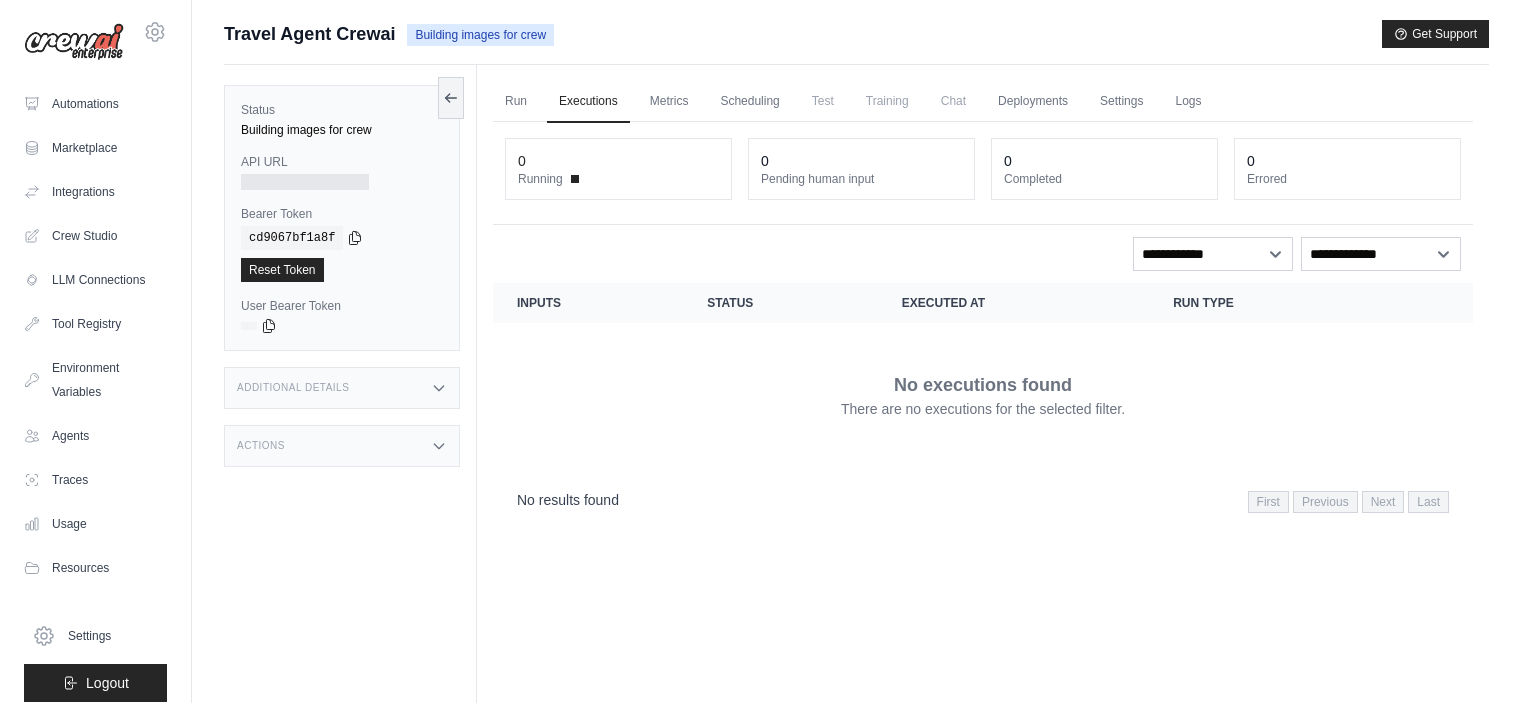 scroll, scrollTop: 0, scrollLeft: 0, axis: both 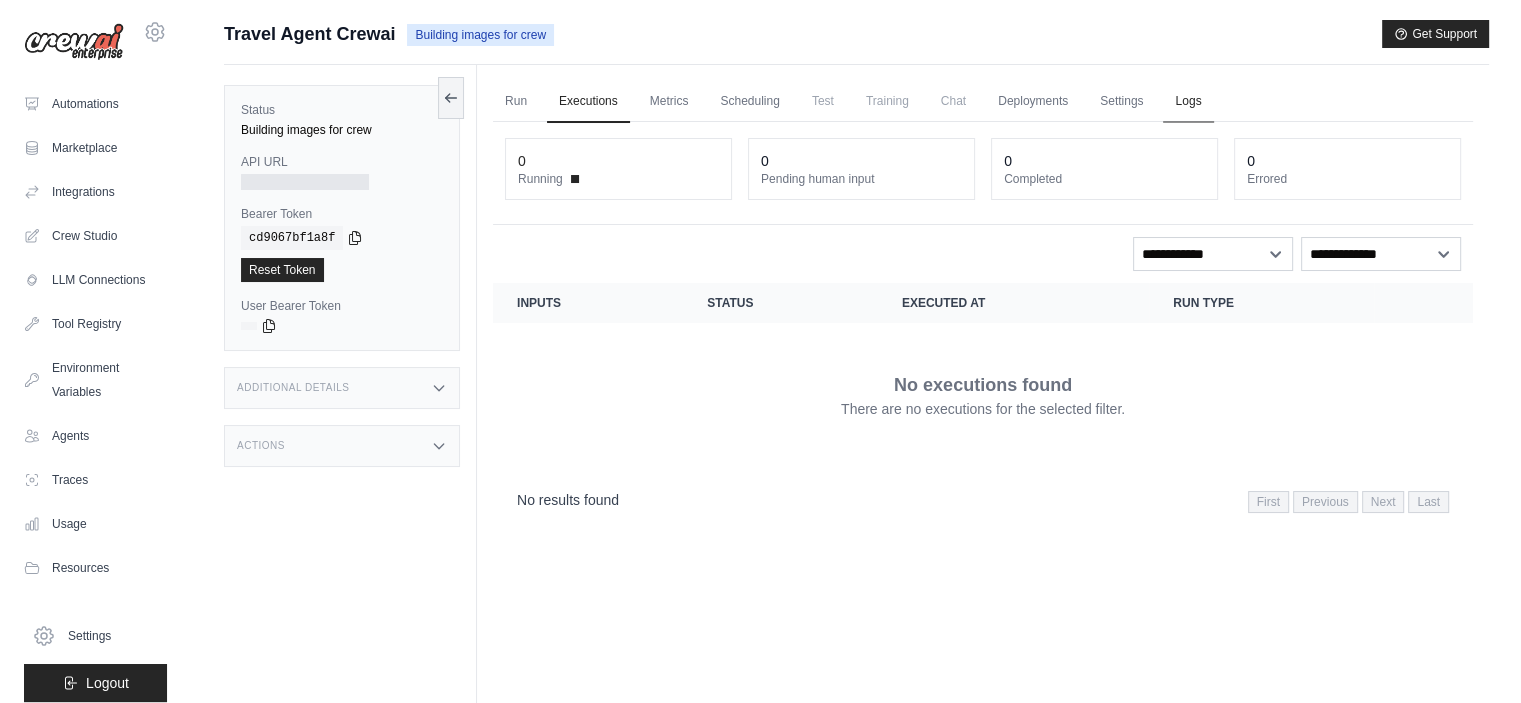click on "Logs" at bounding box center [1188, 102] 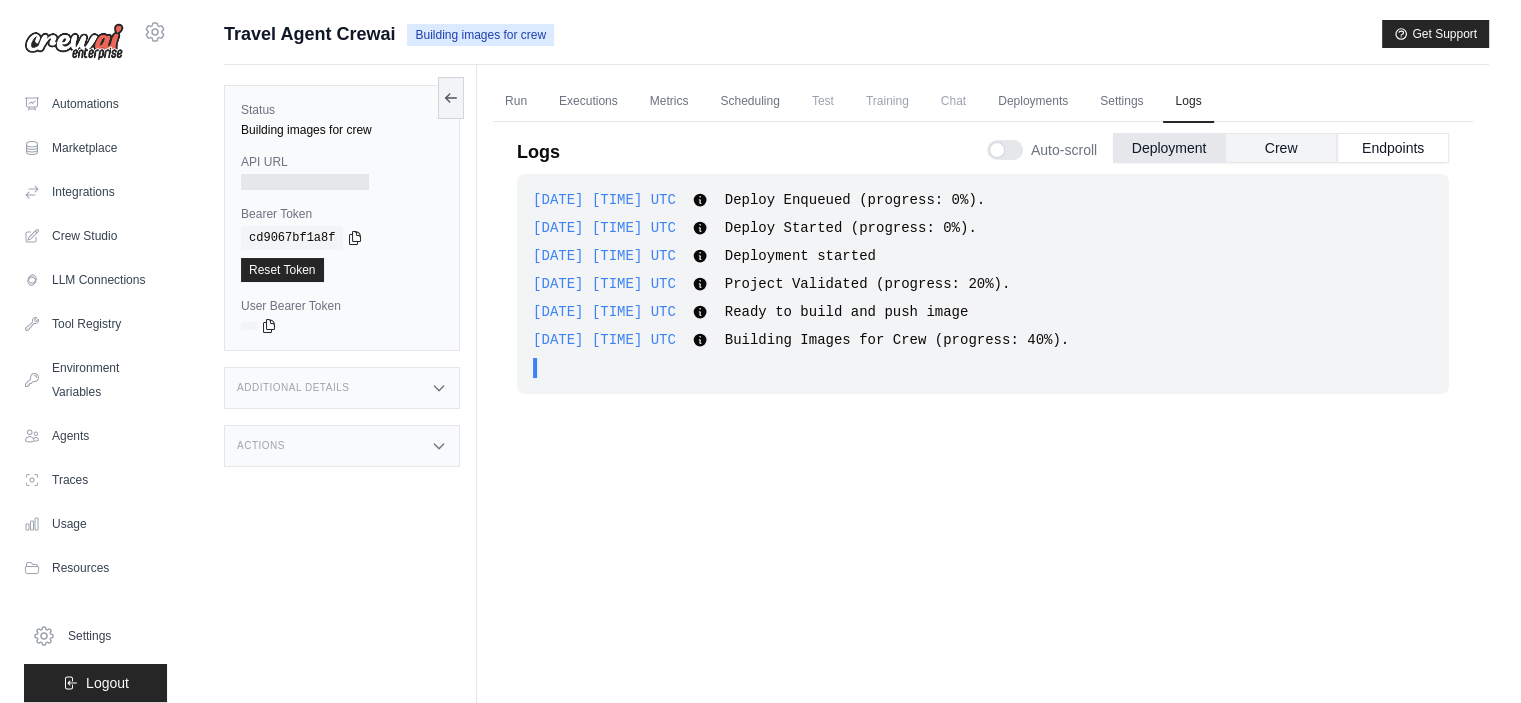 click on "Crew" at bounding box center [1281, 148] 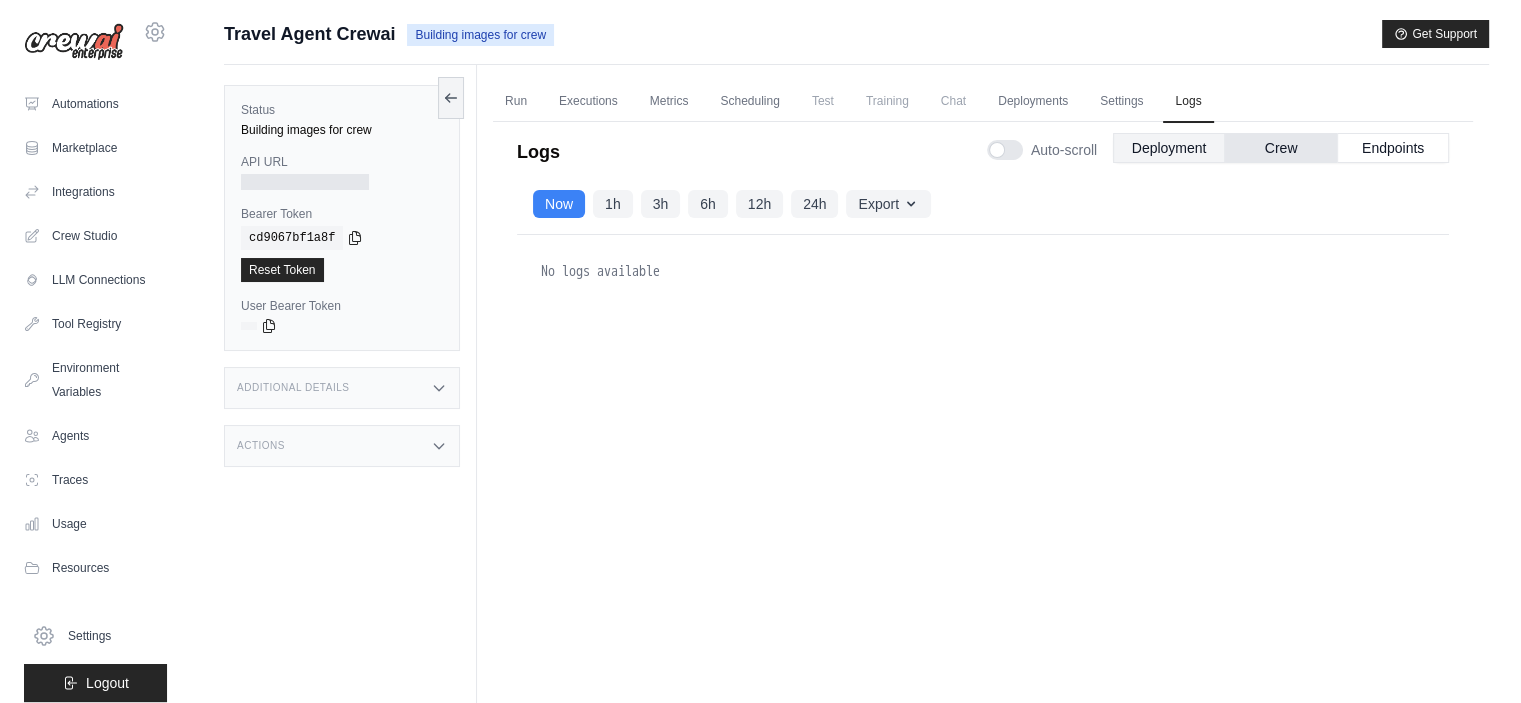 click on "Deployment" at bounding box center [1169, 148] 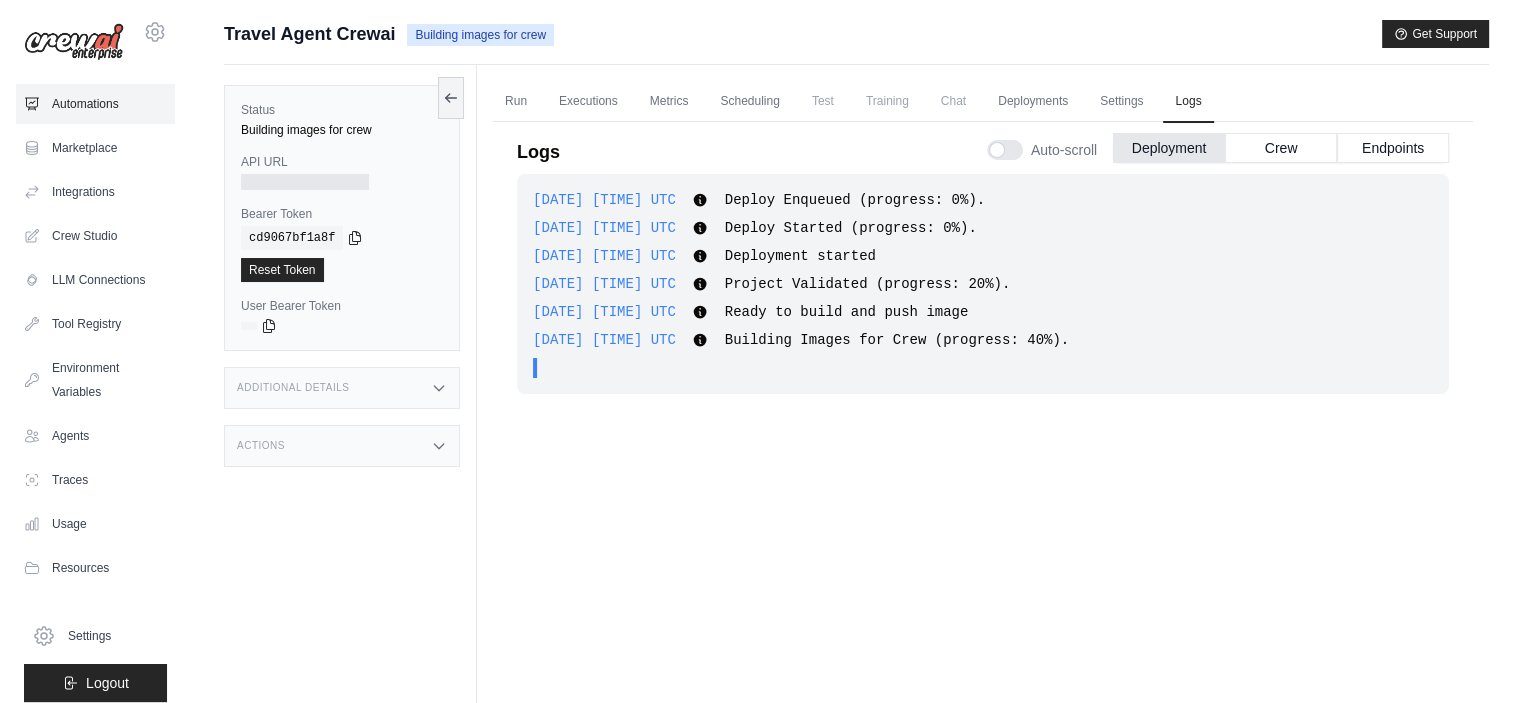 click on "Automations" at bounding box center (95, 104) 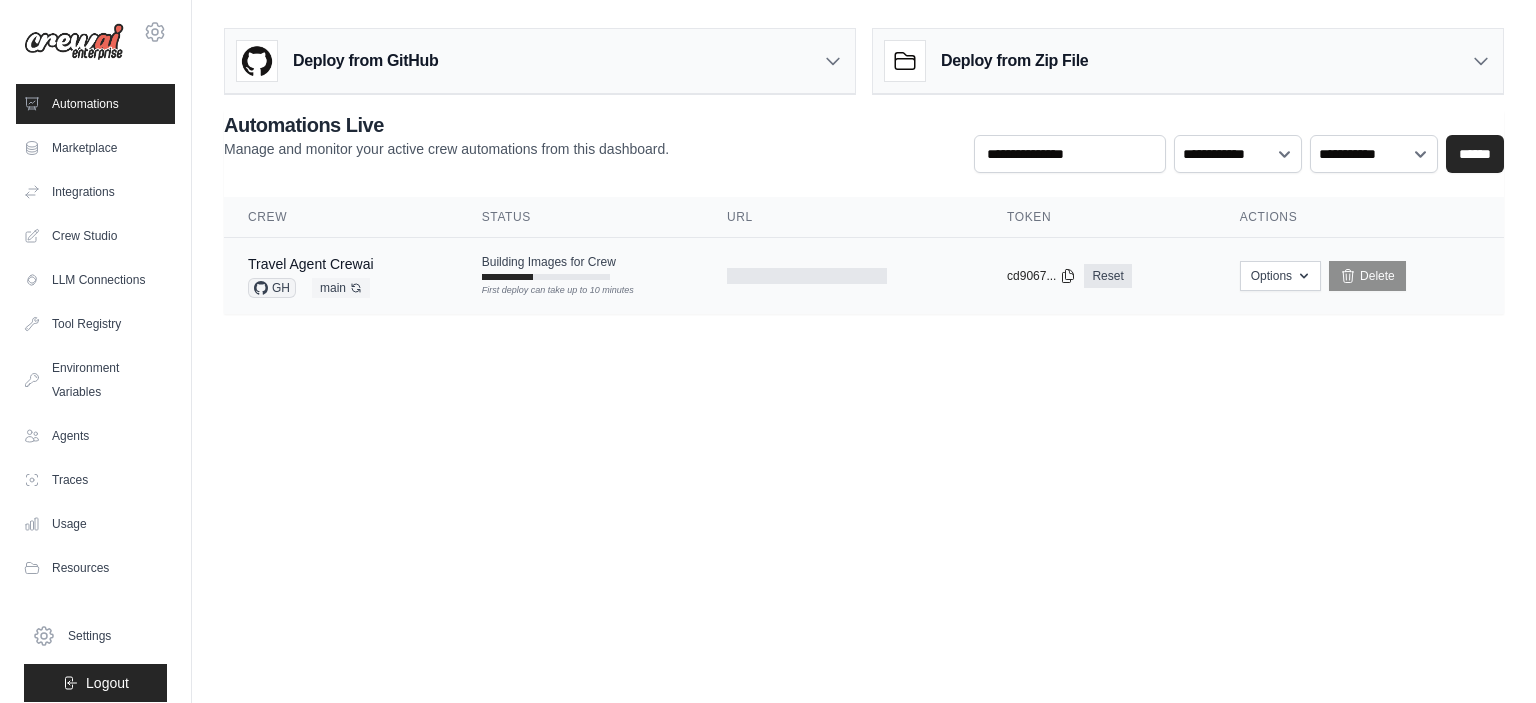 click on "First deploy can take up to 10 minutes" at bounding box center (546, 277) 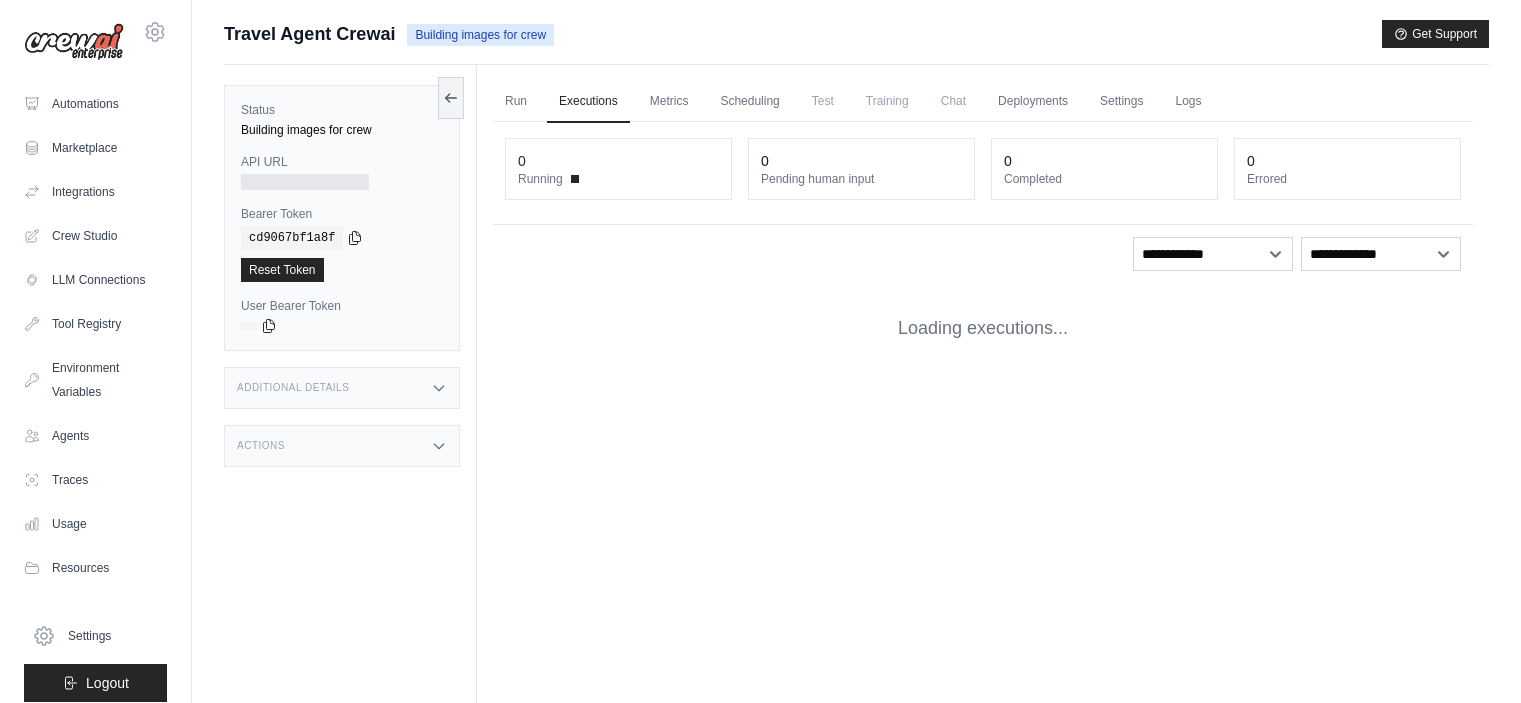 scroll, scrollTop: 0, scrollLeft: 0, axis: both 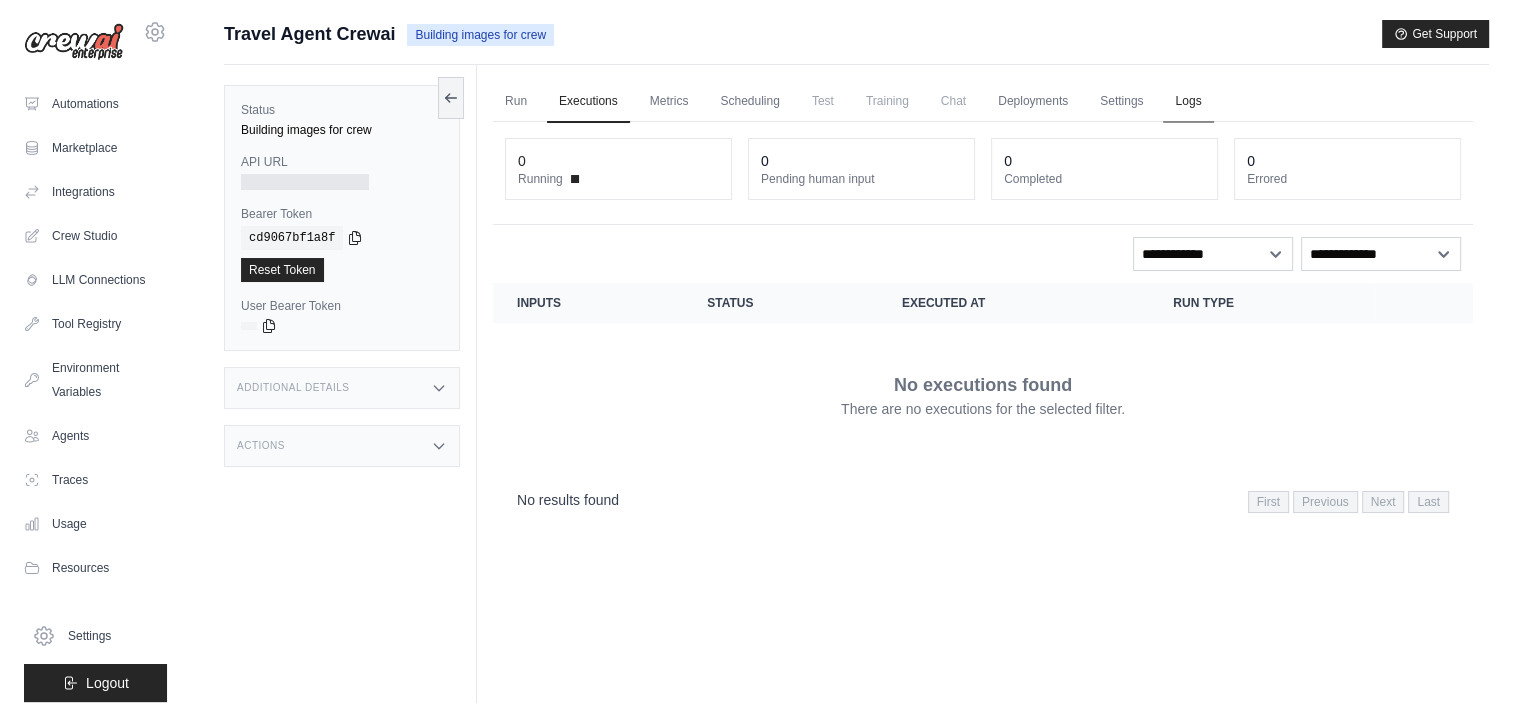 click on "Logs" at bounding box center [1188, 102] 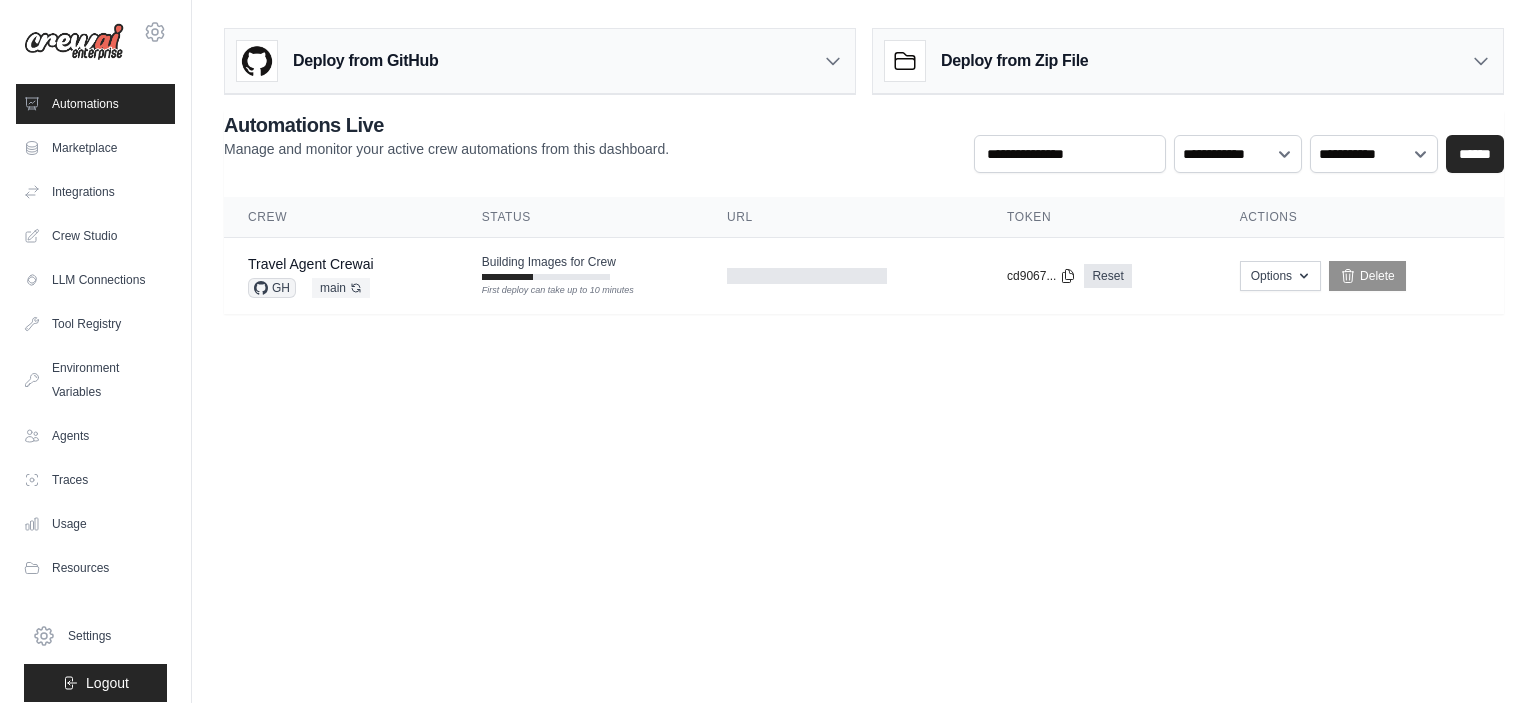 scroll, scrollTop: 0, scrollLeft: 0, axis: both 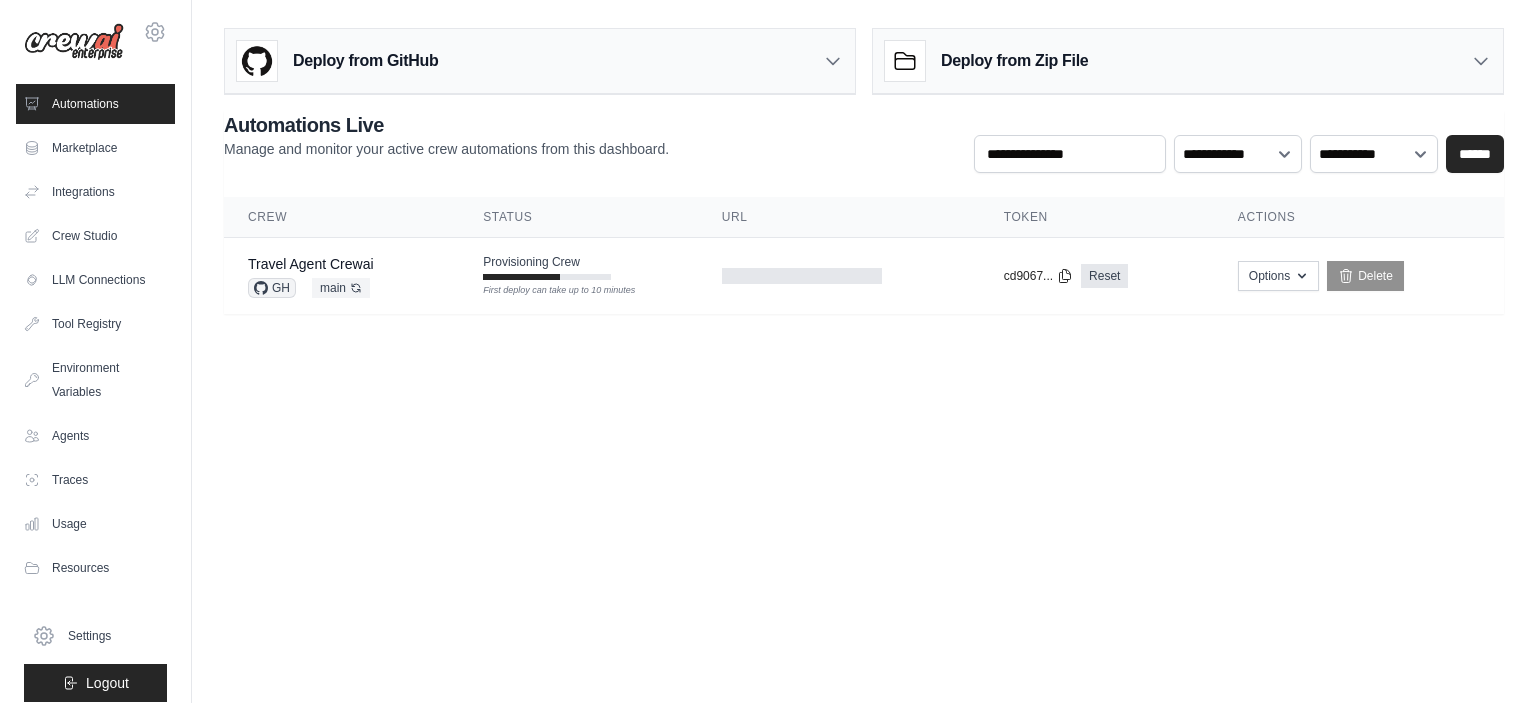 drag, startPoint x: 508, startPoint y: 495, endPoint x: 504, endPoint y: 449, distance: 46.173584 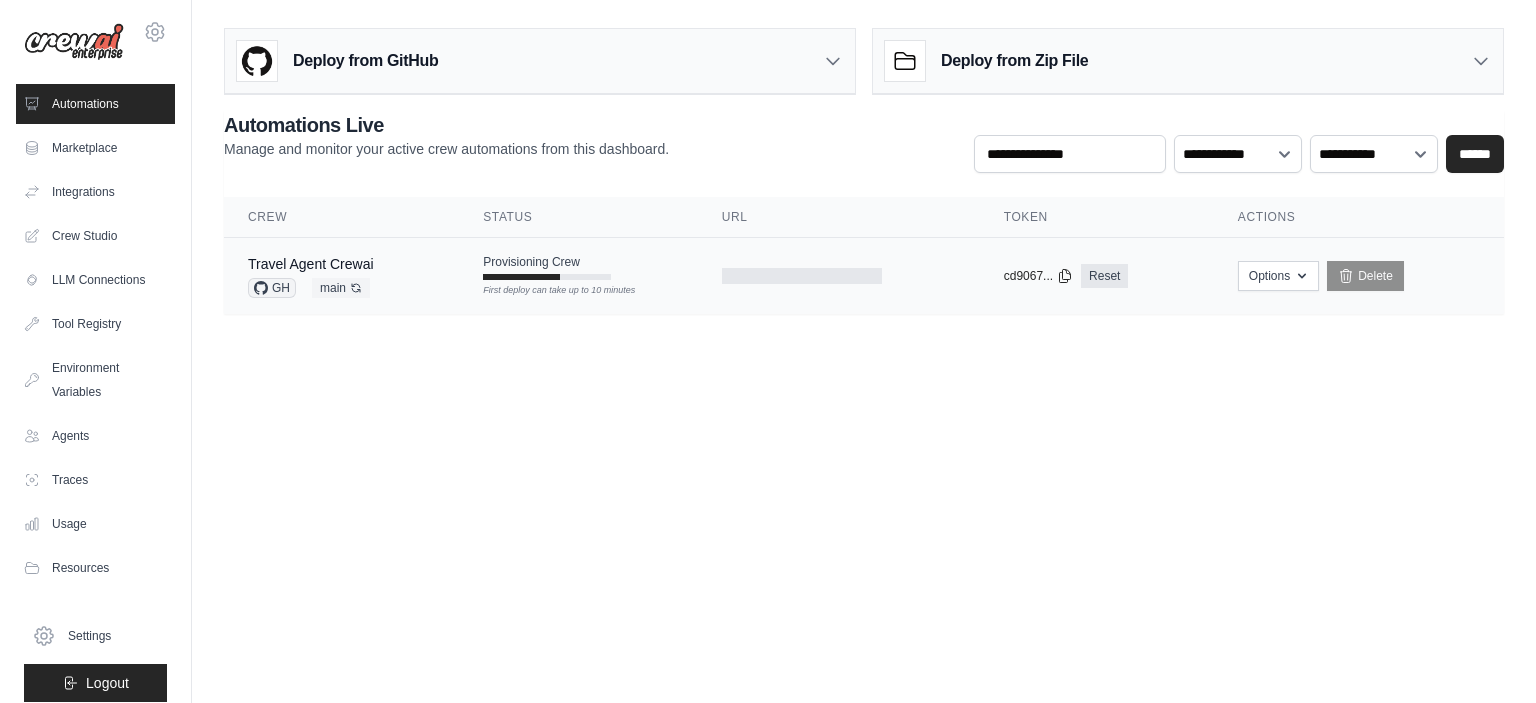 click at bounding box center (521, 277) 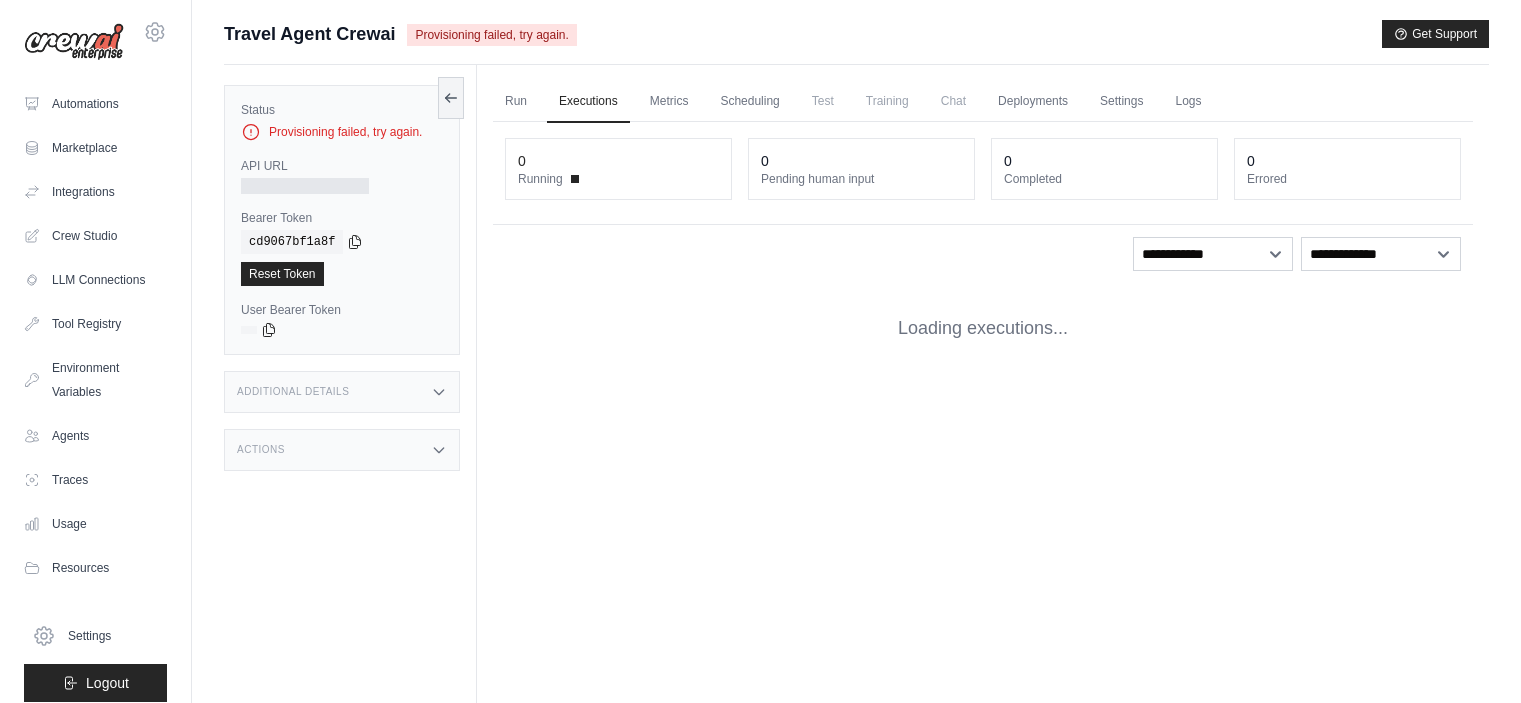 scroll, scrollTop: 0, scrollLeft: 0, axis: both 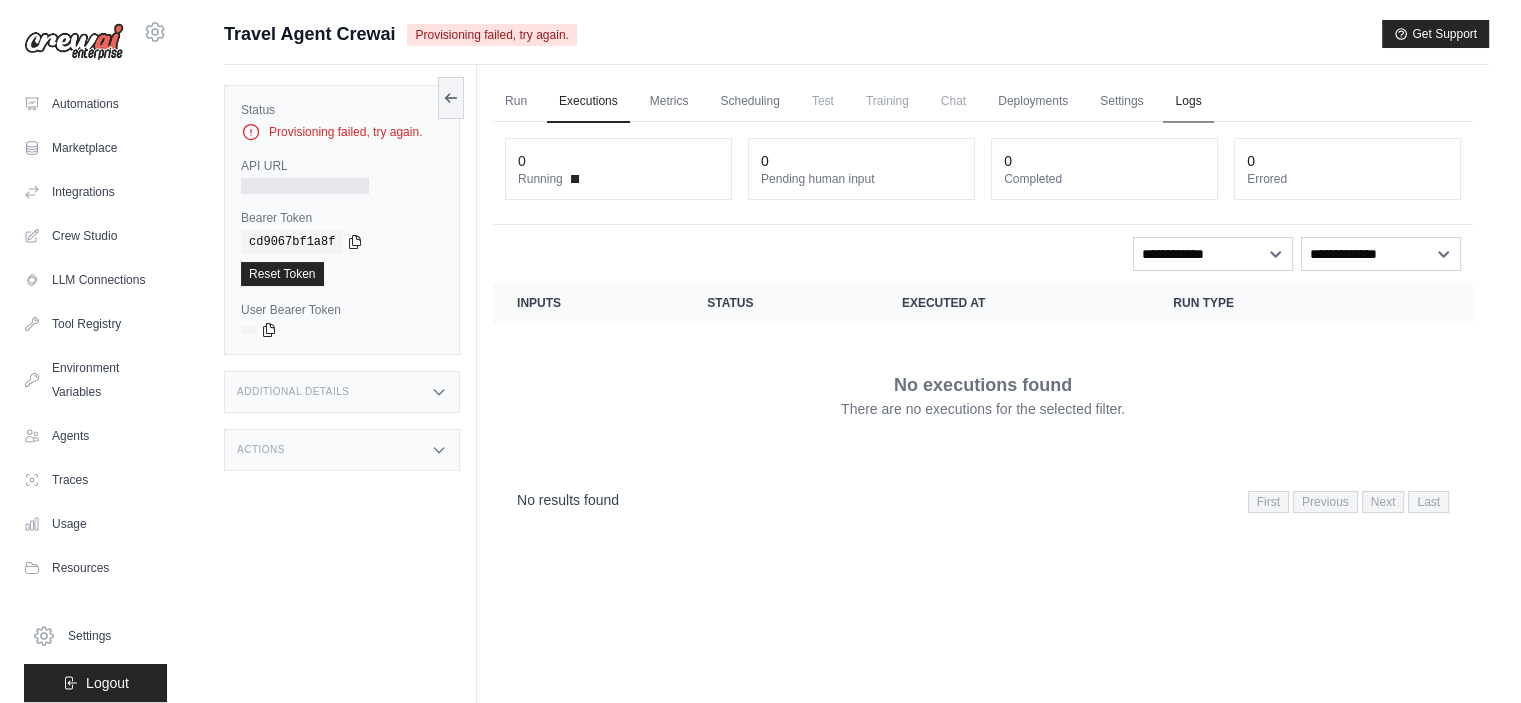 click on "Logs" at bounding box center (1188, 102) 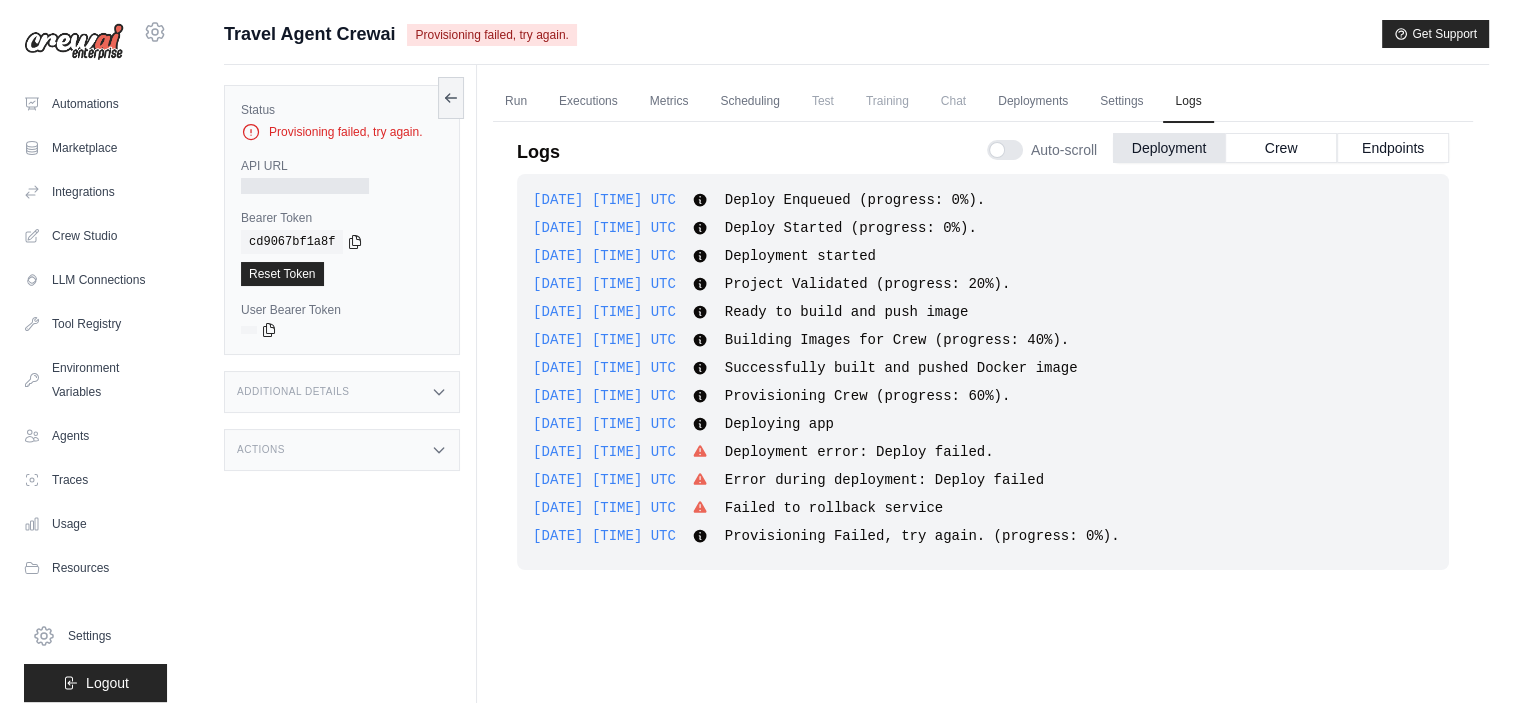 click on "[DATE] [TIME] UTC
Deploy Enqueued (progress: 0%).
Show more
Show less
[DATE] [TIME] UTC
Deploy Started (progress: 0%).
Show more
Show less
[DATE] [TIME] UTC
Deployment started
Show more
." at bounding box center (983, 437) 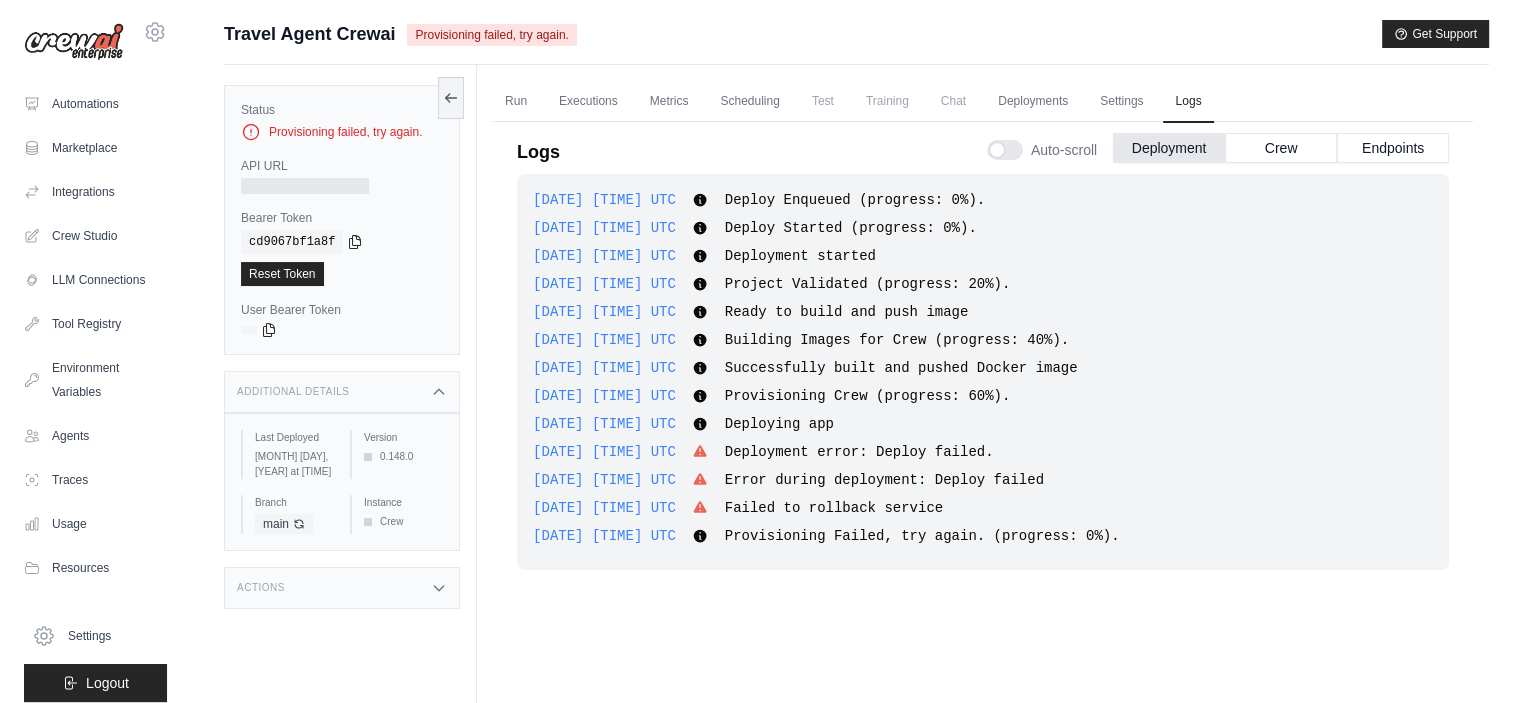 click on "Additional Details" at bounding box center (342, 392) 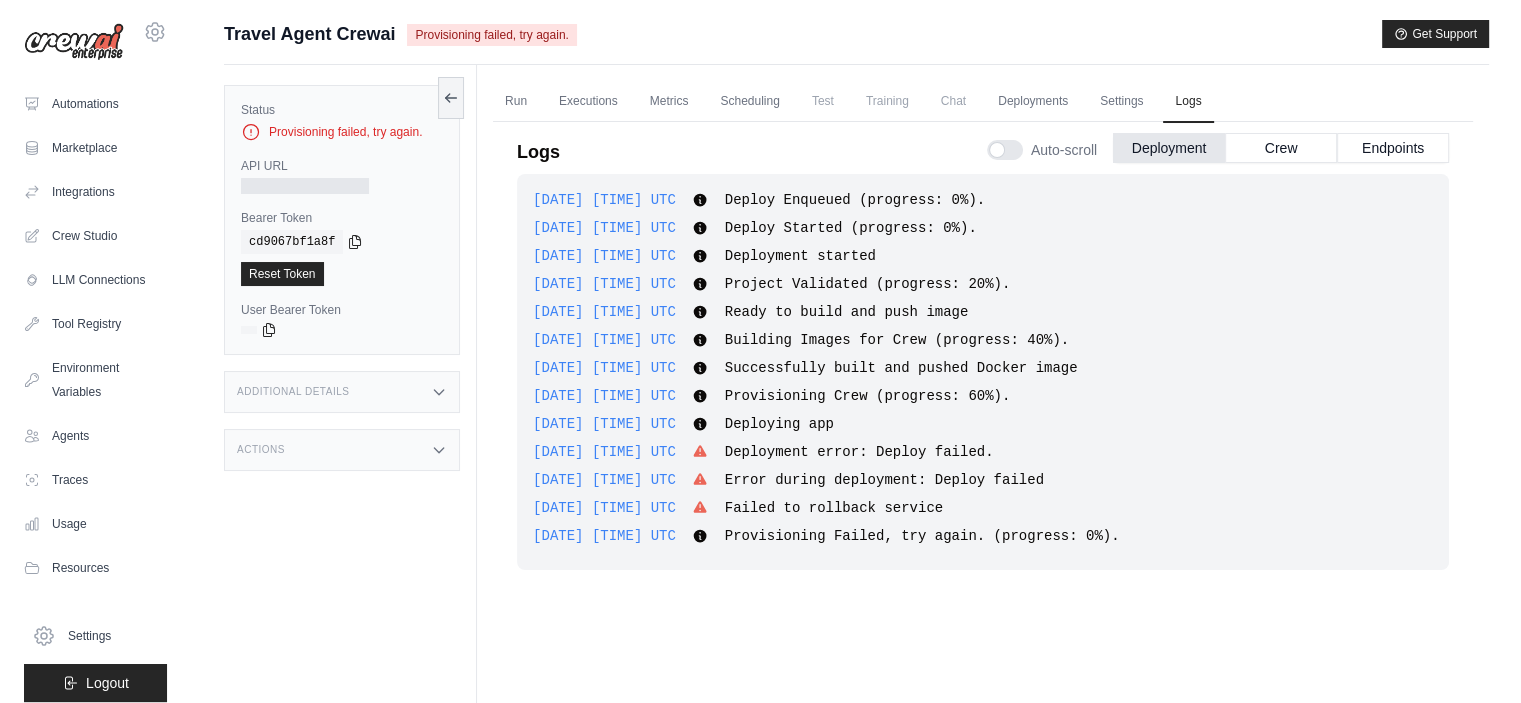 click on "2025-08-04 08:55:36 UTC
Deploy Enqueued (progress: 0%).
Show more
Show less
2025-08-04 08:55:38 UTC
Deploy Started (progress: 0%).
Show more
Show less
2025-08-04 08:55:38 UTC
Deployment started
Show more" at bounding box center [983, 372] 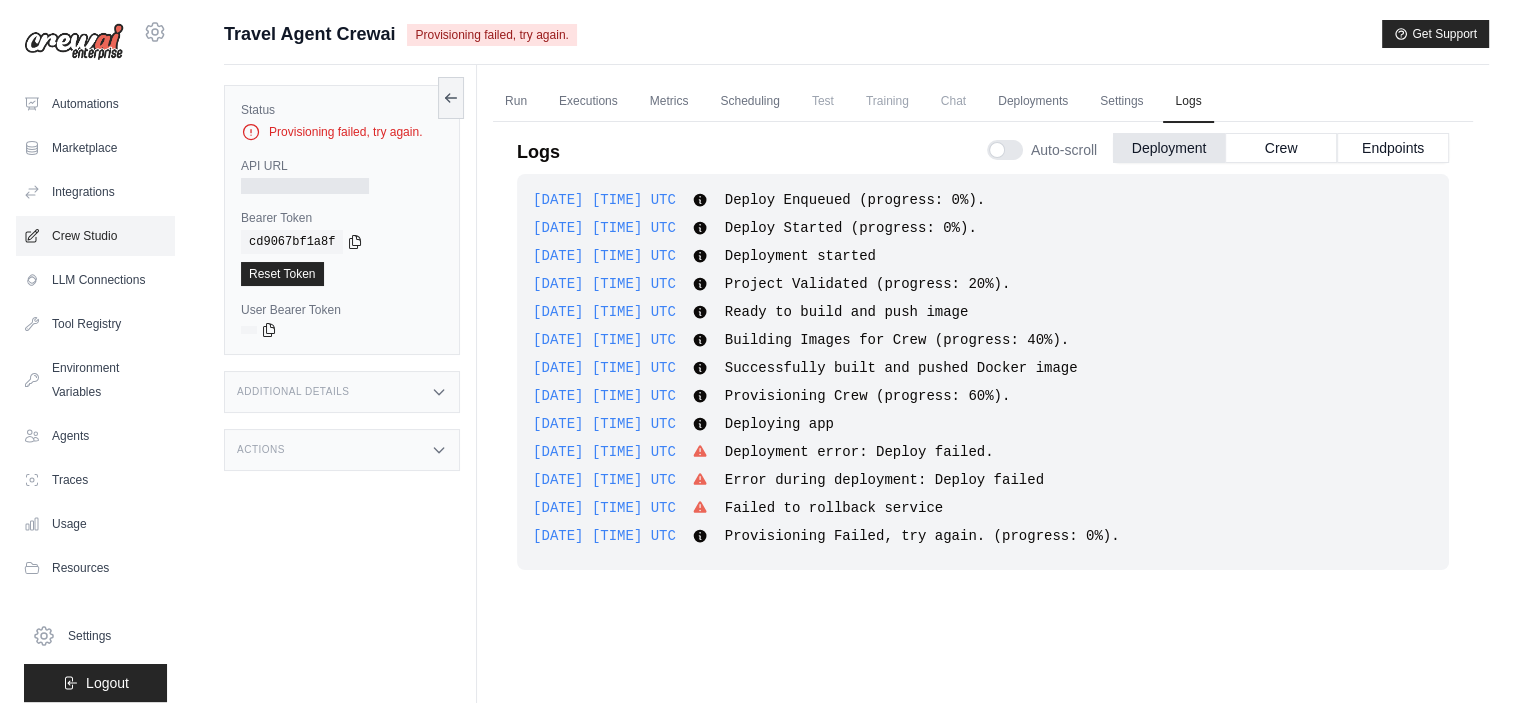 click on "Crew Studio" at bounding box center [95, 236] 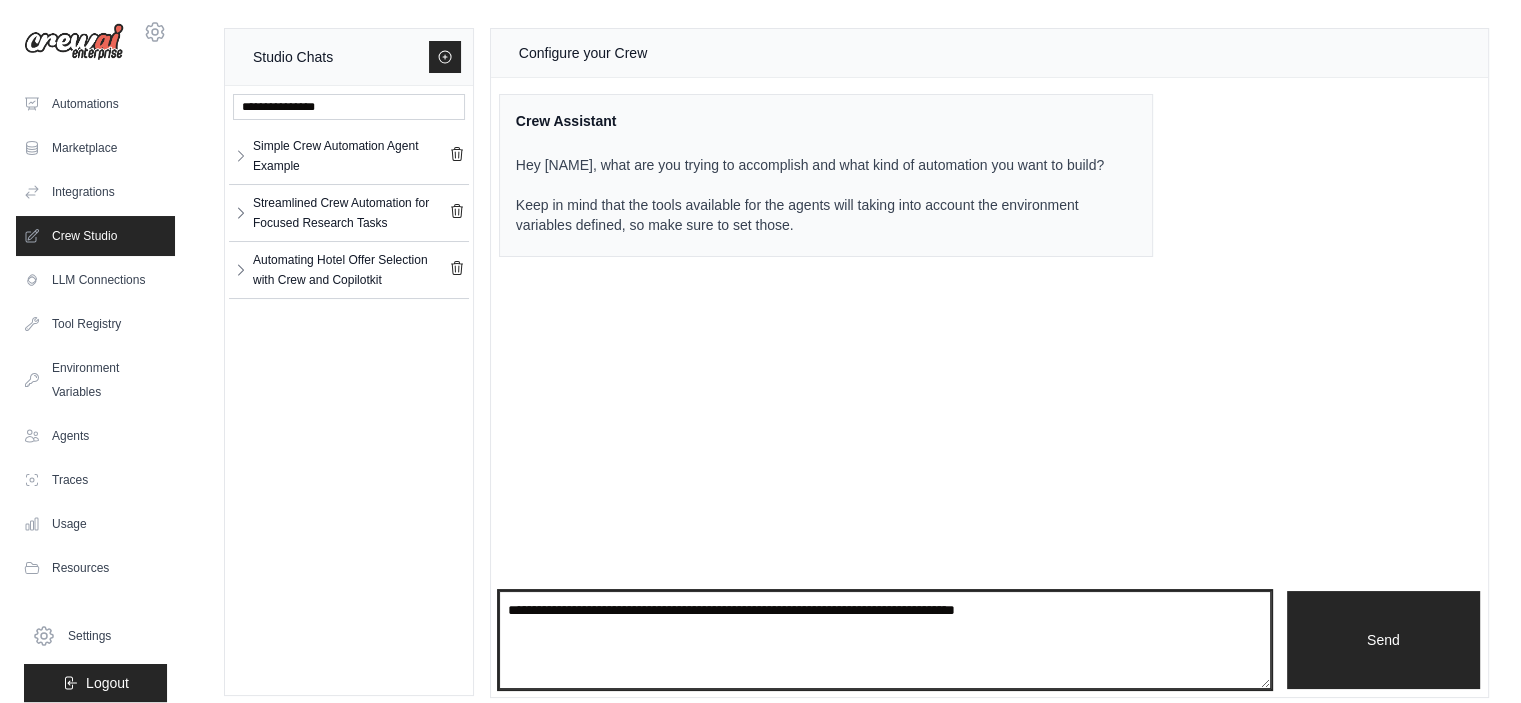 click at bounding box center (885, 640) 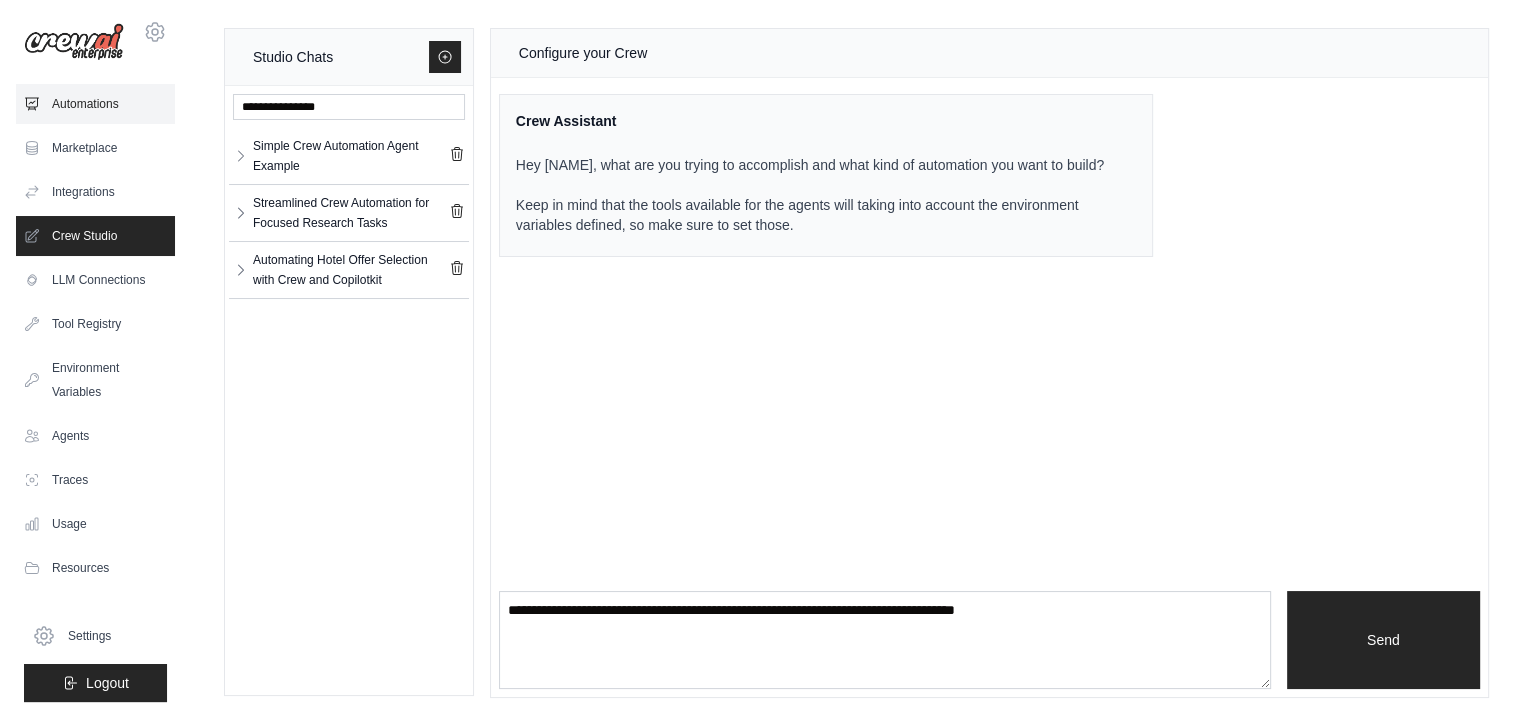click on "Automations" at bounding box center [95, 104] 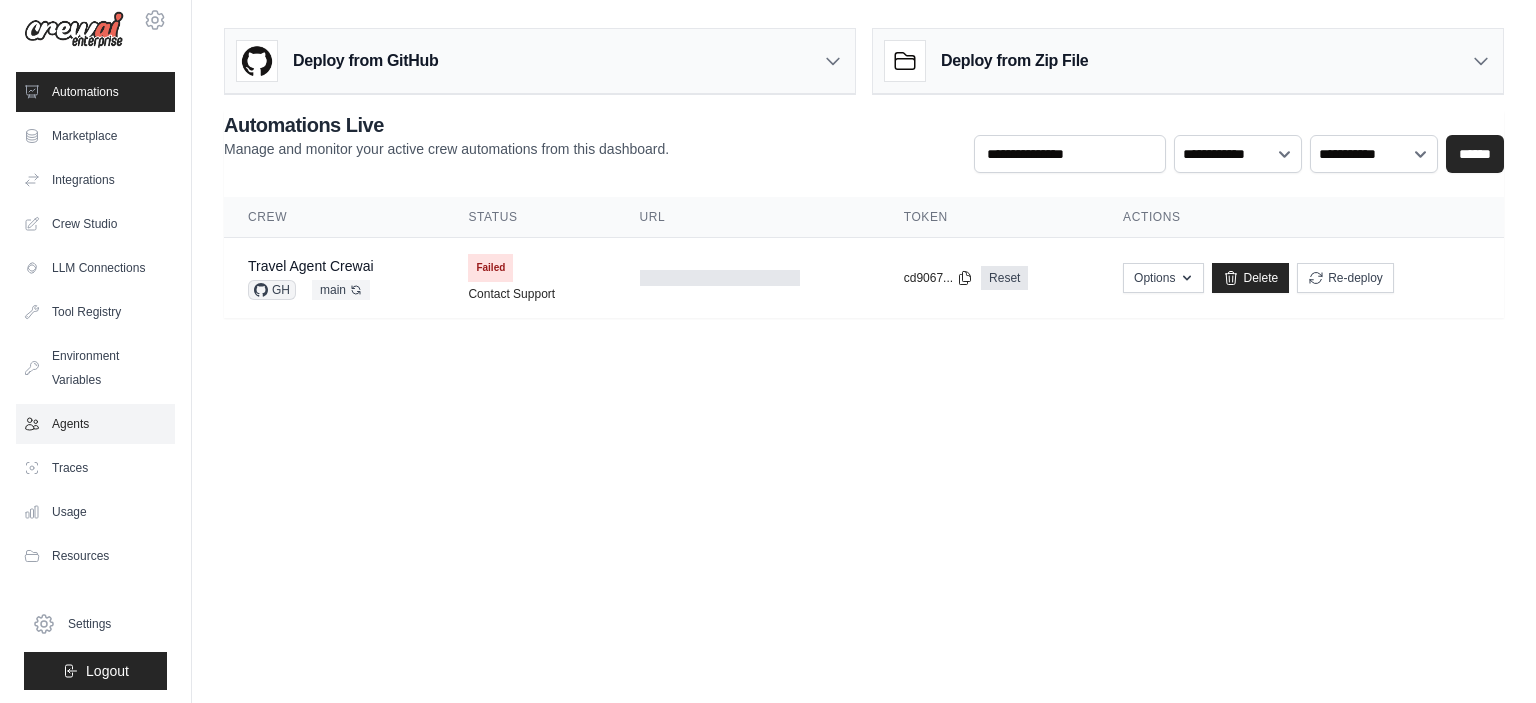 scroll, scrollTop: 0, scrollLeft: 0, axis: both 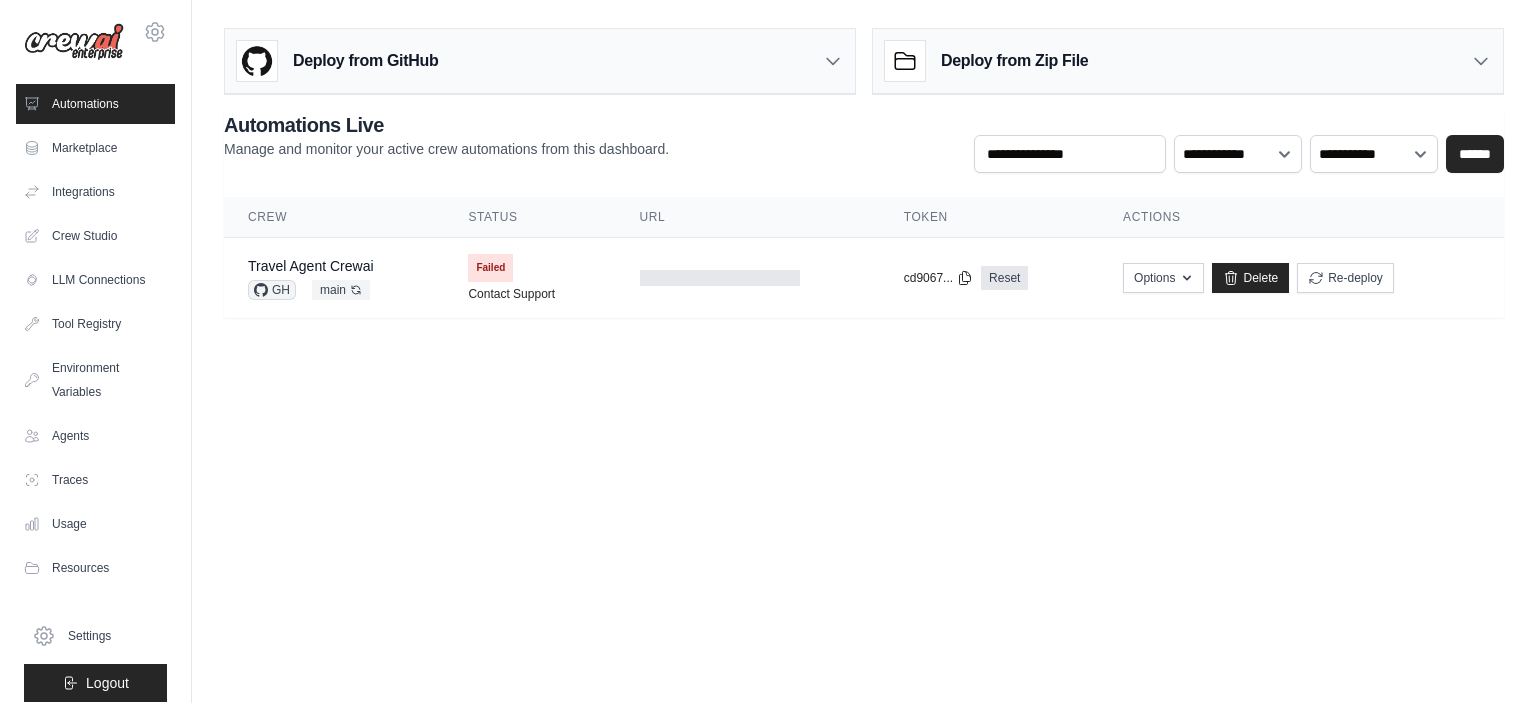 click on "kdincho@gmail.com
Settings
Automations
Marketplace
Integrations
Blog" at bounding box center (768, 351) 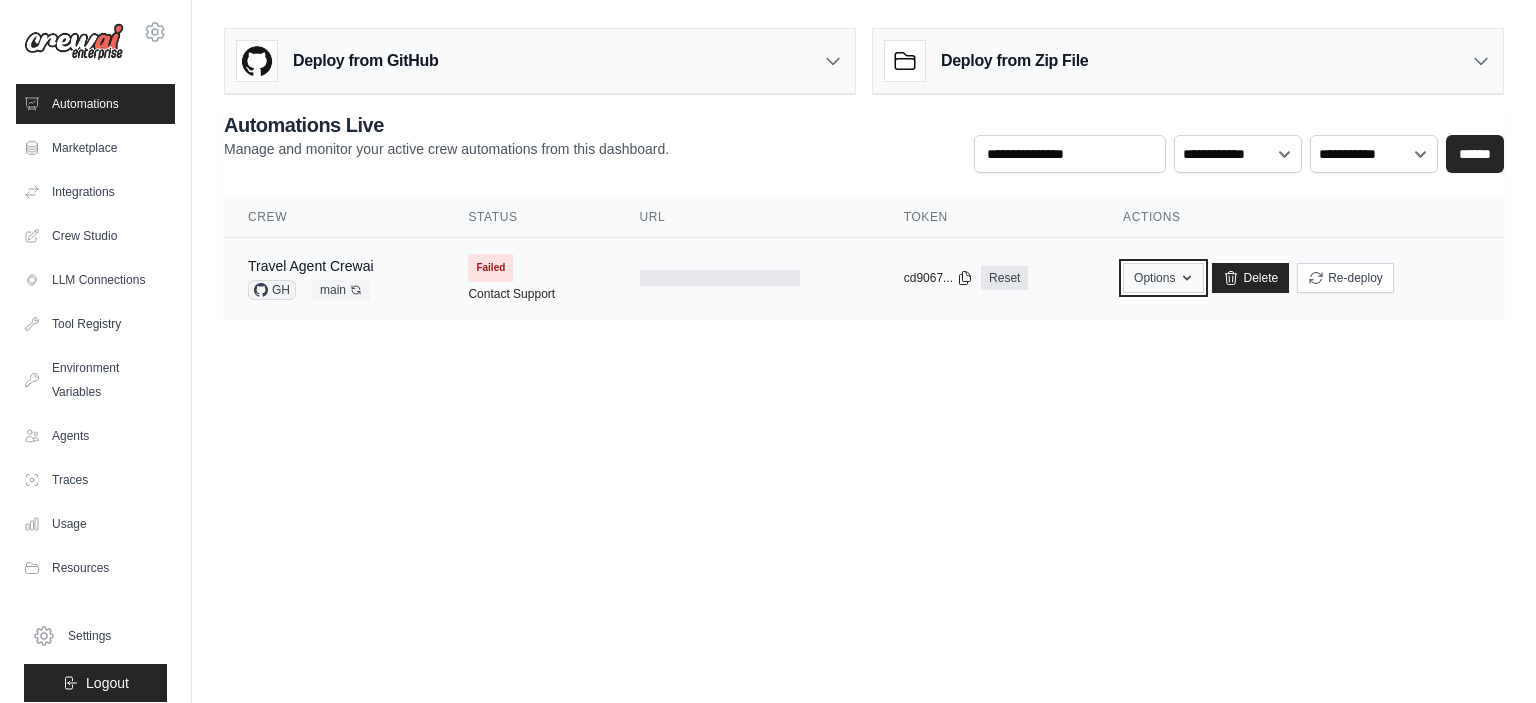 click 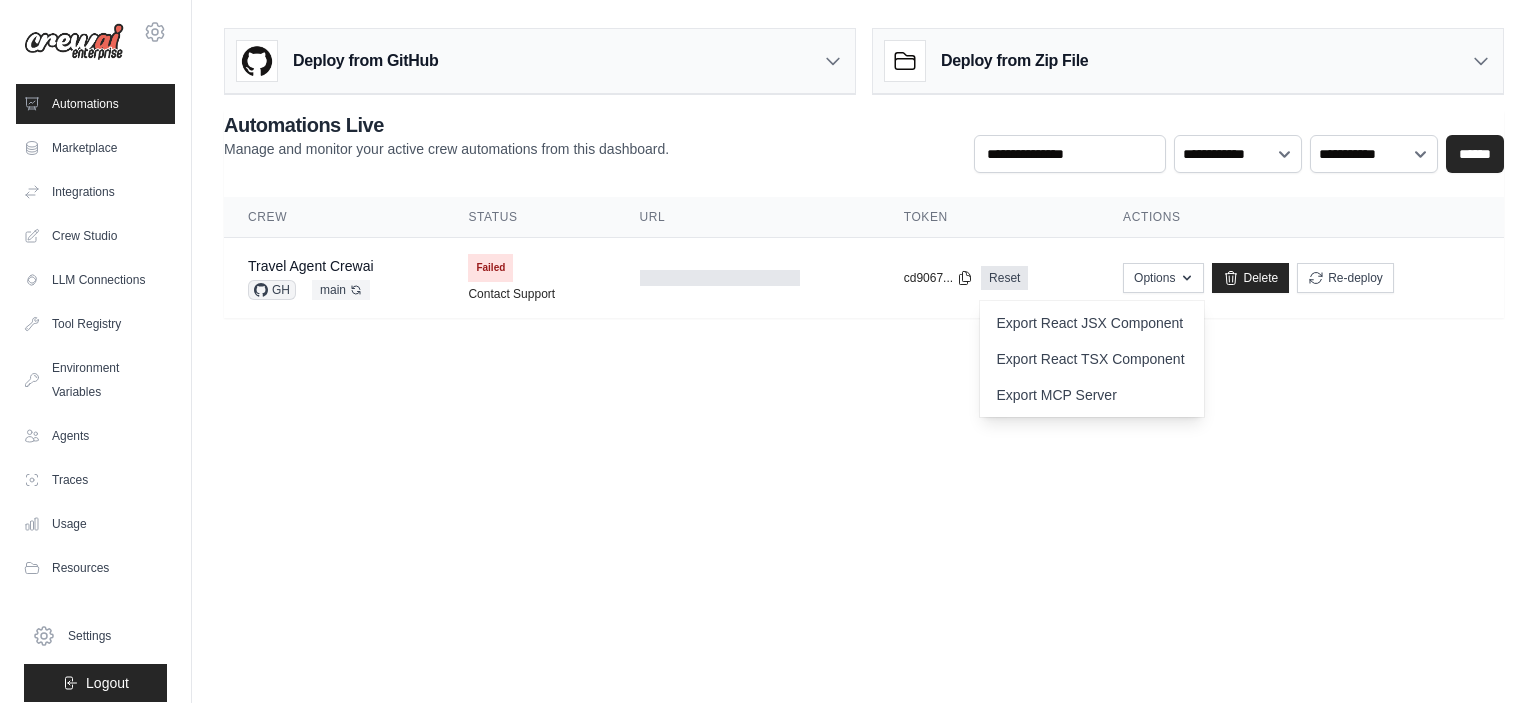 click on "kdincho@gmail.com
Settings
Automations
Marketplace
Integrations
Blog" at bounding box center [768, 351] 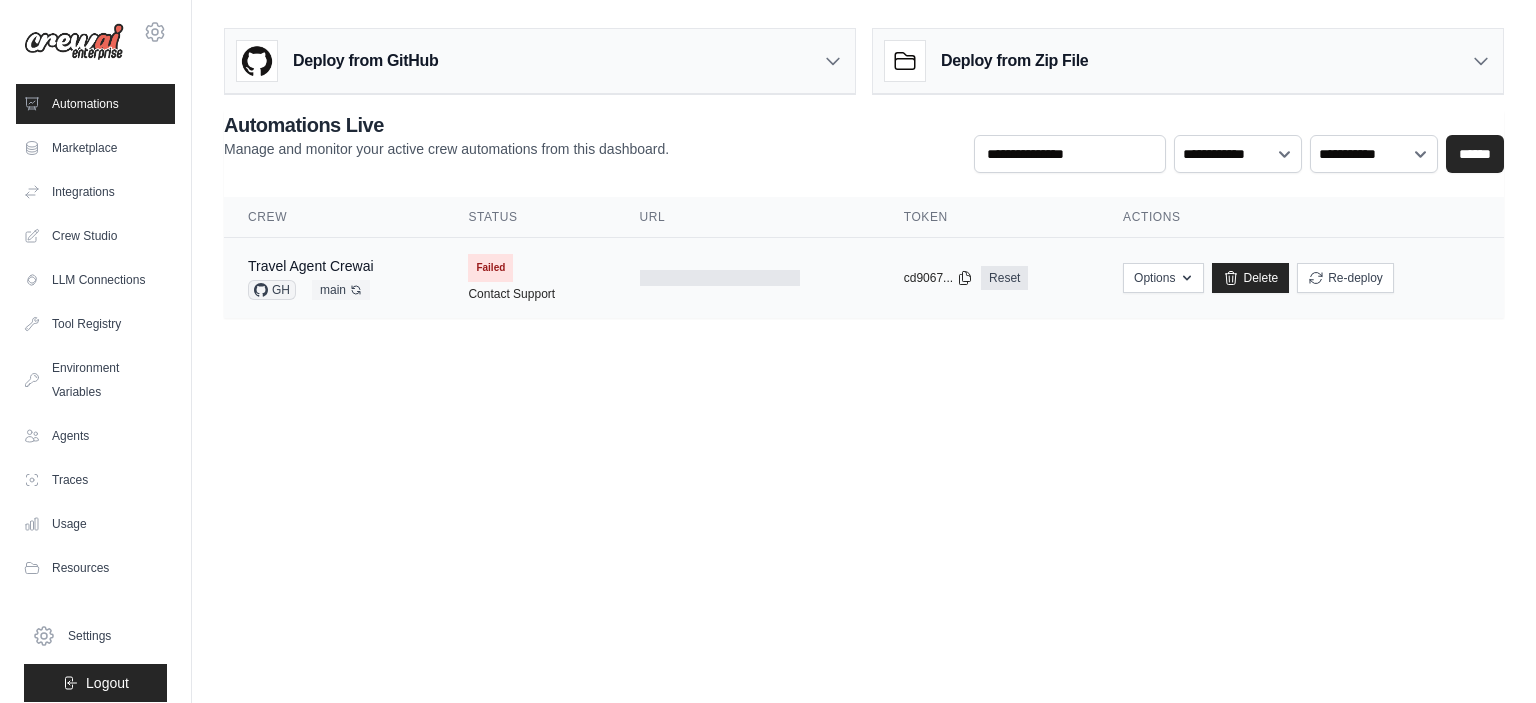click on "Failed" at bounding box center [490, 268] 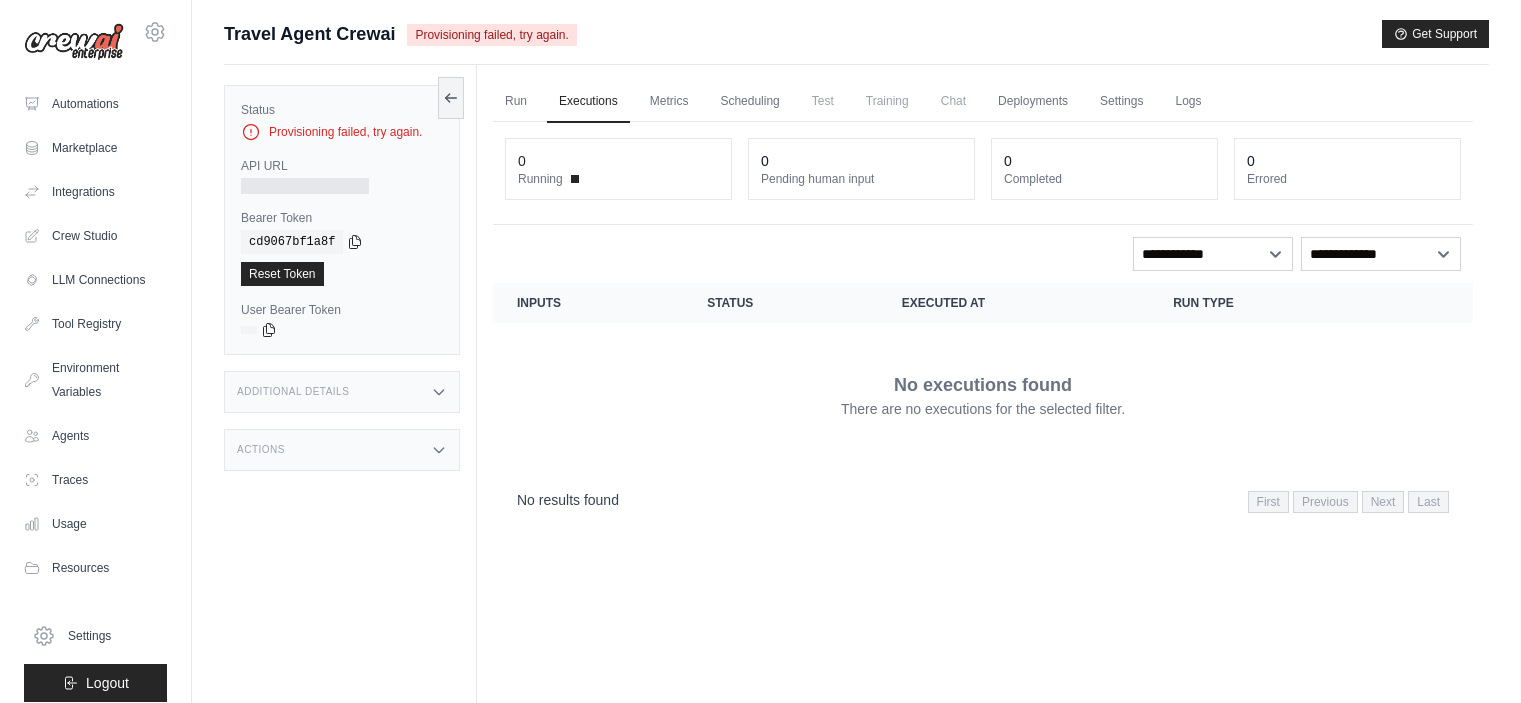 scroll, scrollTop: 0, scrollLeft: 0, axis: both 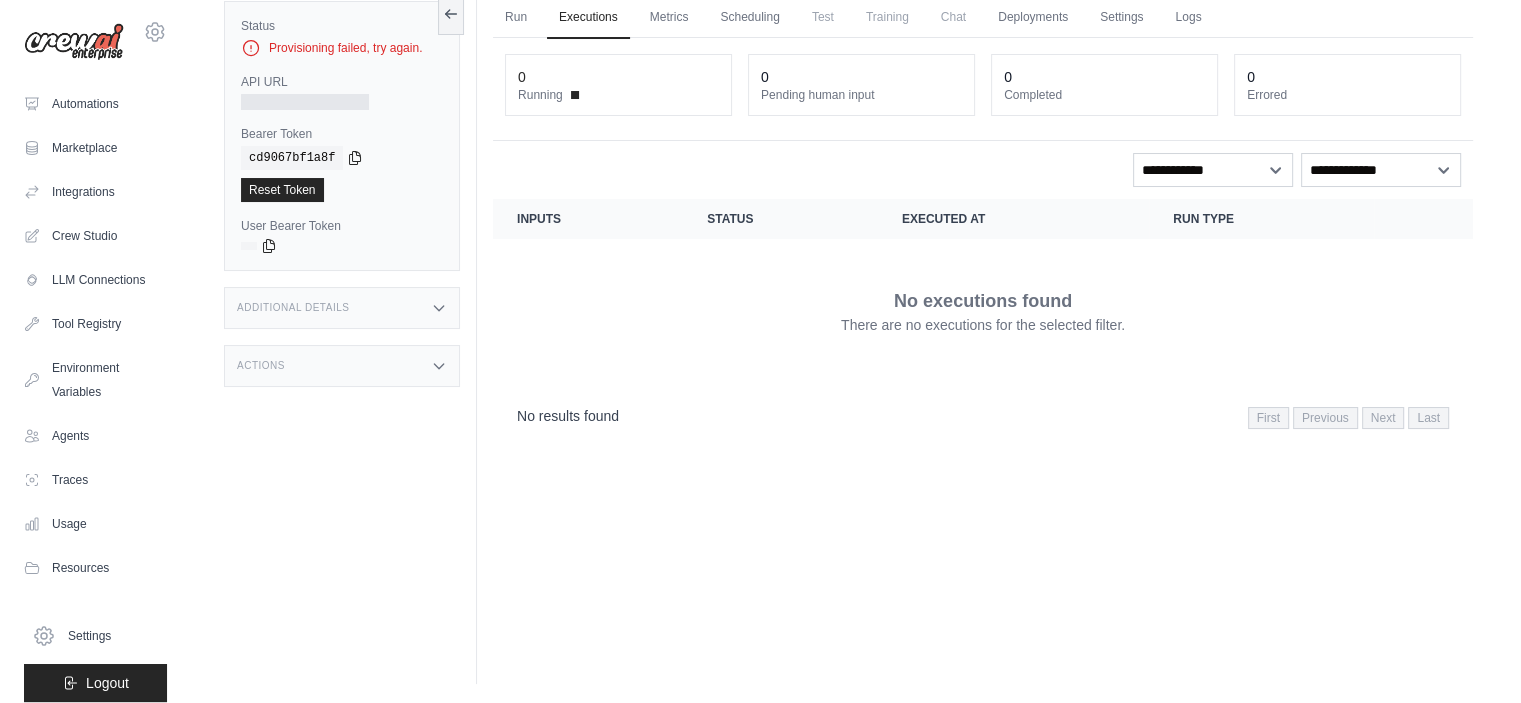 click on "Run
Executions
Metrics
Scheduling
Test
Training
Chat
Deployments
Settings
Logs
0
Running
0
Pending human input
0" at bounding box center [983, 332] 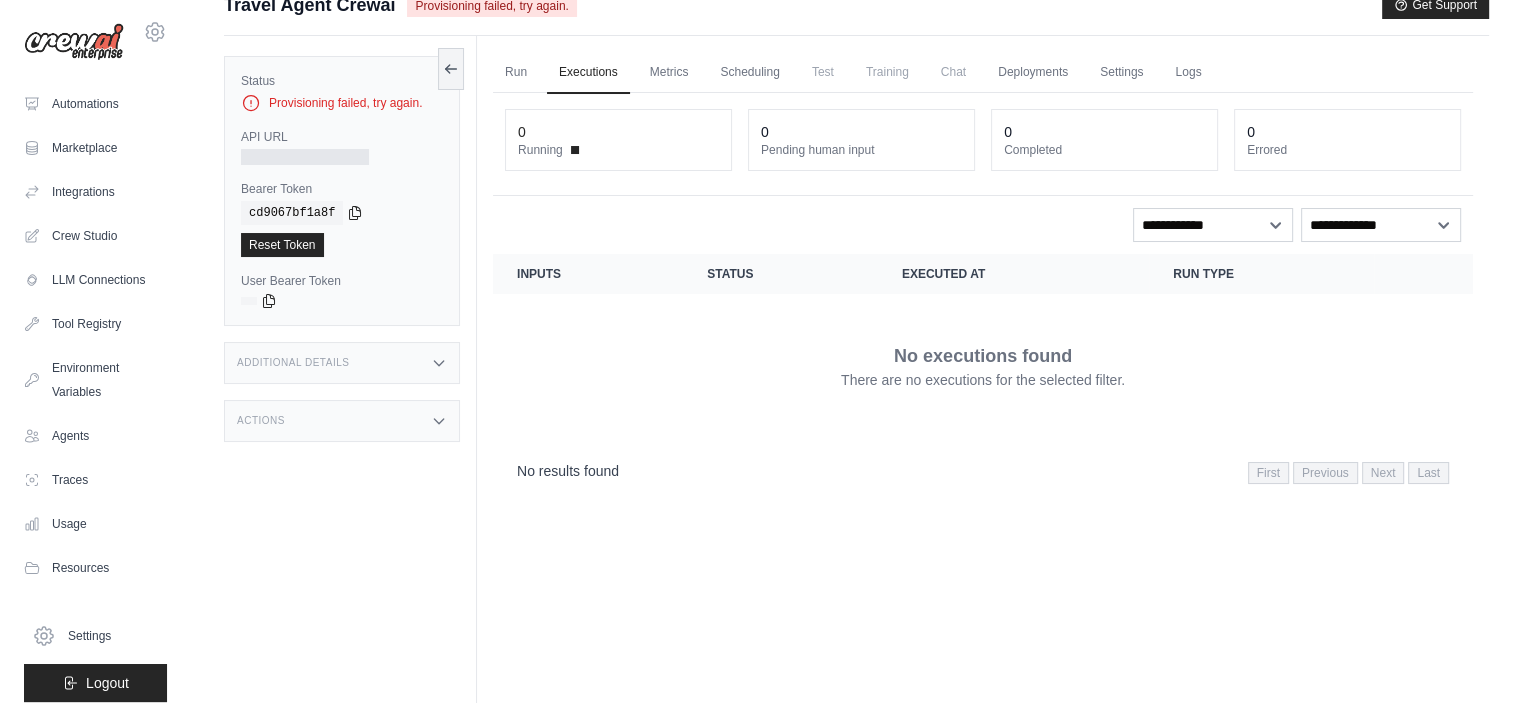 scroll, scrollTop: 0, scrollLeft: 0, axis: both 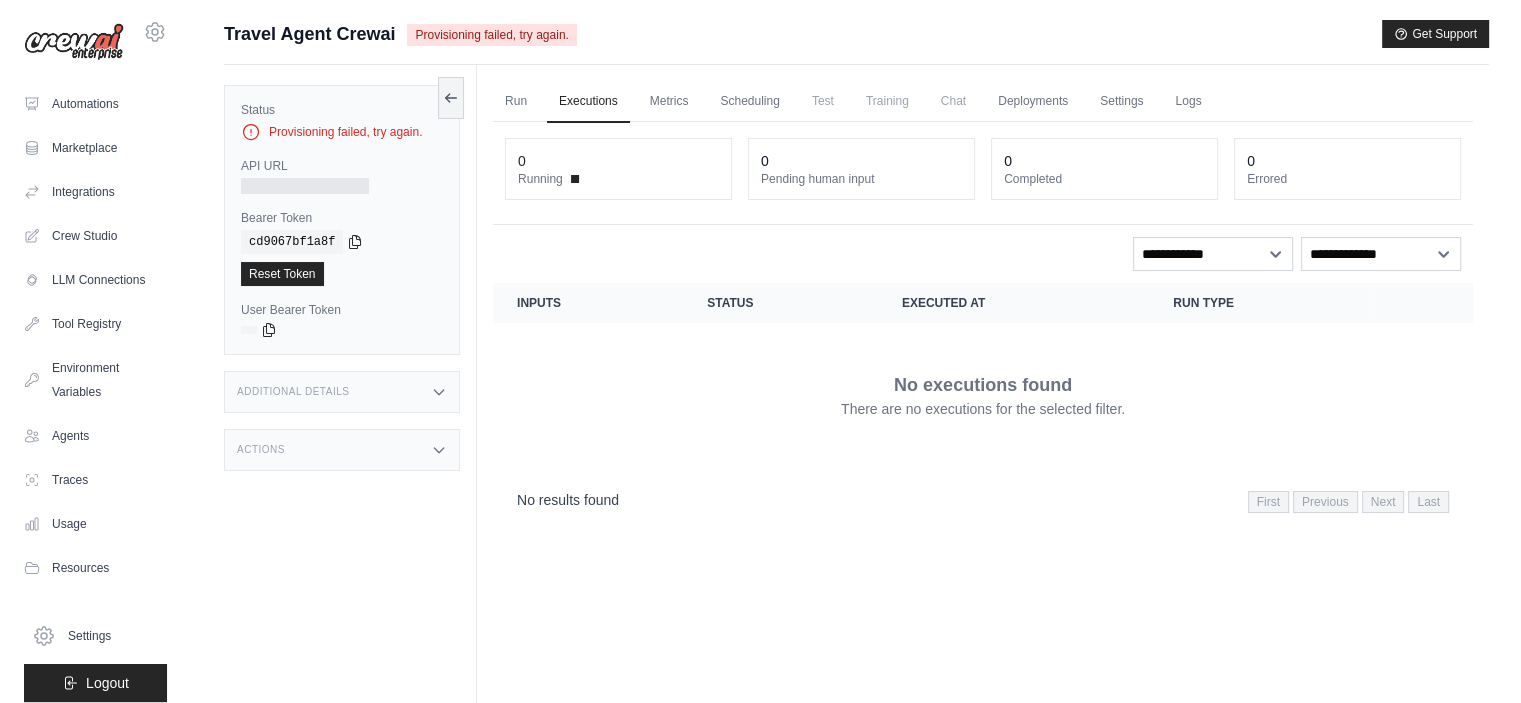 click on "Run
Executions
Metrics
Scheduling
Test
Training
Chat
Deployments
Settings
Logs
0
Running
0
Pending human input
0" at bounding box center (983, 416) 